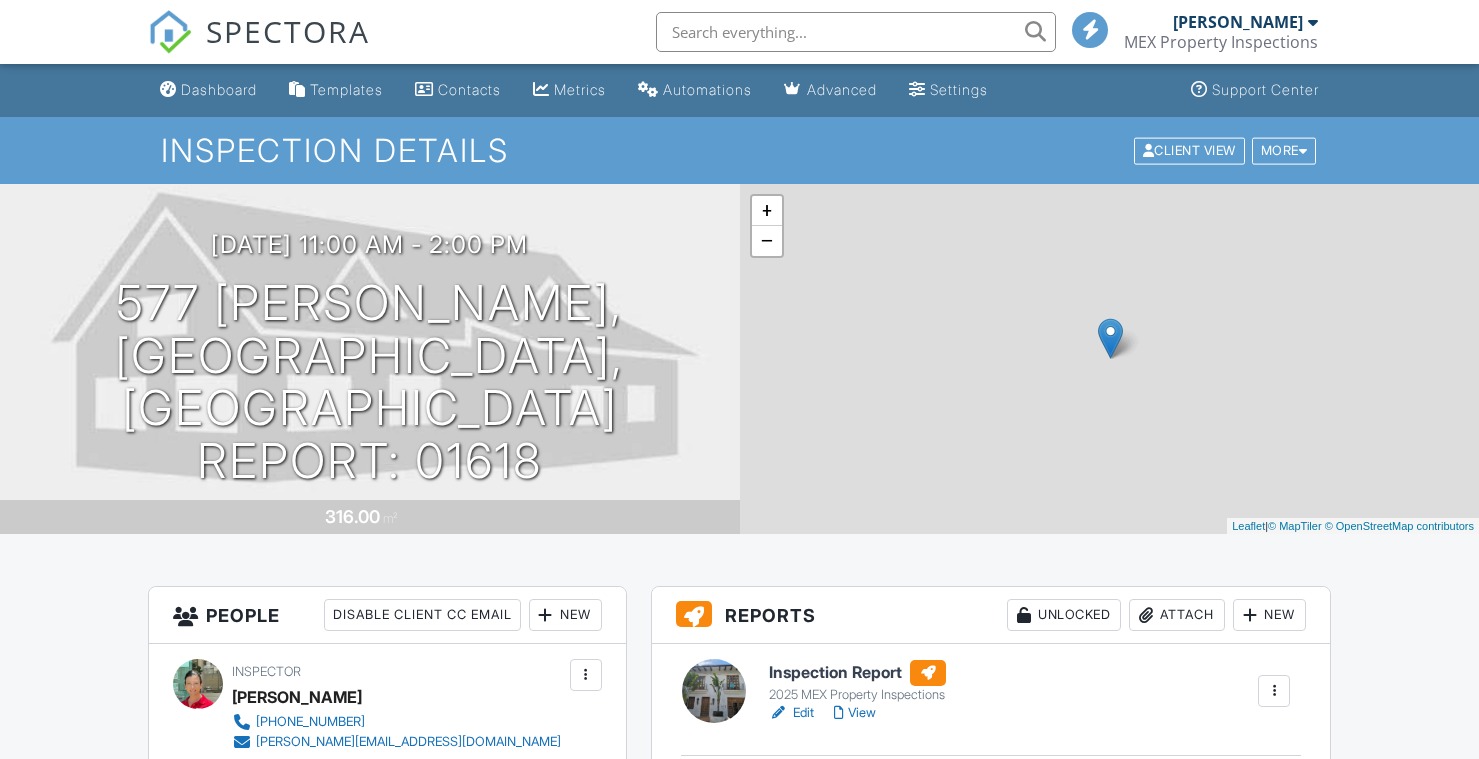 scroll, scrollTop: 0, scrollLeft: 0, axis: both 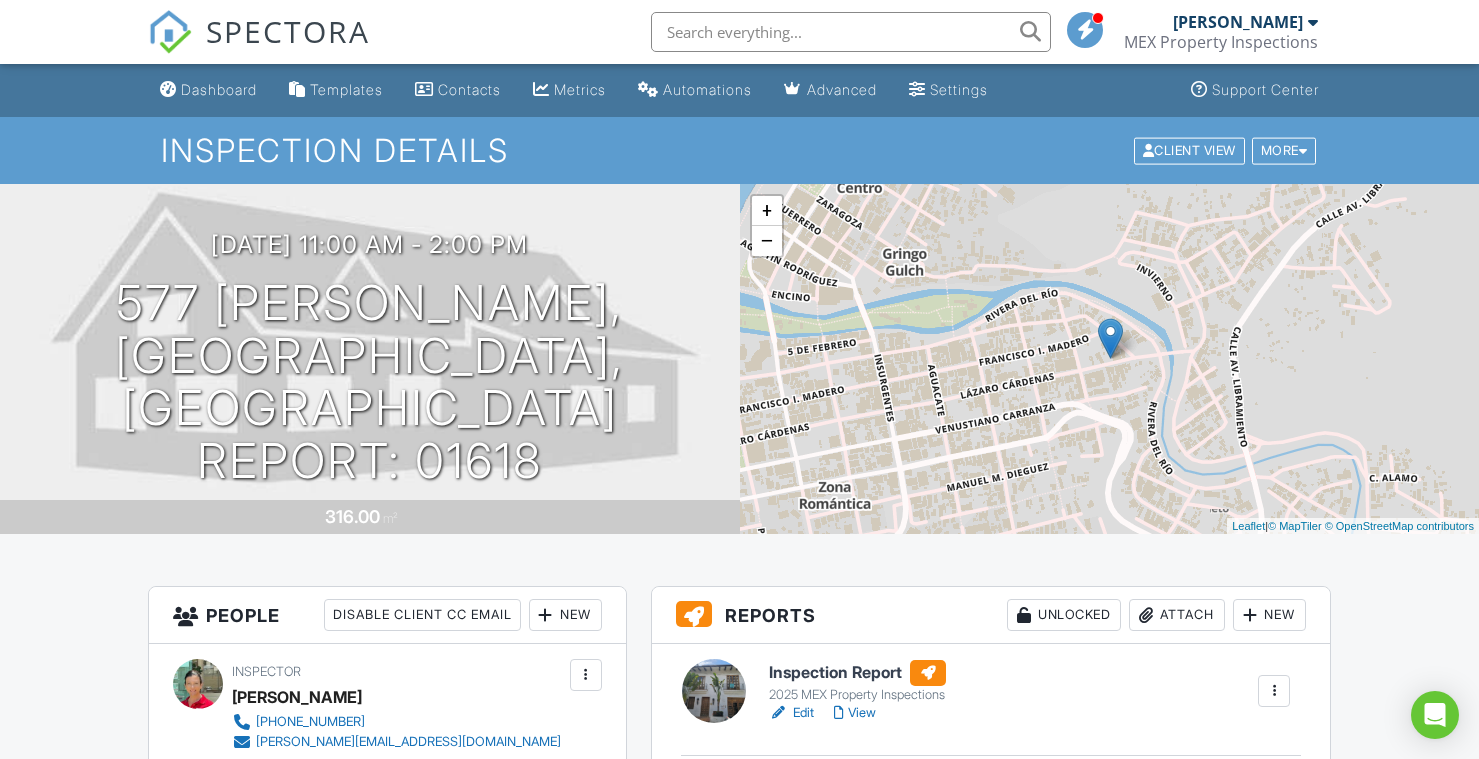 click on "View" at bounding box center [855, 713] 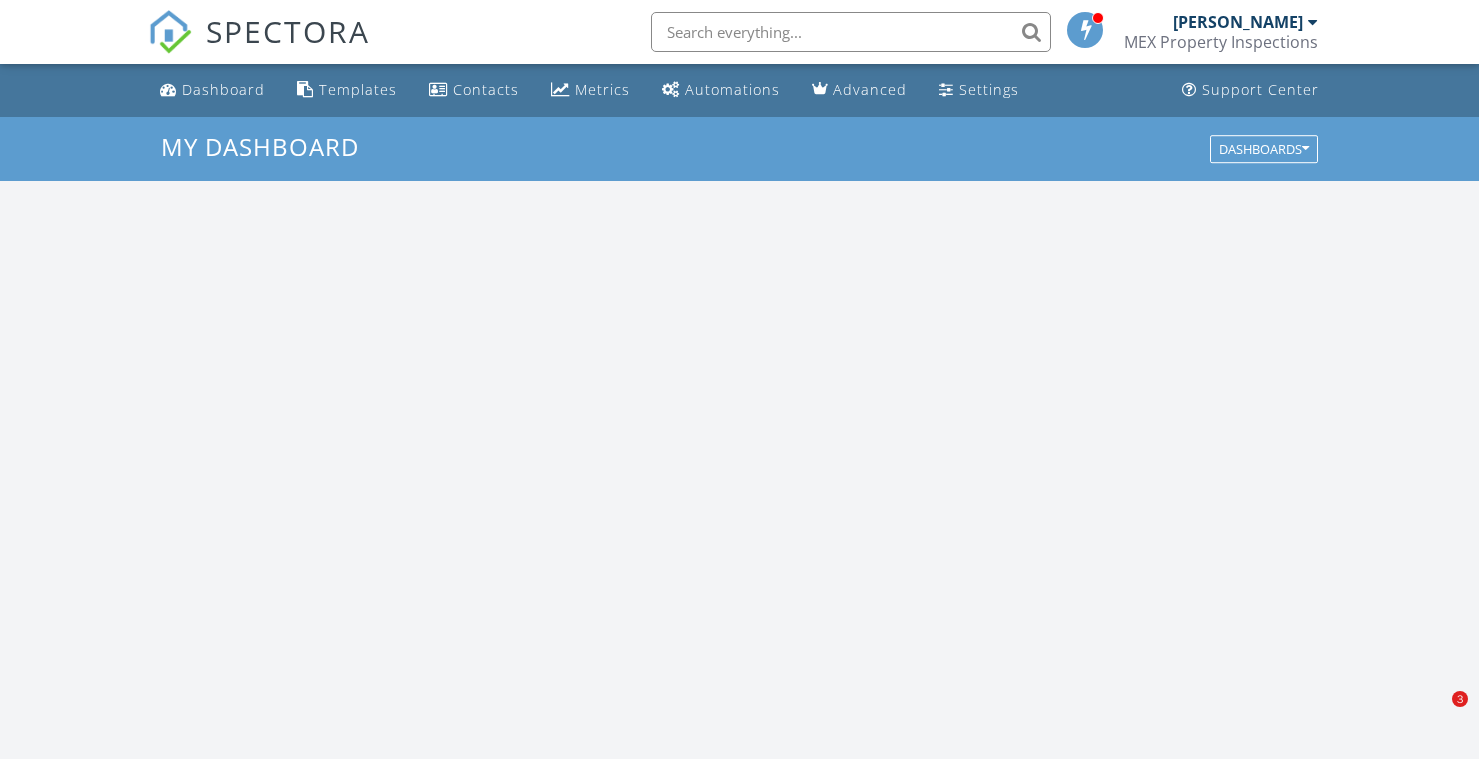 scroll, scrollTop: 0, scrollLeft: 0, axis: both 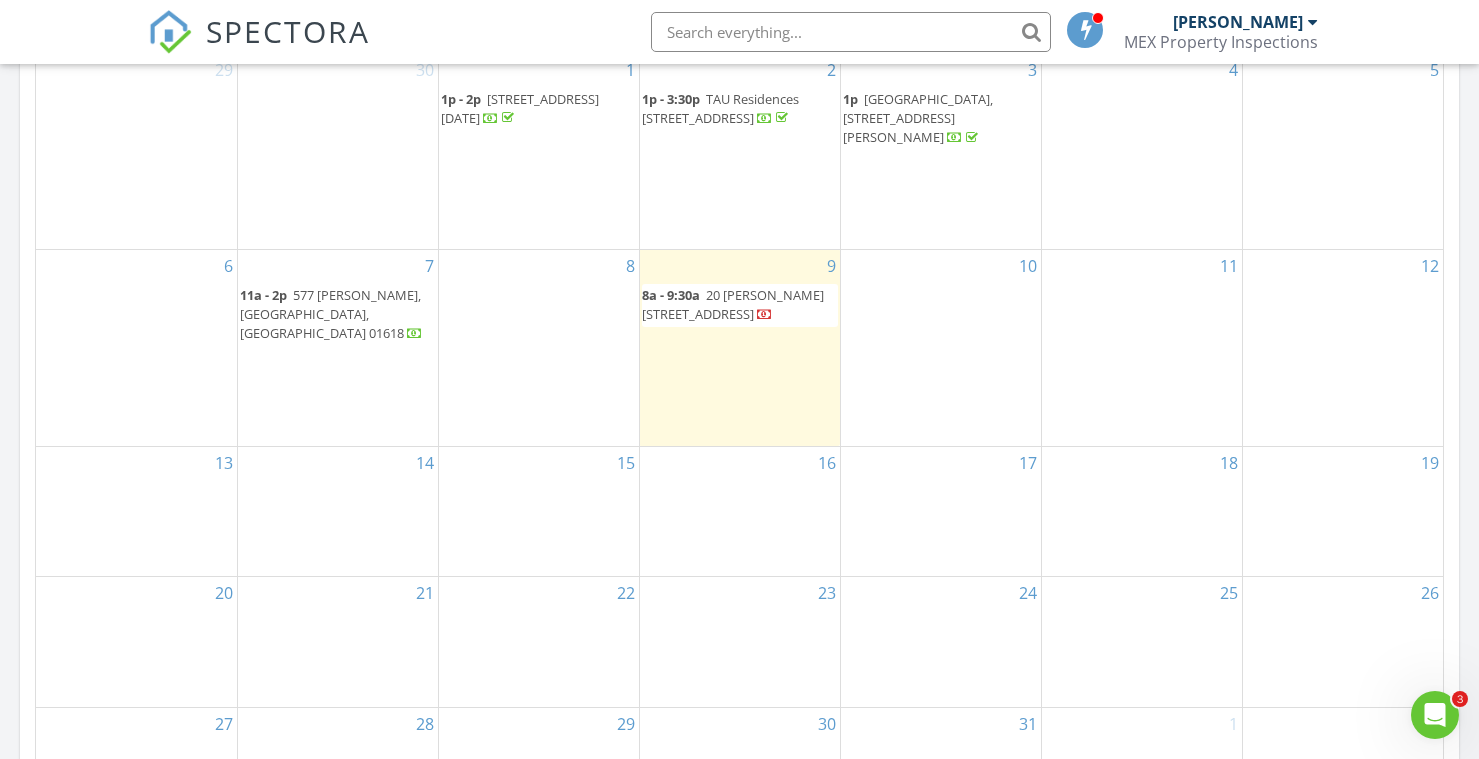 click on "577 Lazaro Cardenas, Casa Da Lusso, Puerto Vallarta  01618" at bounding box center [330, 314] 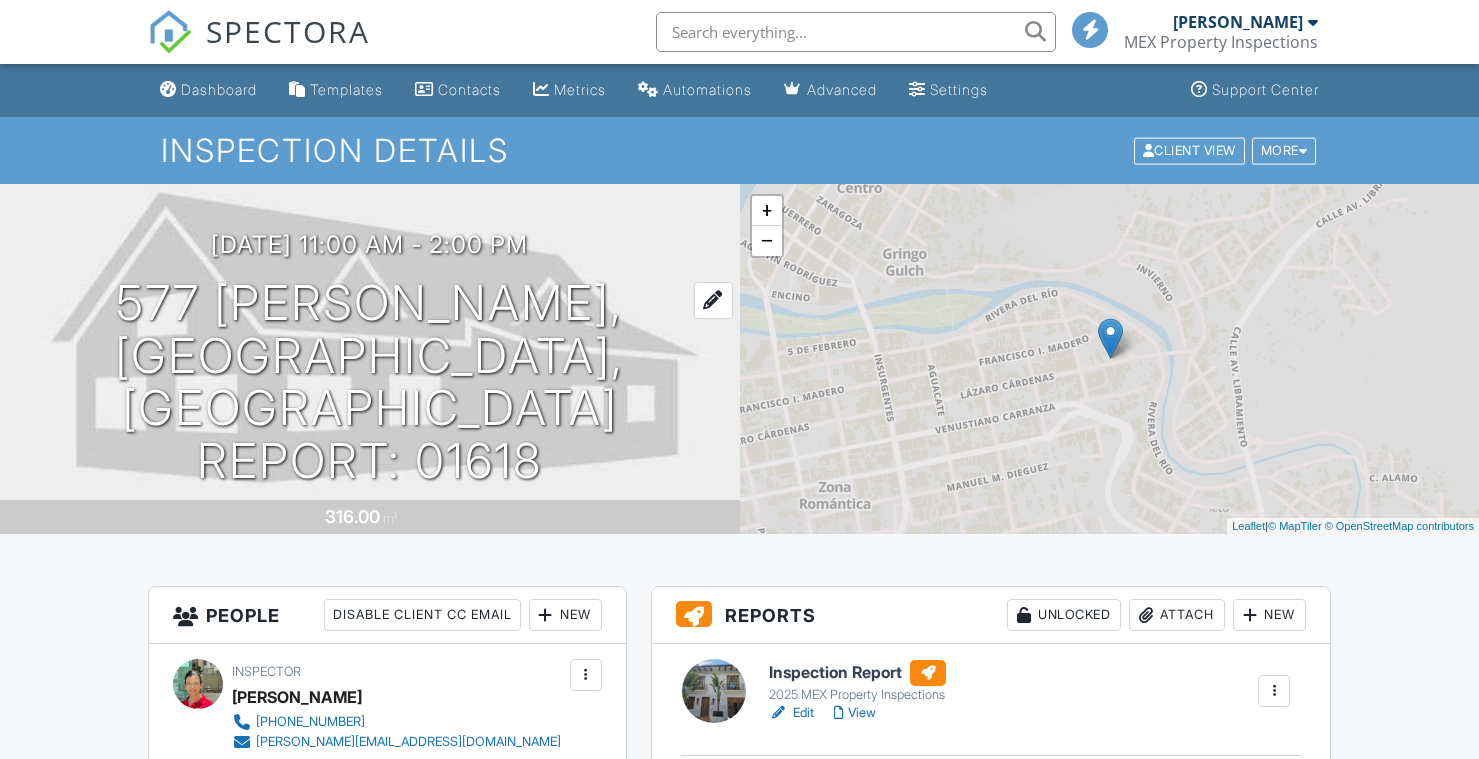 scroll, scrollTop: 0, scrollLeft: 0, axis: both 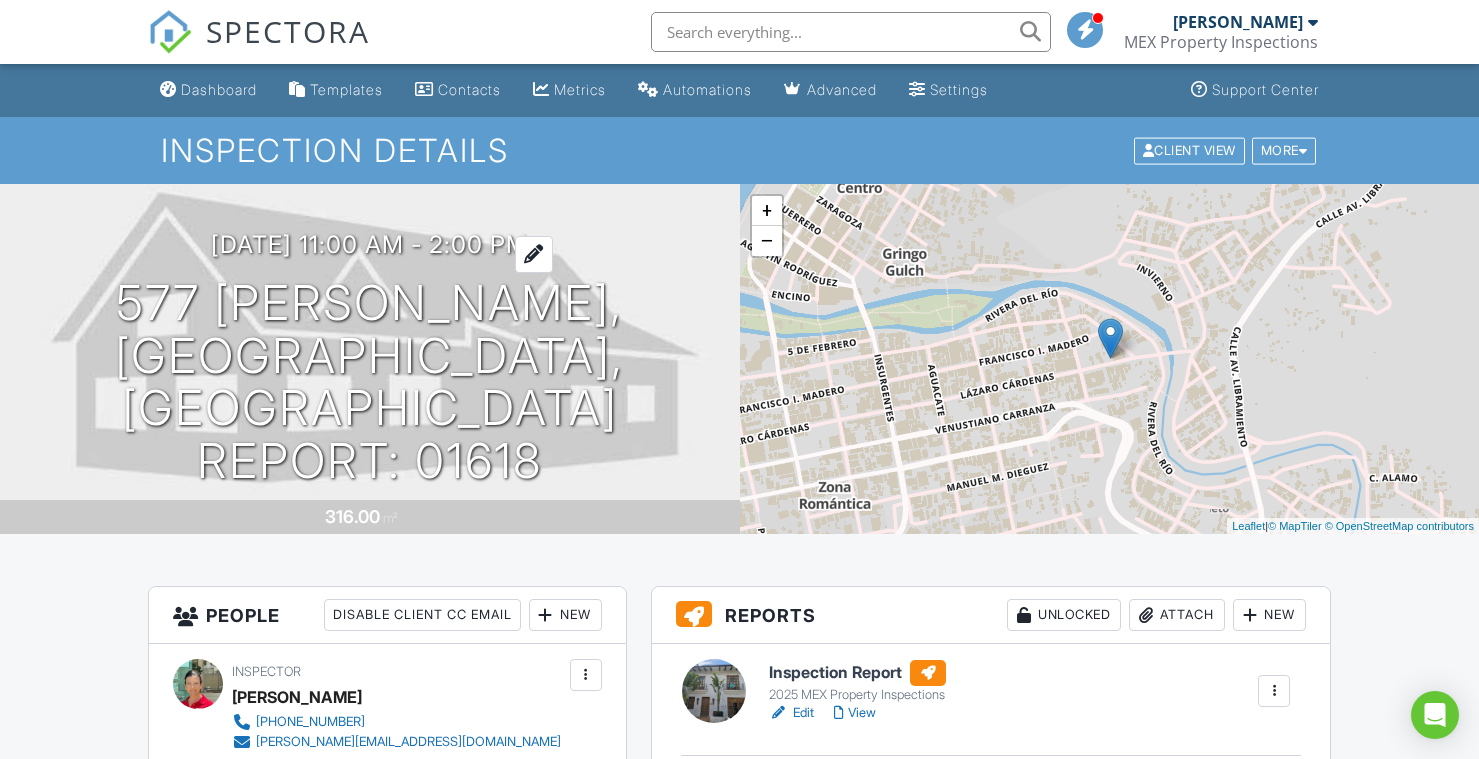click on "[DATE] 11:00 am
- 2:00 pm" at bounding box center [369, 244] 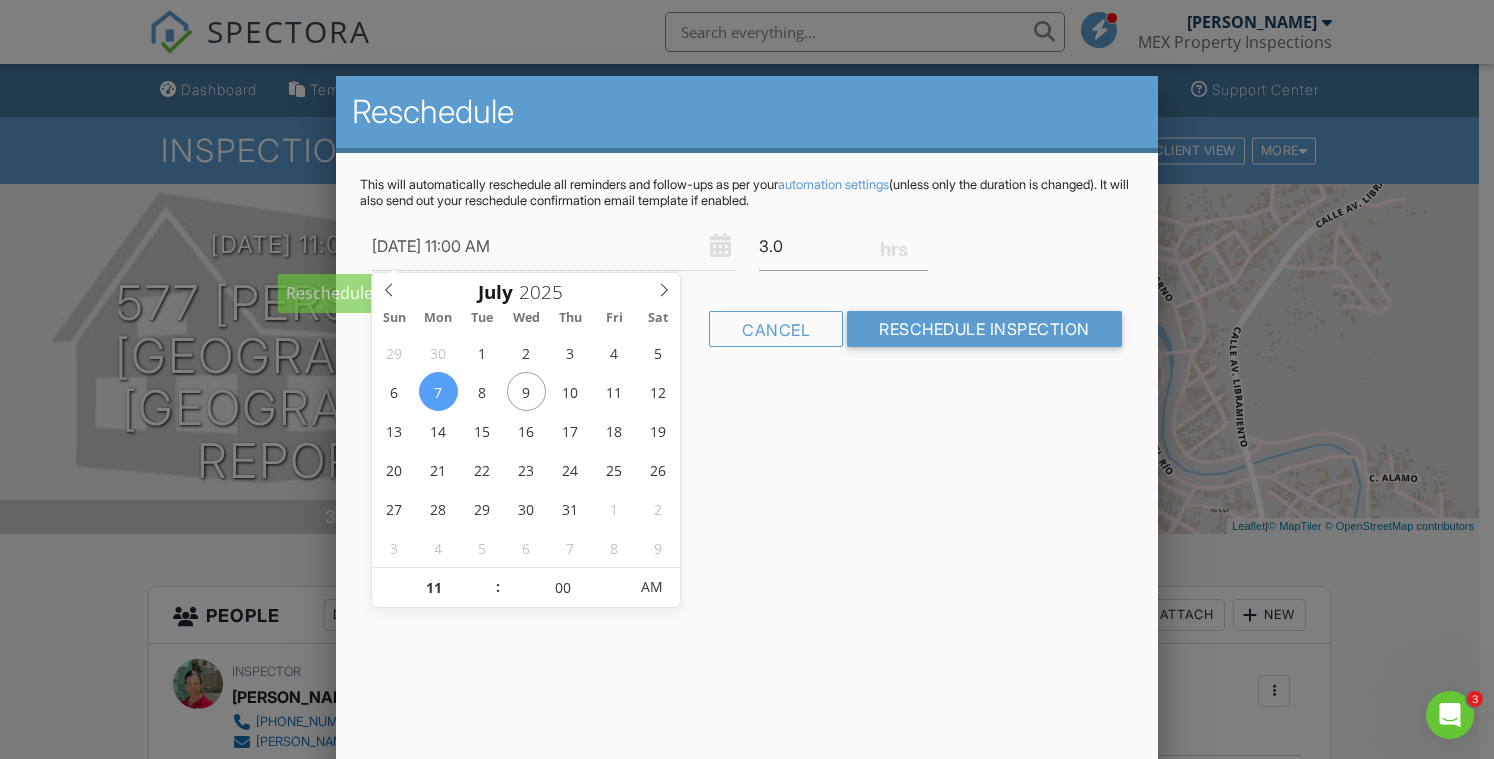 scroll, scrollTop: 0, scrollLeft: 0, axis: both 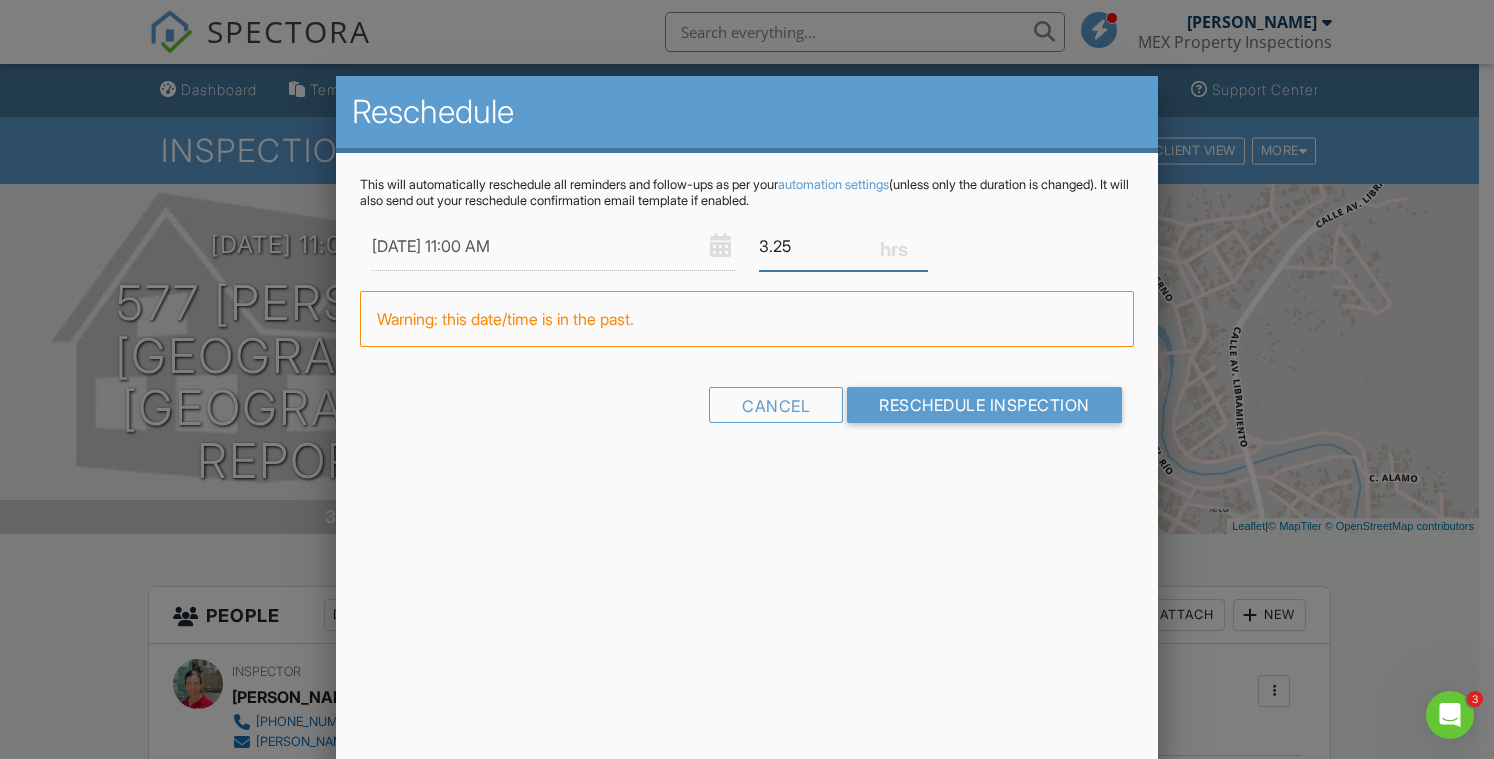 click on "3.25" at bounding box center [843, 246] 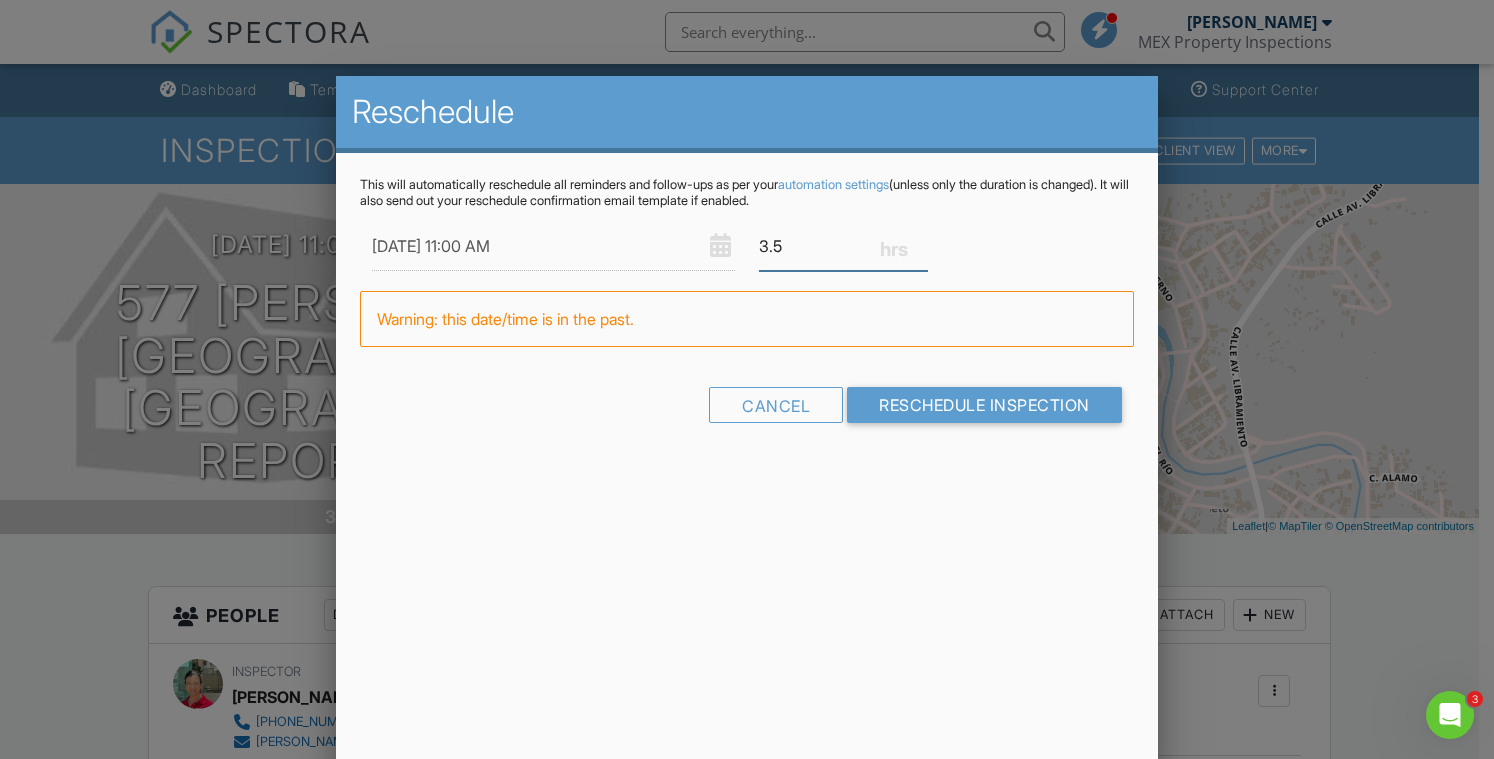 click on "3.5" at bounding box center [843, 246] 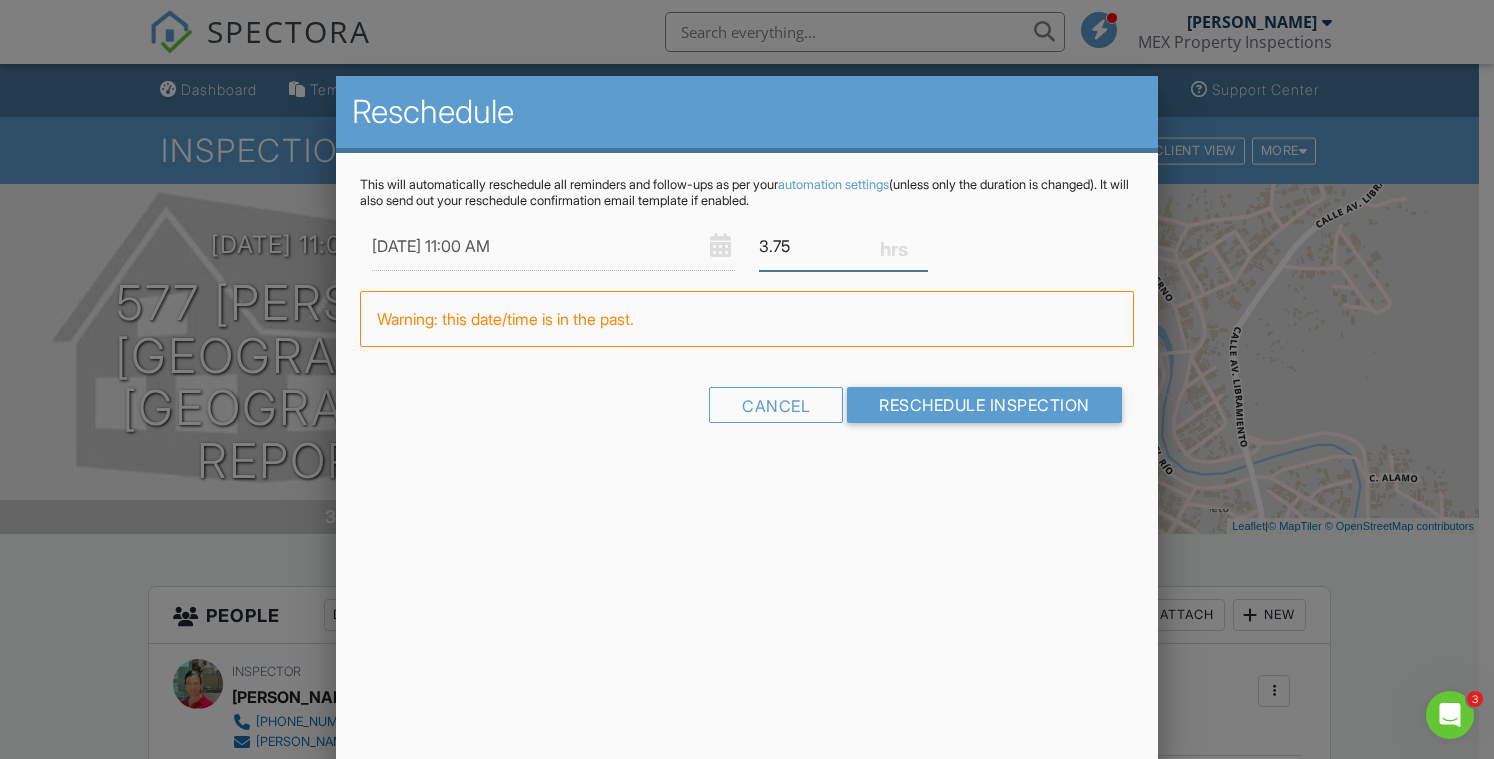 click on "3.75" at bounding box center [843, 246] 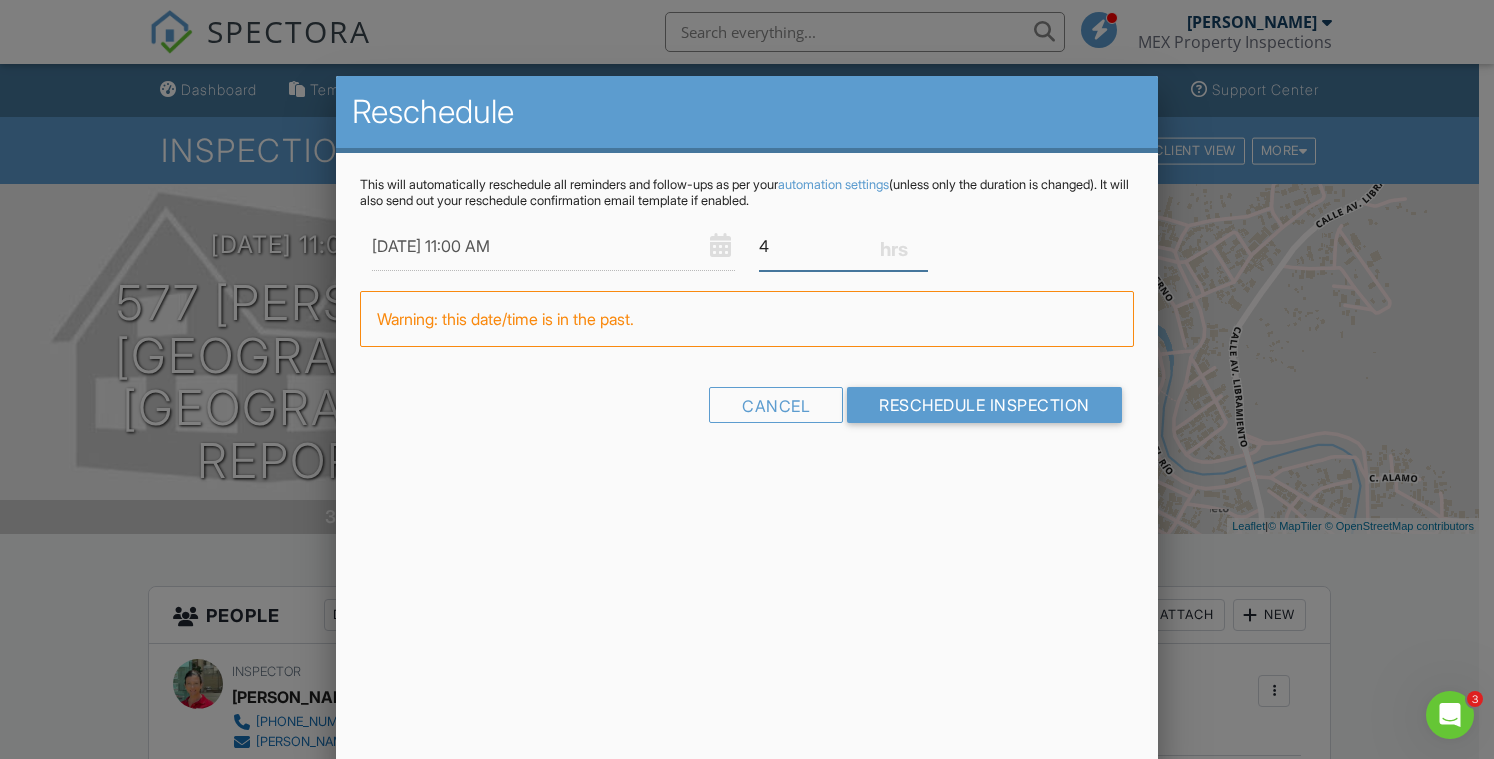 click on "4" at bounding box center (843, 246) 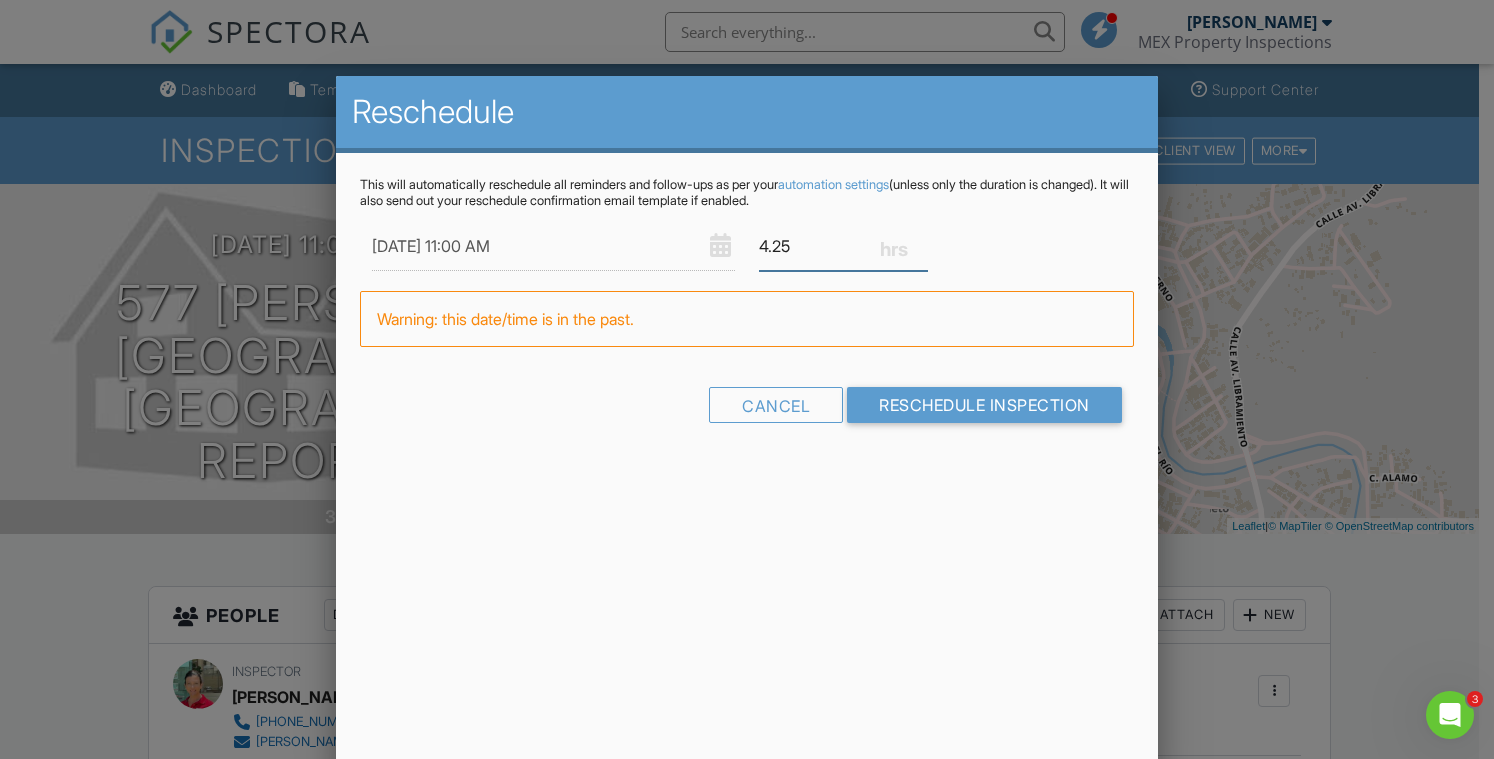 click on "4.25" at bounding box center (843, 246) 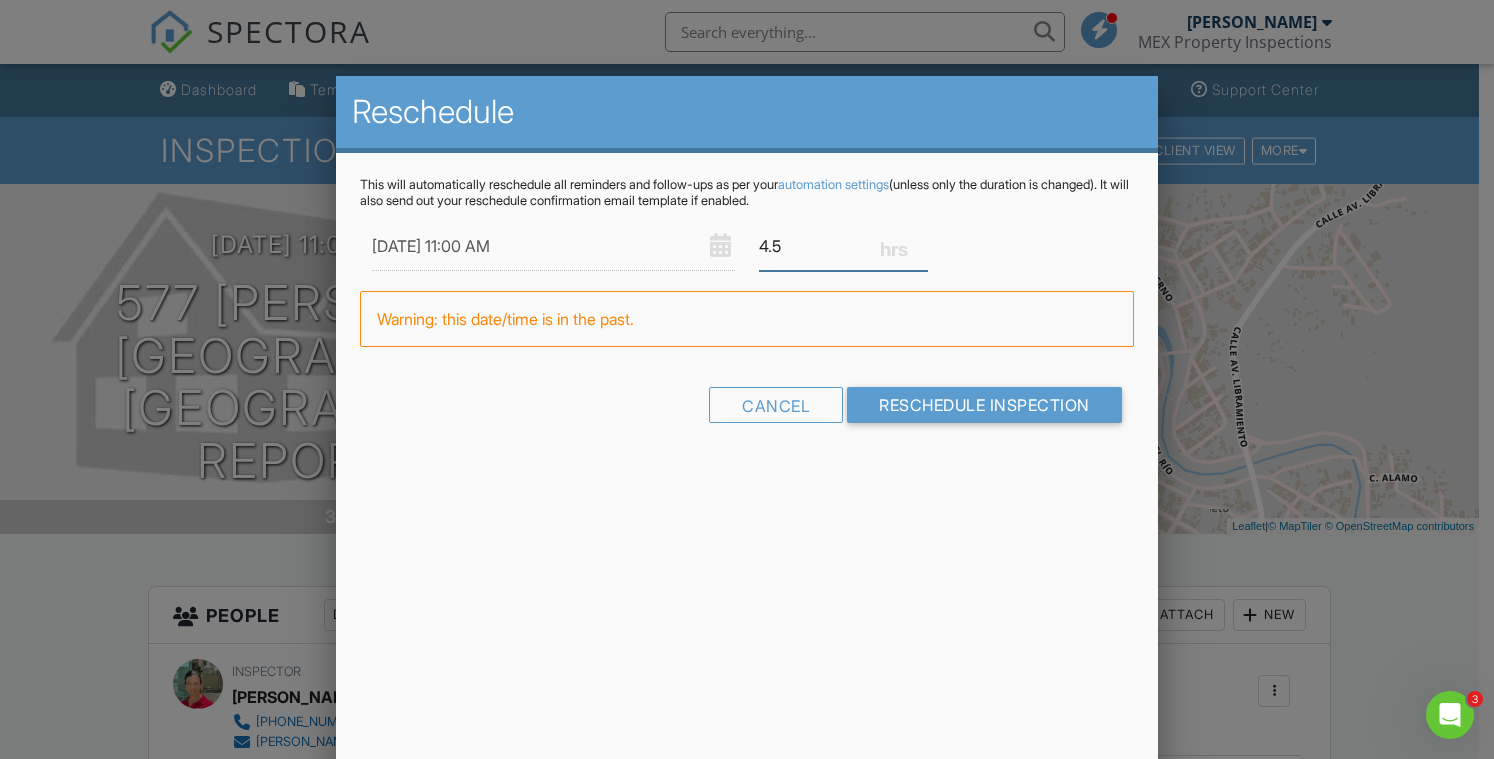 click on "4.5" at bounding box center (843, 246) 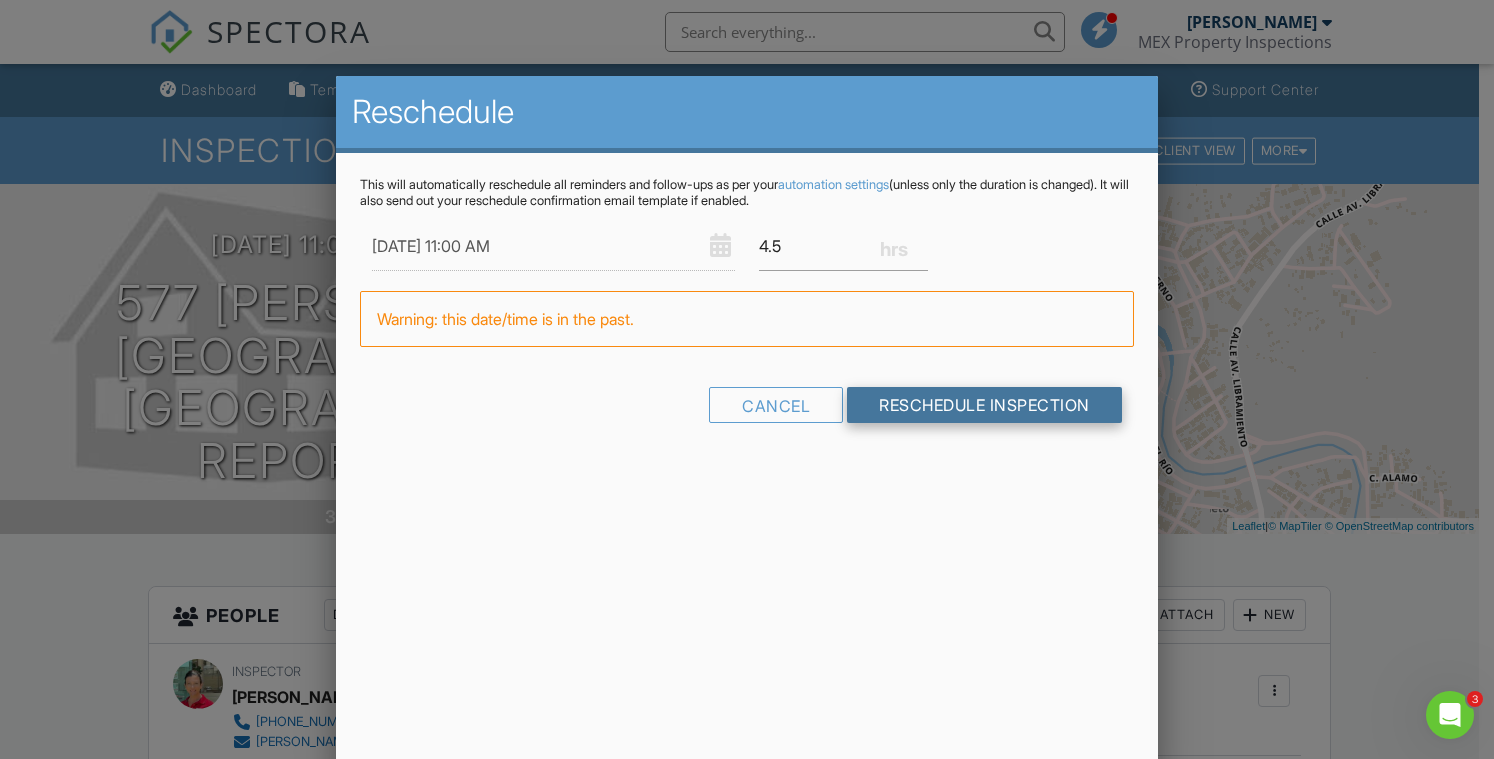 click on "Reschedule Inspection" at bounding box center (984, 405) 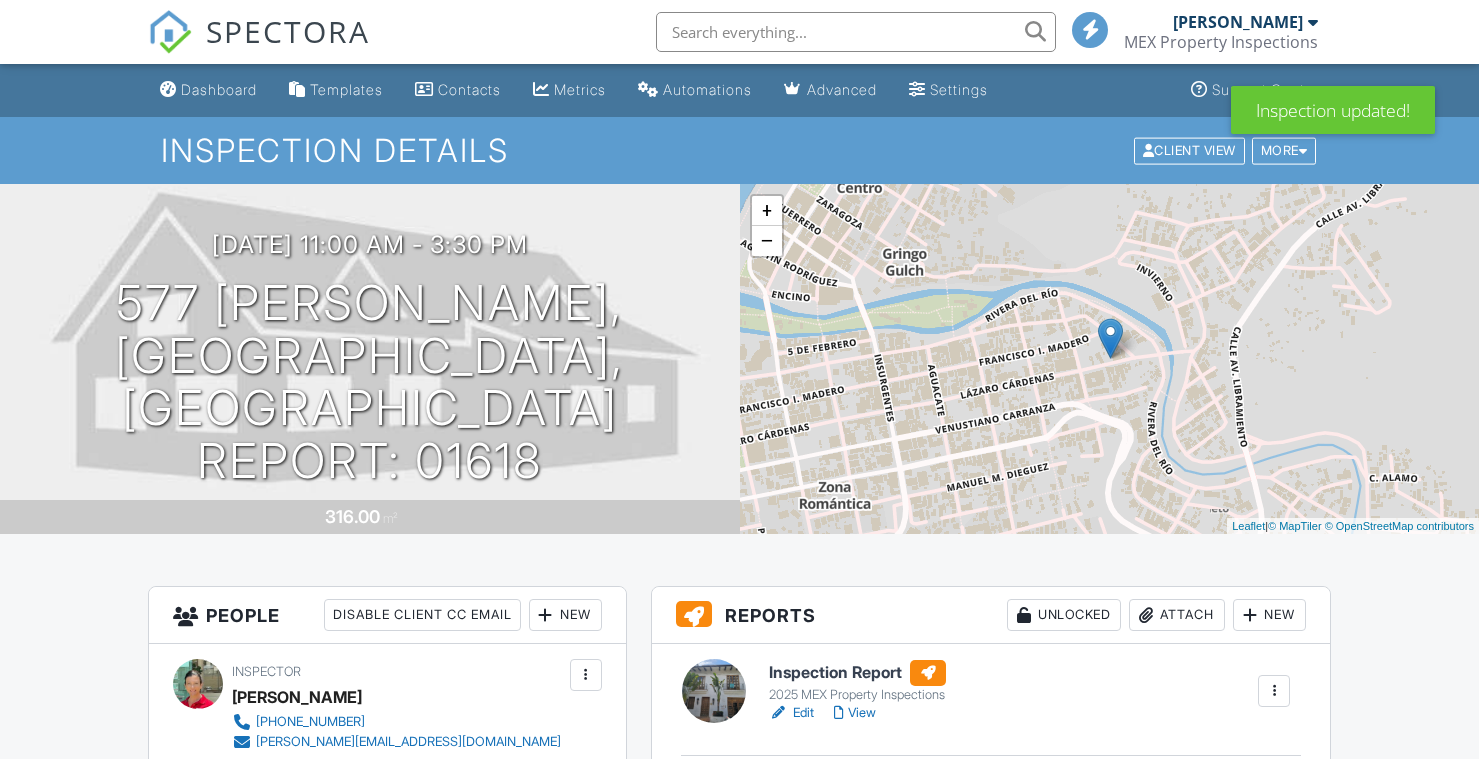 scroll, scrollTop: 698, scrollLeft: 0, axis: vertical 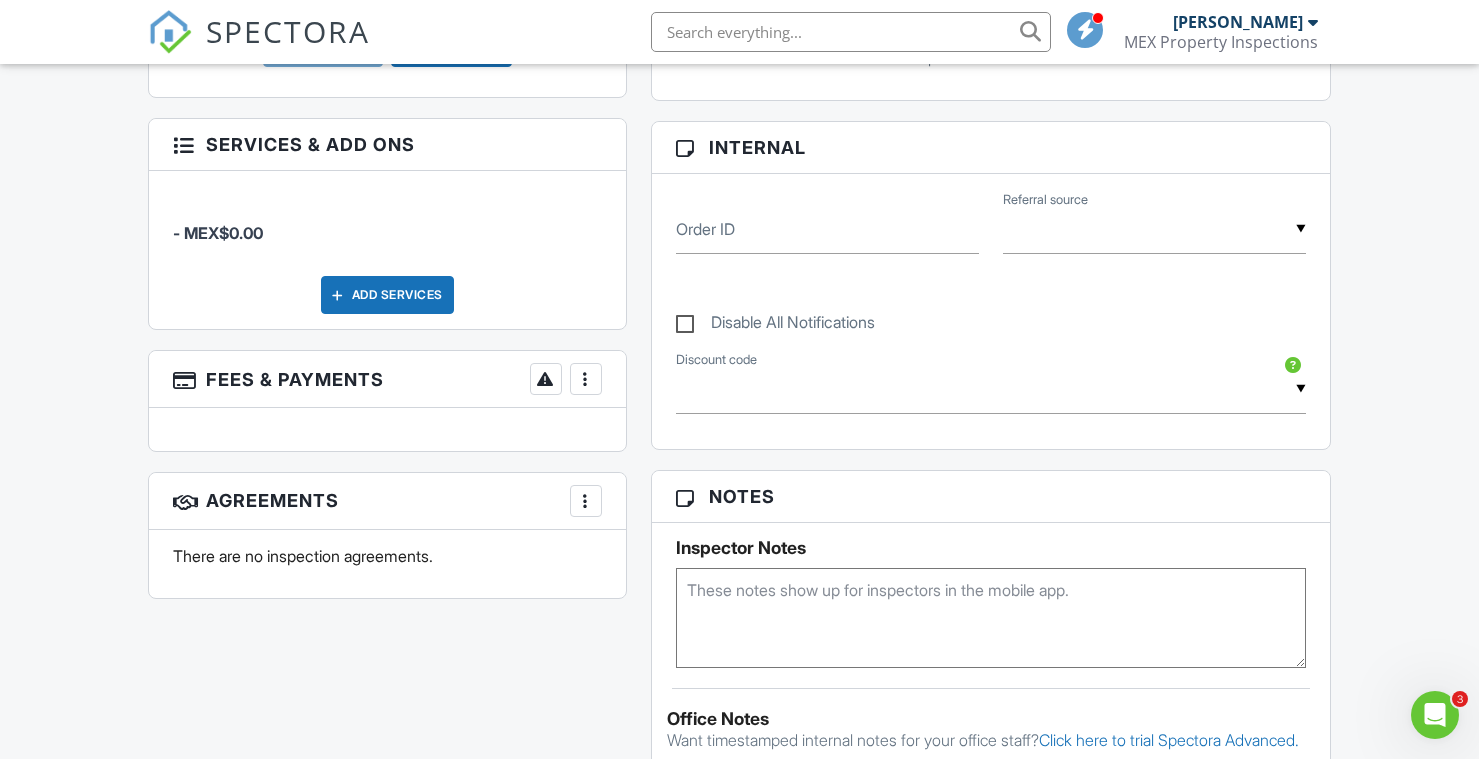 click at bounding box center [586, 379] 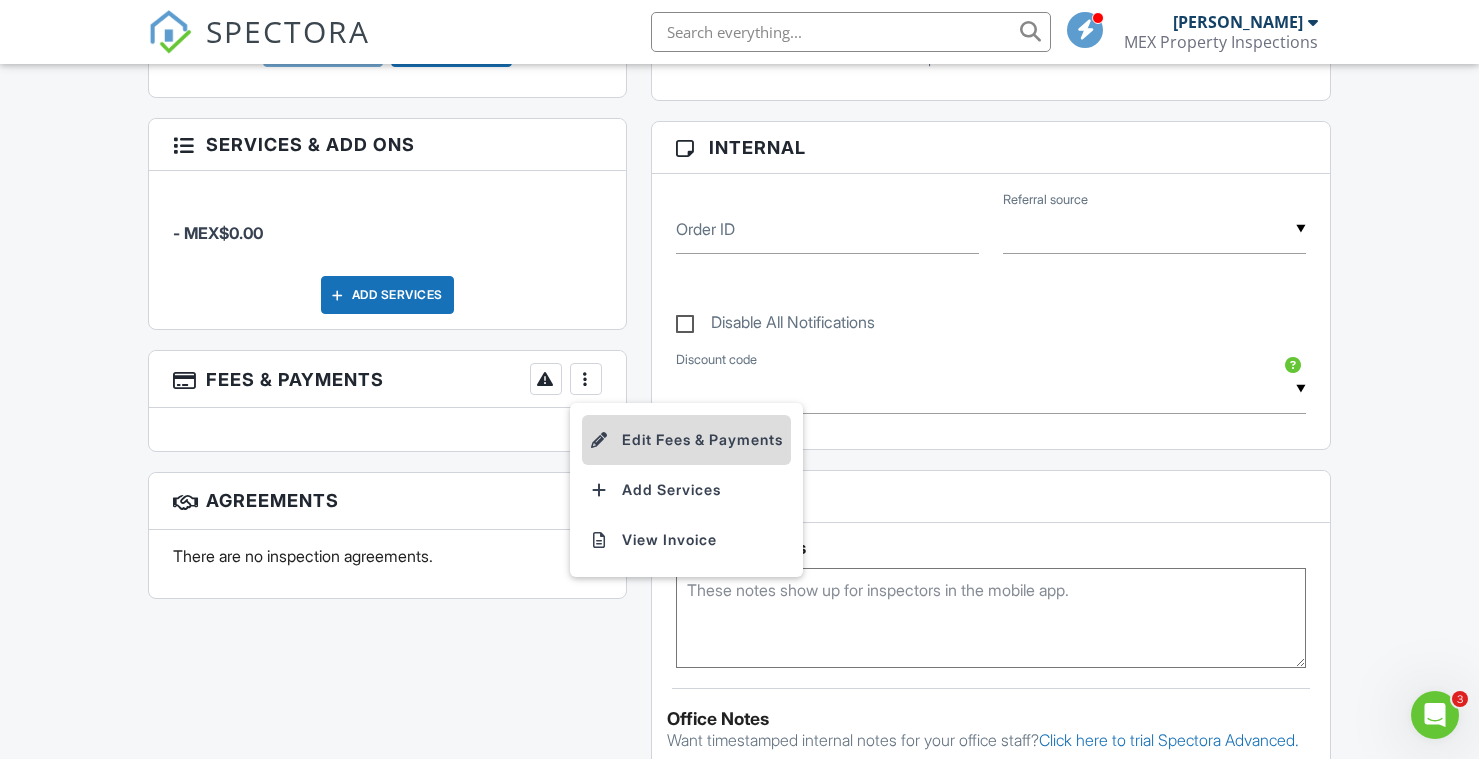 click on "Edit Fees & Payments" at bounding box center (686, 440) 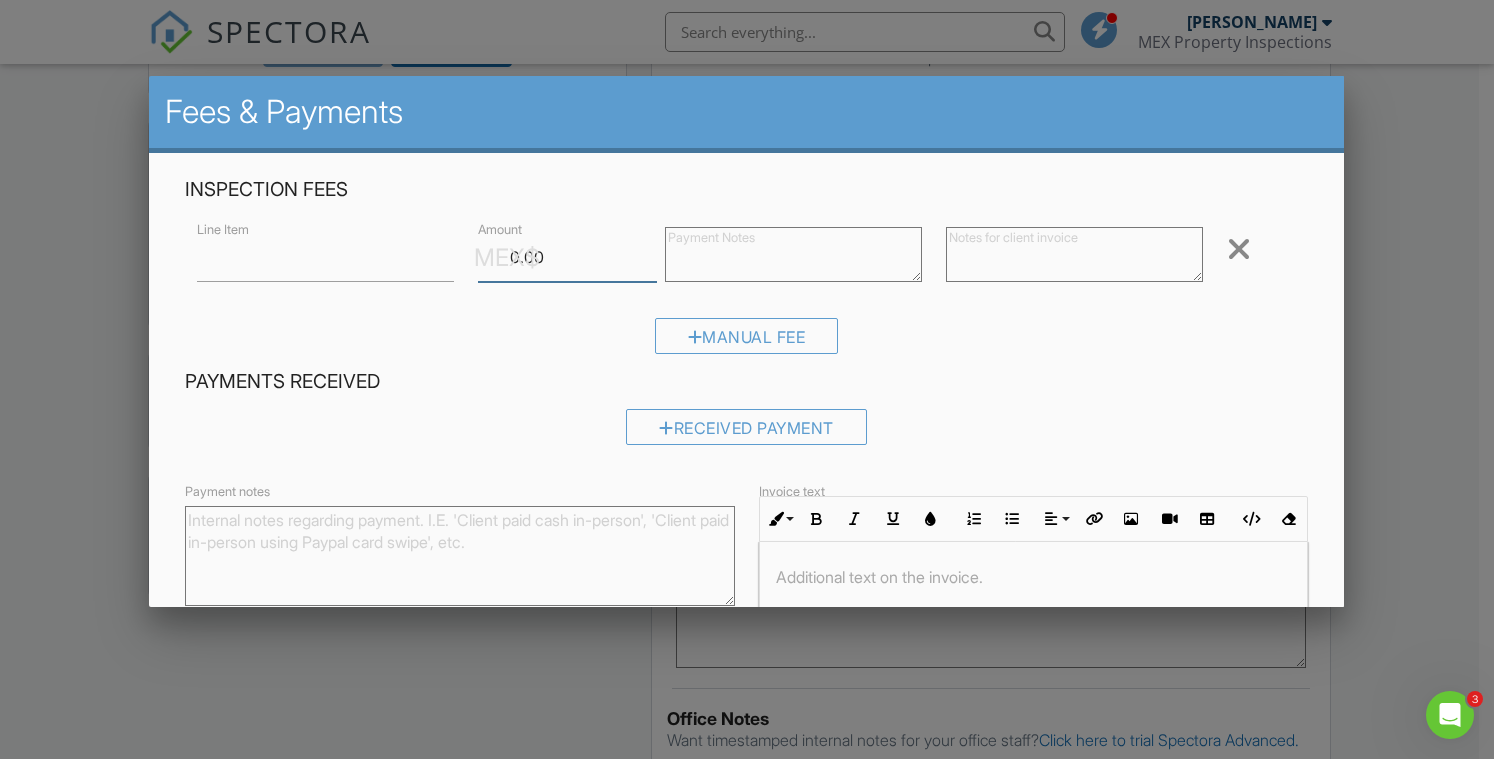 click on "0.00" at bounding box center [567, 257] 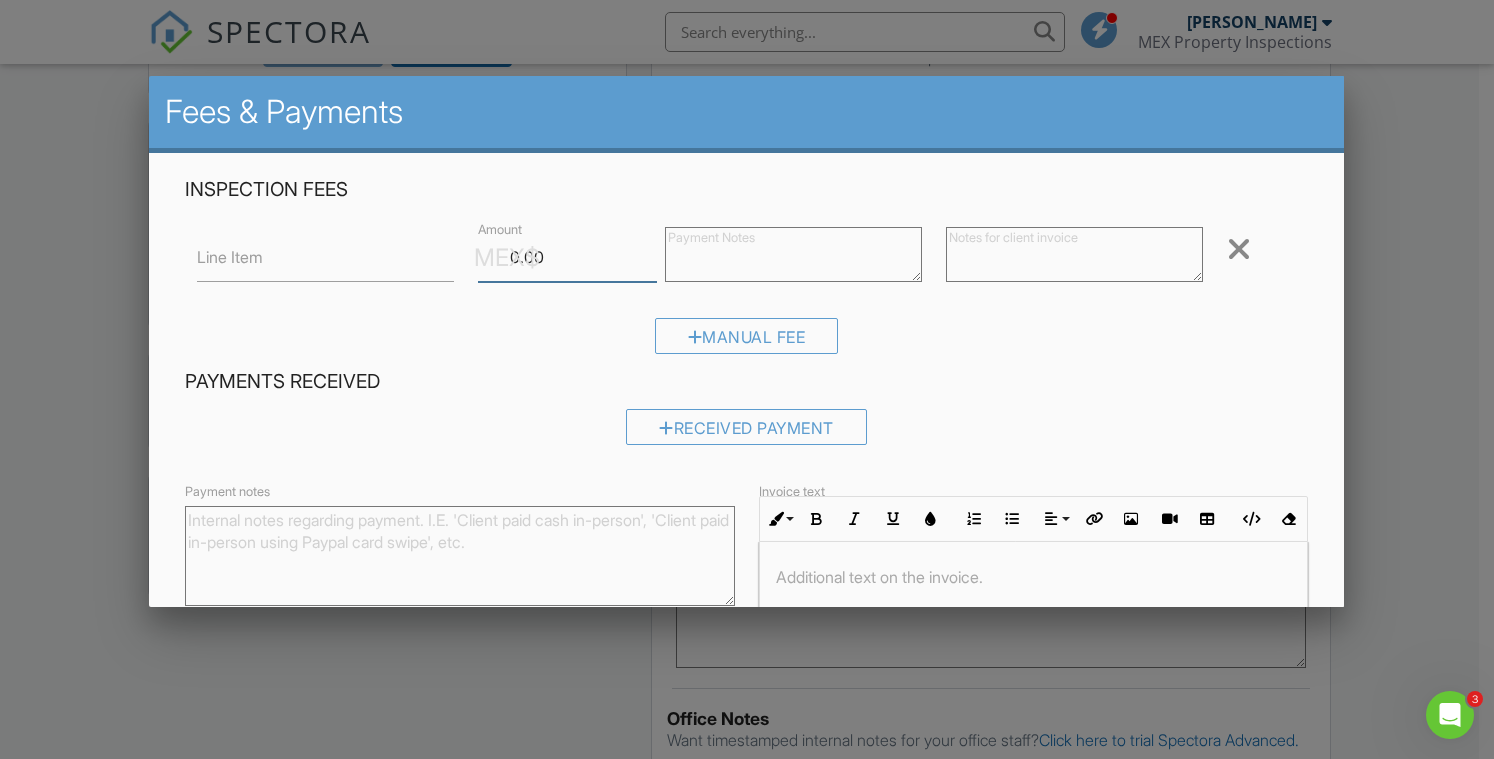 click on "0.00" at bounding box center [567, 257] 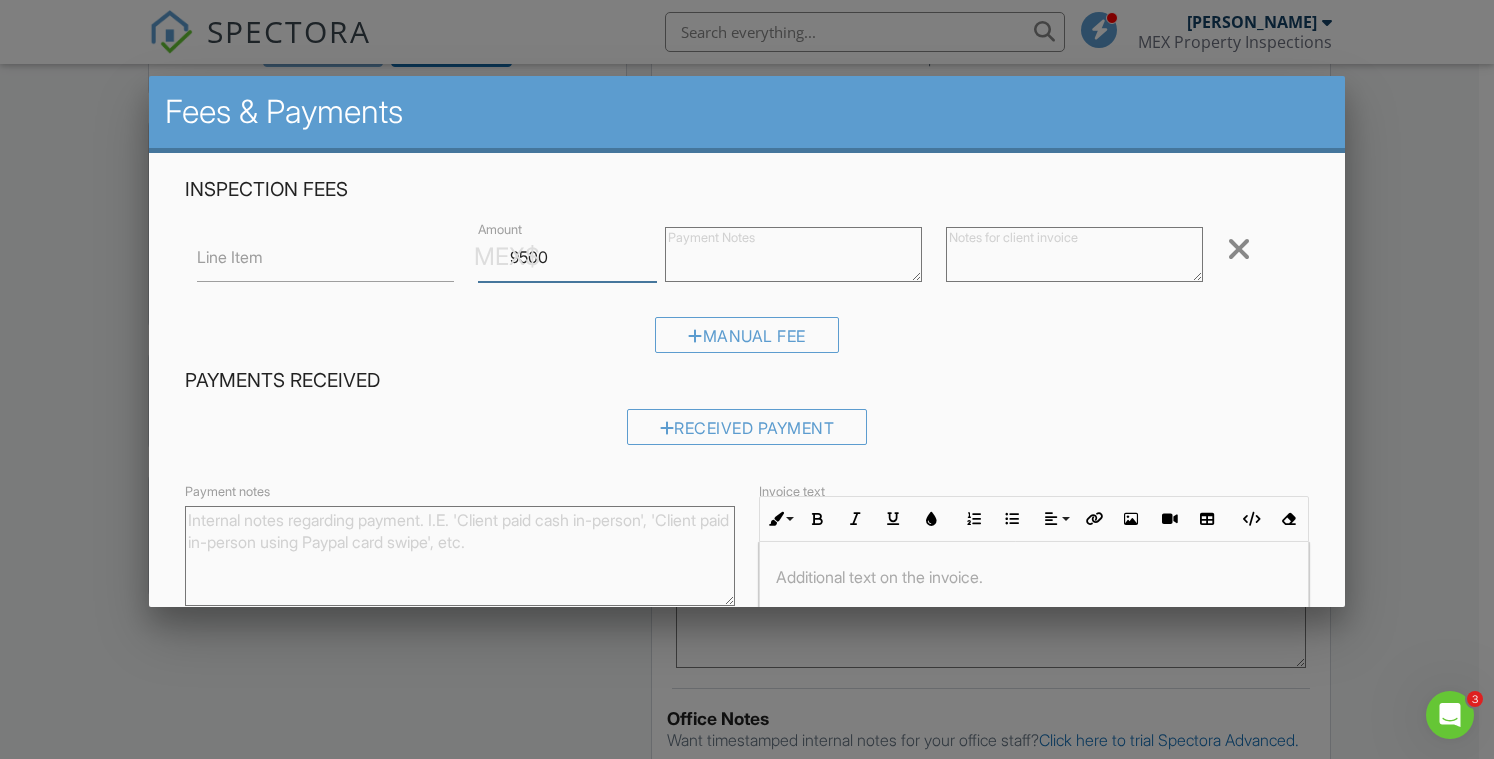 type on "9500" 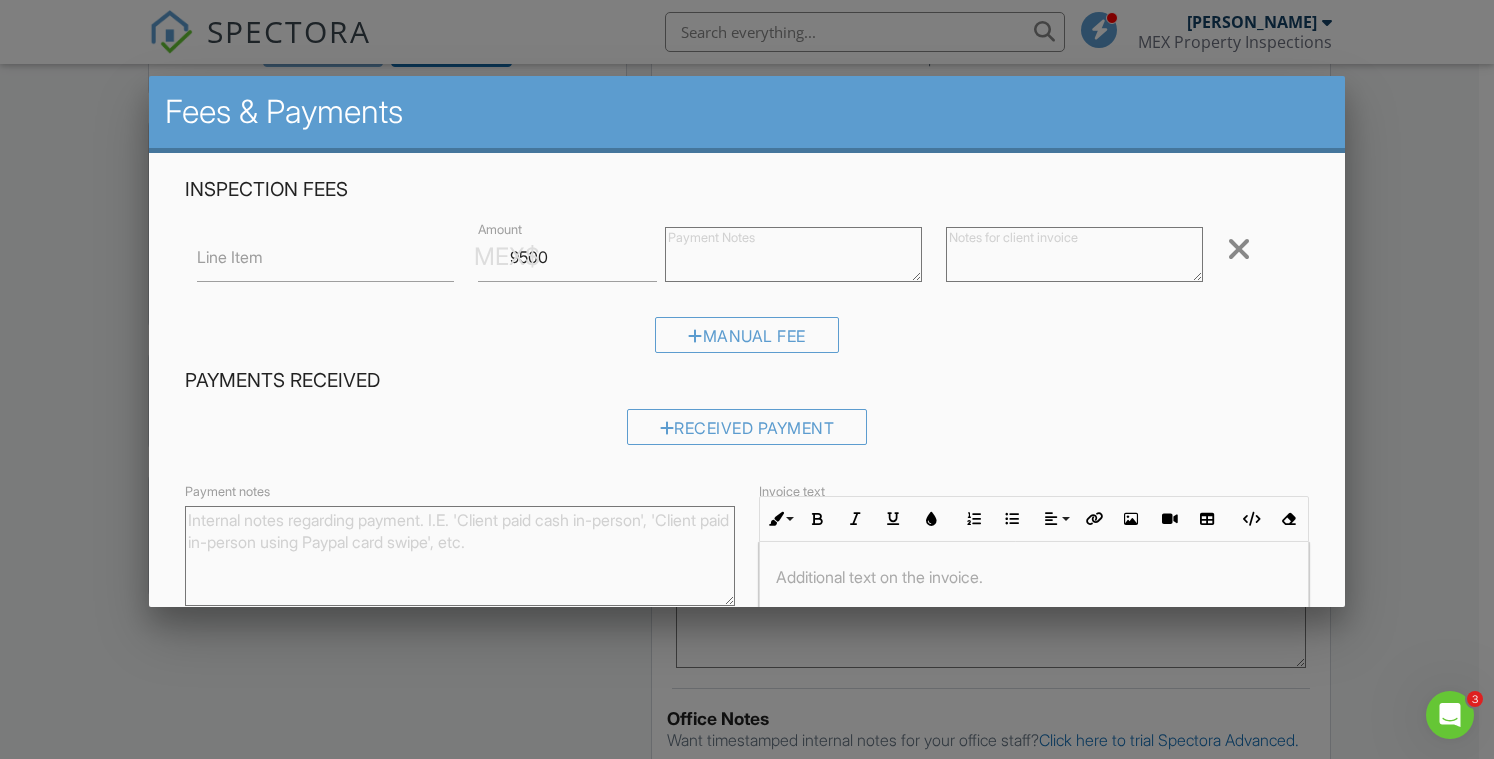 click on "Manual Fee" at bounding box center (746, 342) 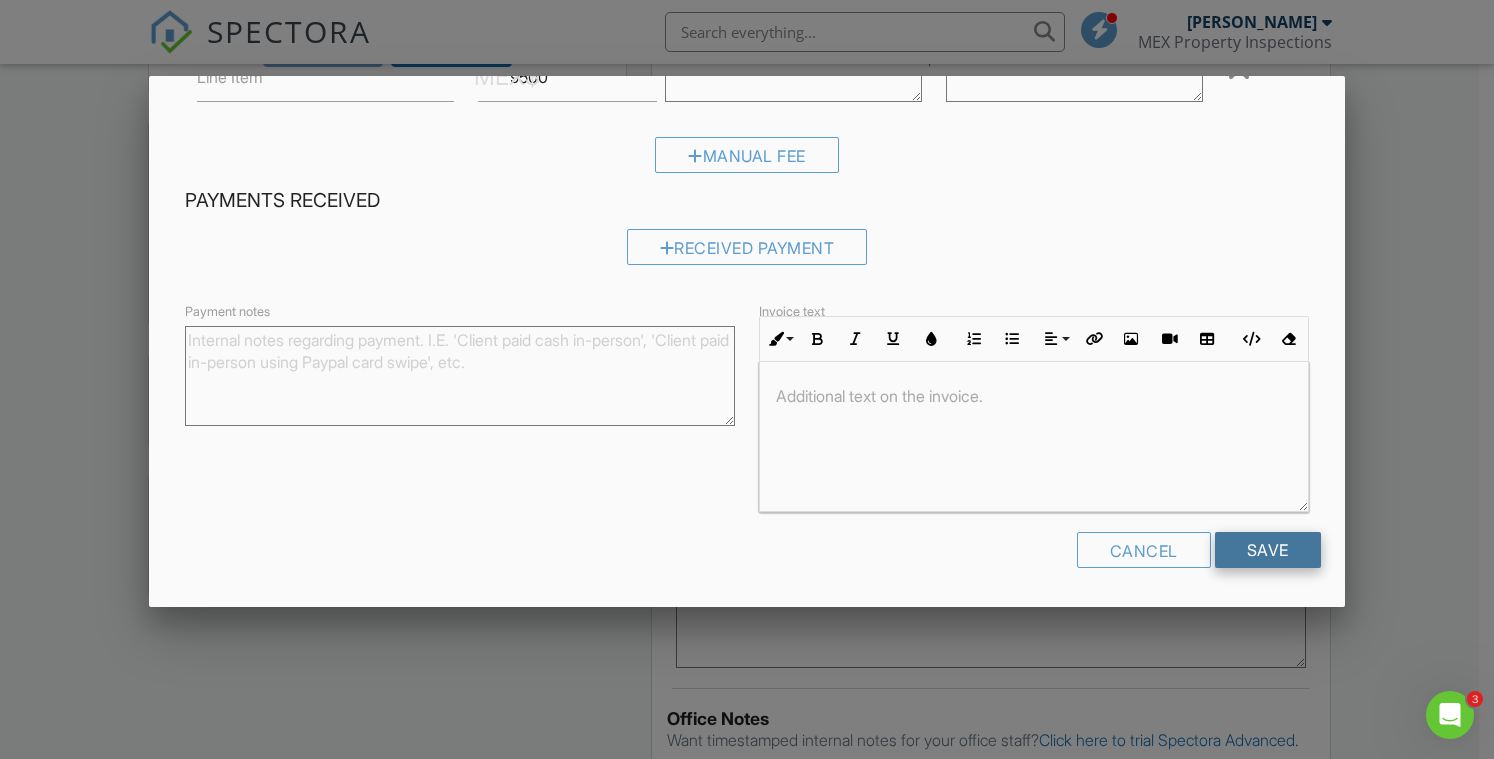click on "Save" at bounding box center [1268, 550] 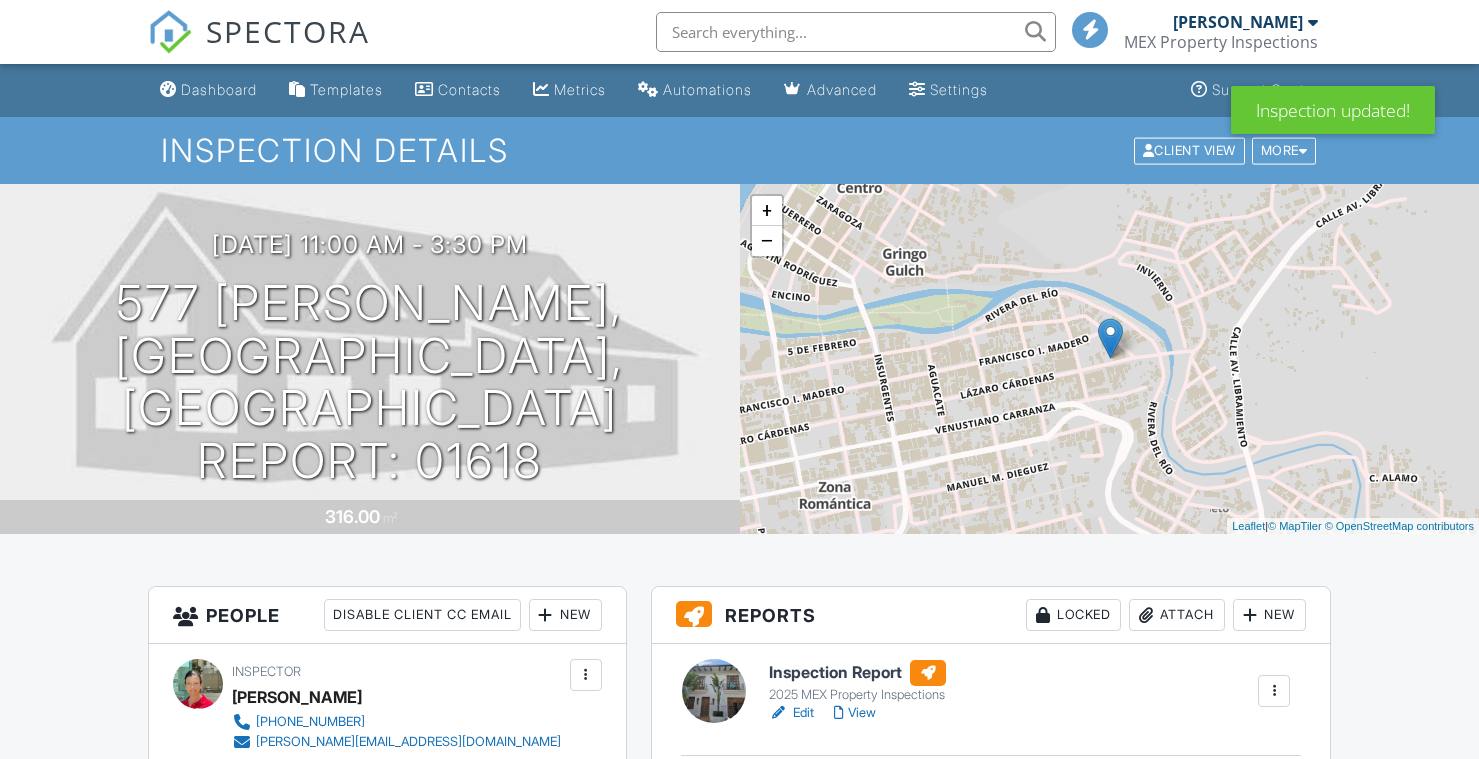 scroll, scrollTop: 617, scrollLeft: 0, axis: vertical 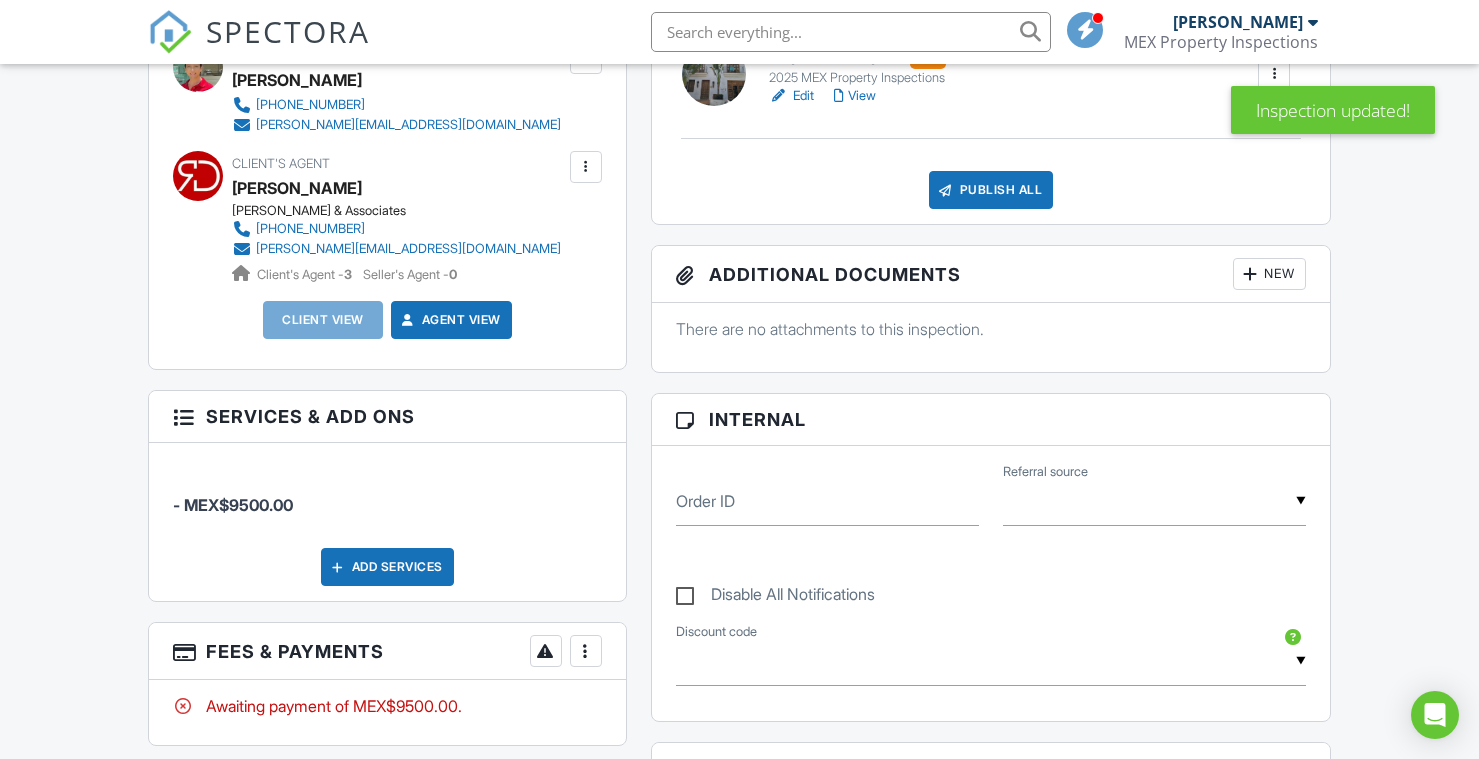 click at bounding box center [586, 651] 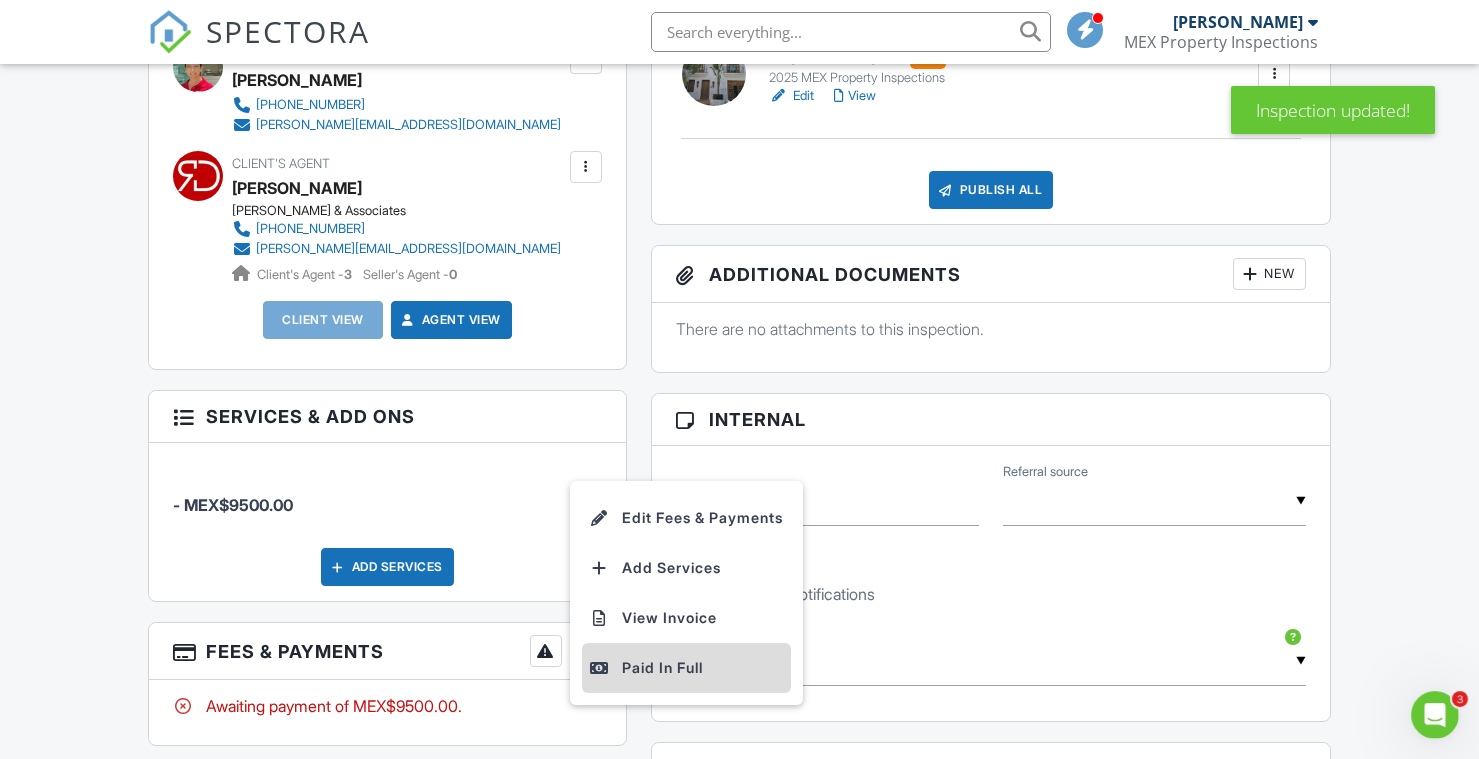 scroll, scrollTop: 0, scrollLeft: 0, axis: both 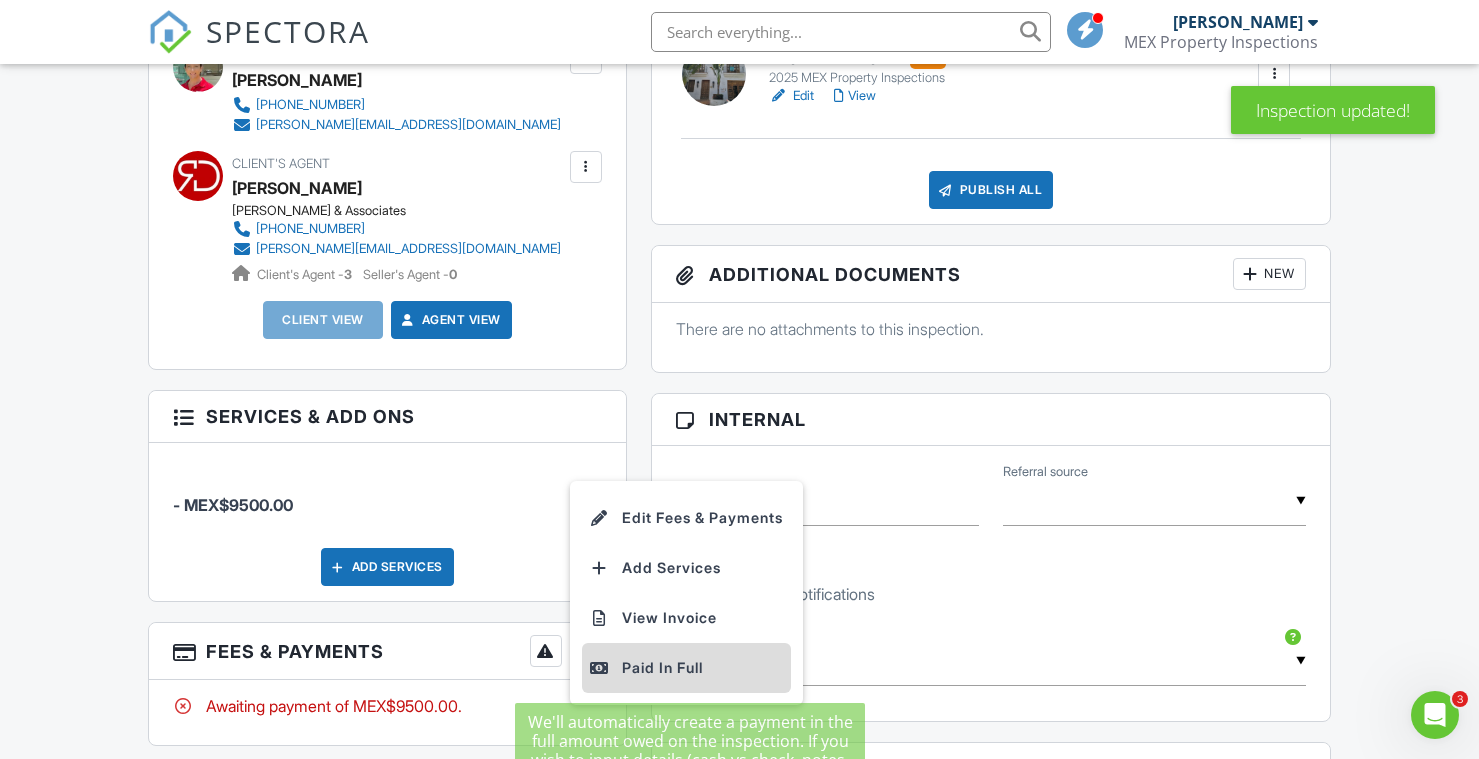 click on "Paid In Full" at bounding box center (686, 668) 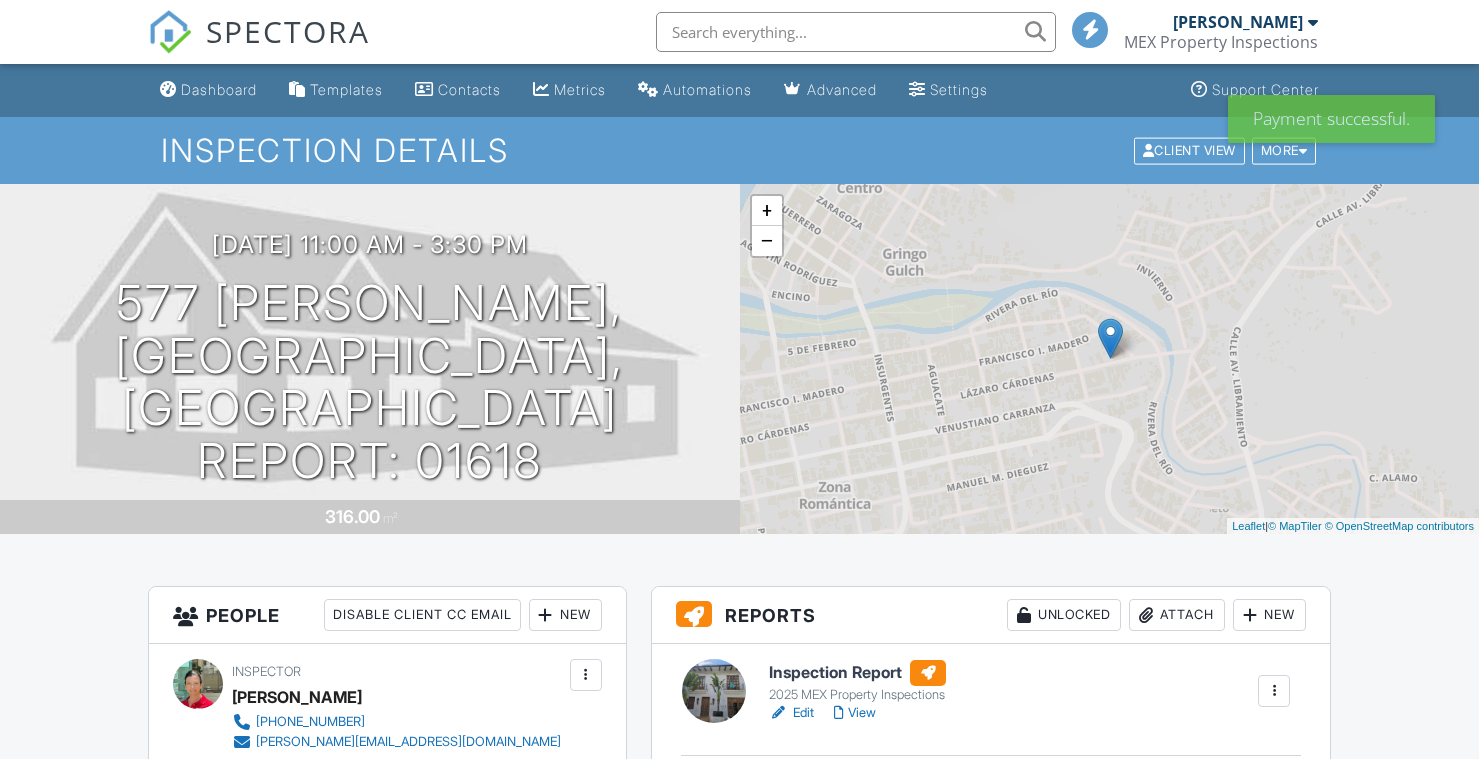 scroll, scrollTop: 0, scrollLeft: 0, axis: both 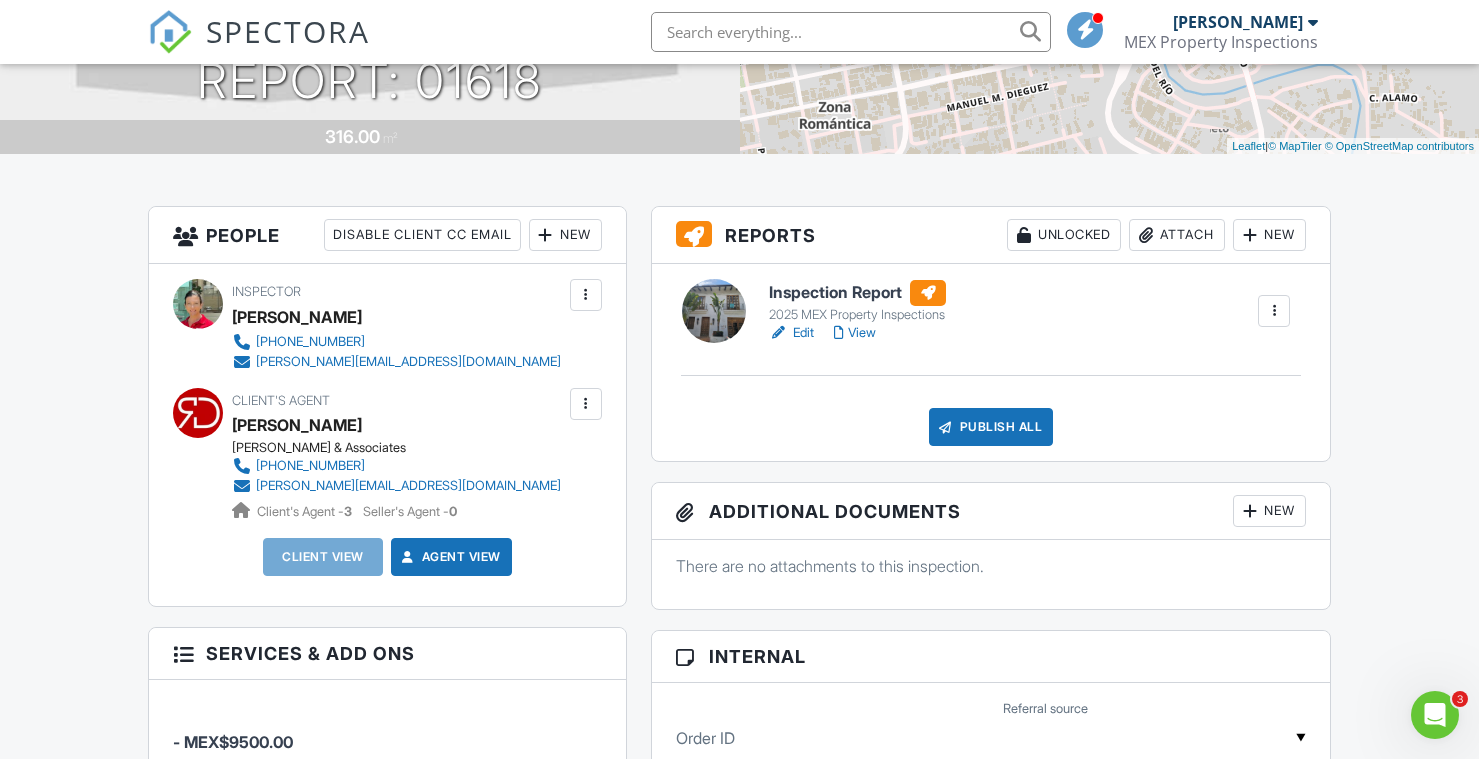 click on "View" at bounding box center (855, 333) 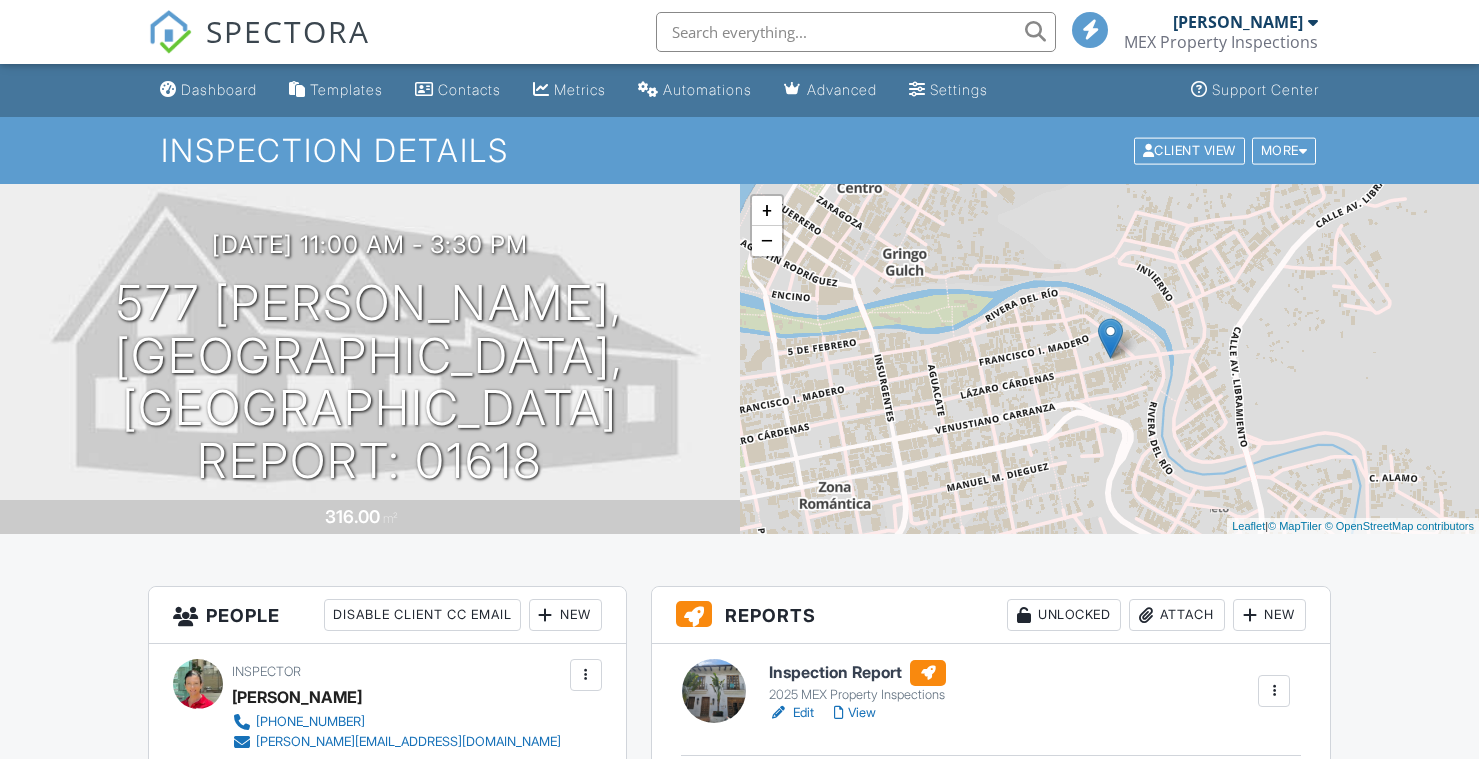 scroll, scrollTop: 170, scrollLeft: 0, axis: vertical 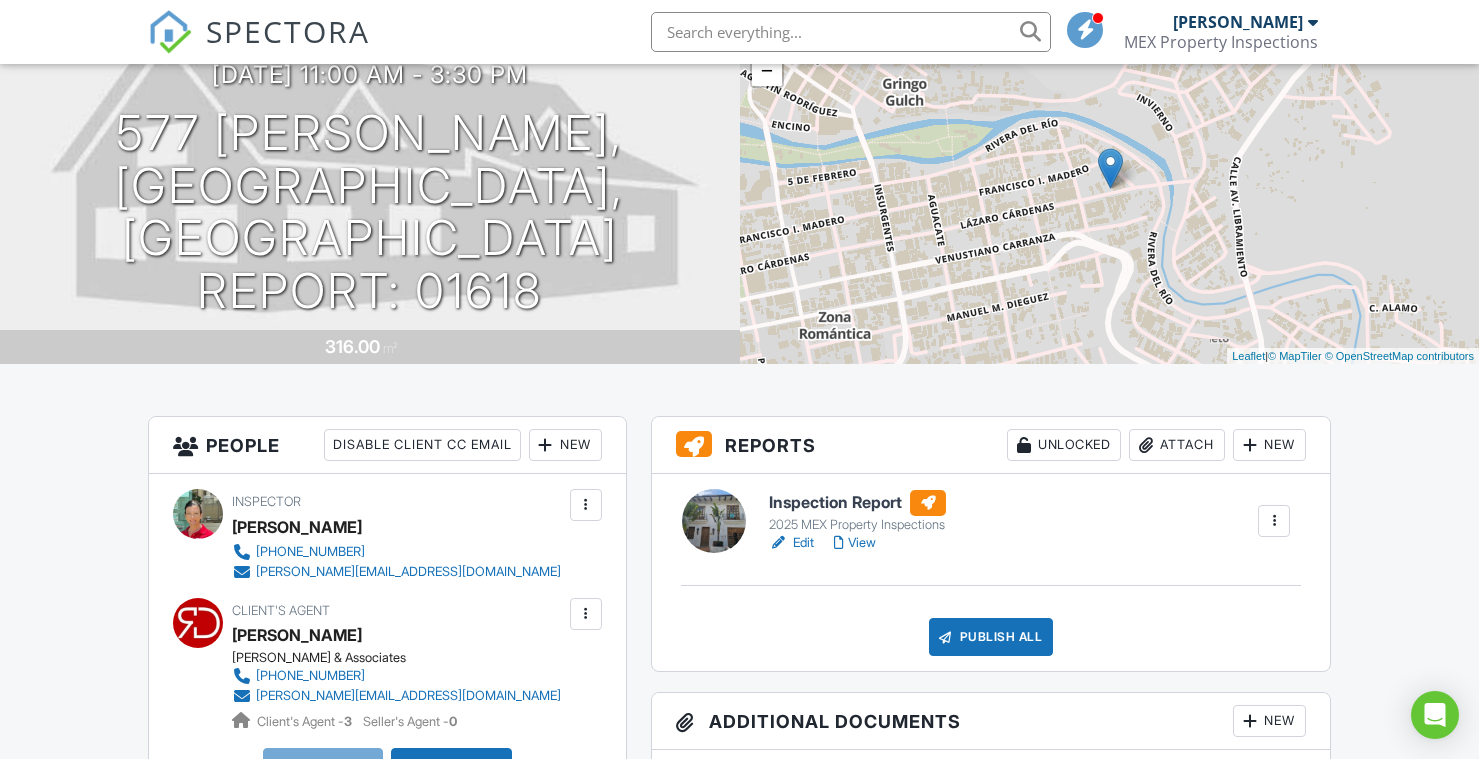 click on "View" at bounding box center [855, 543] 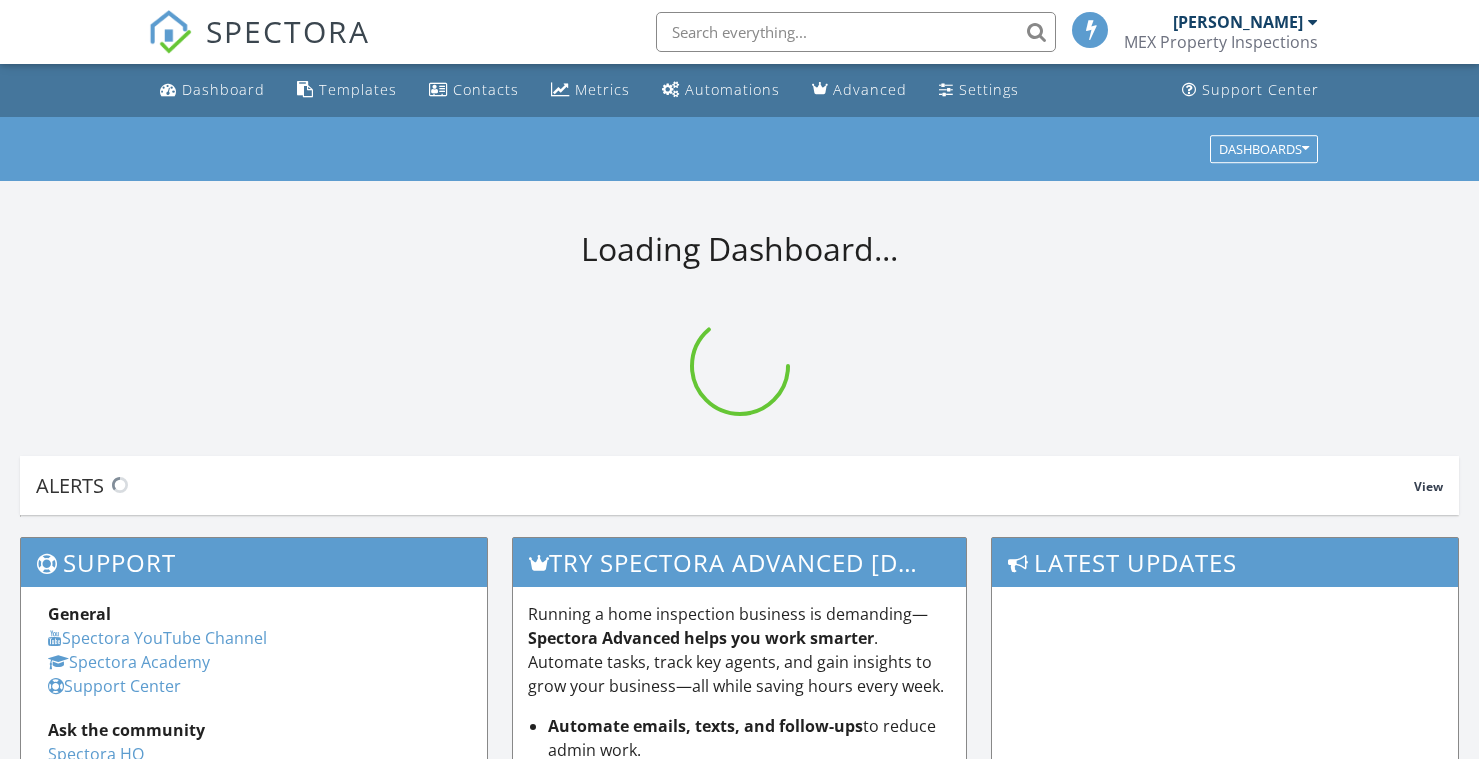 scroll, scrollTop: 0, scrollLeft: 0, axis: both 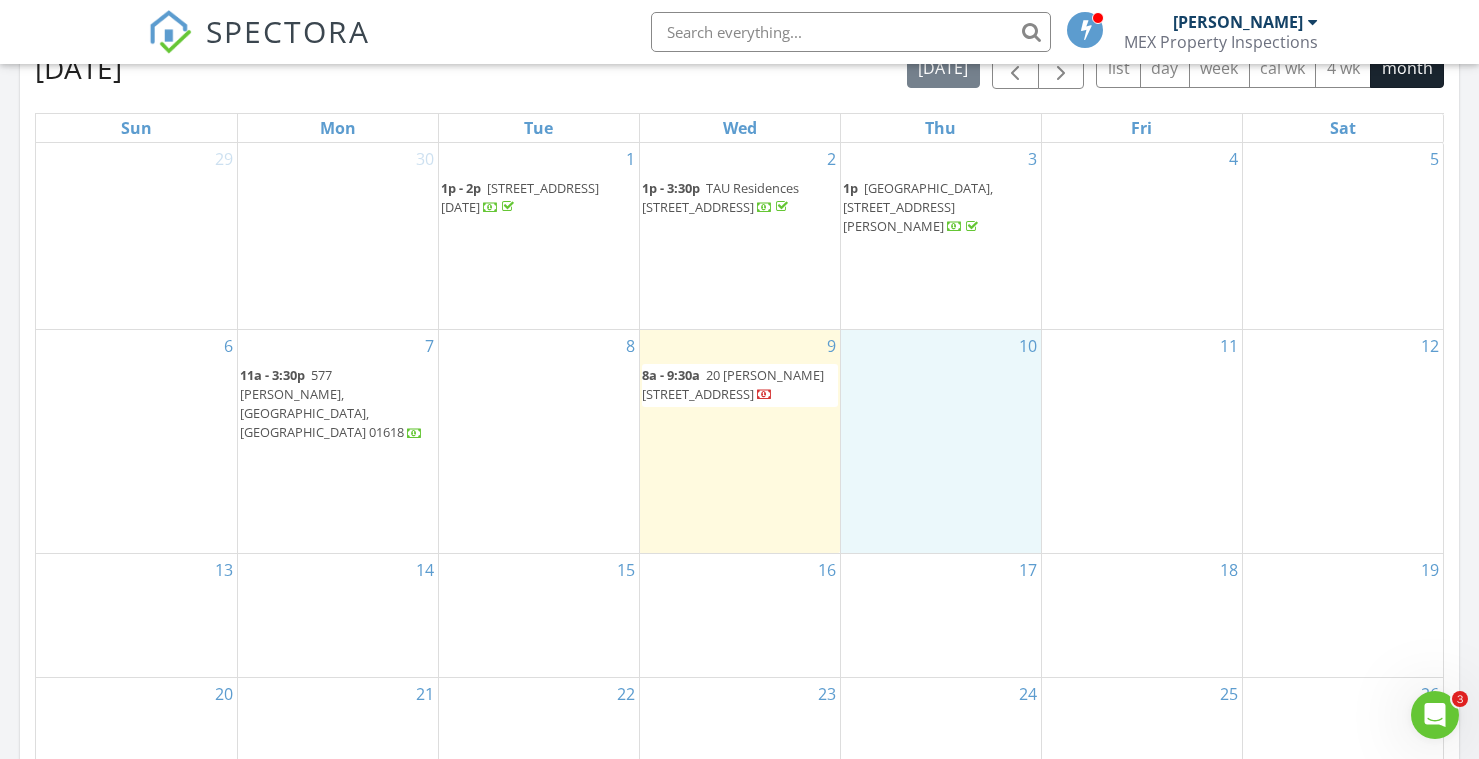 click on "10" at bounding box center [941, 441] 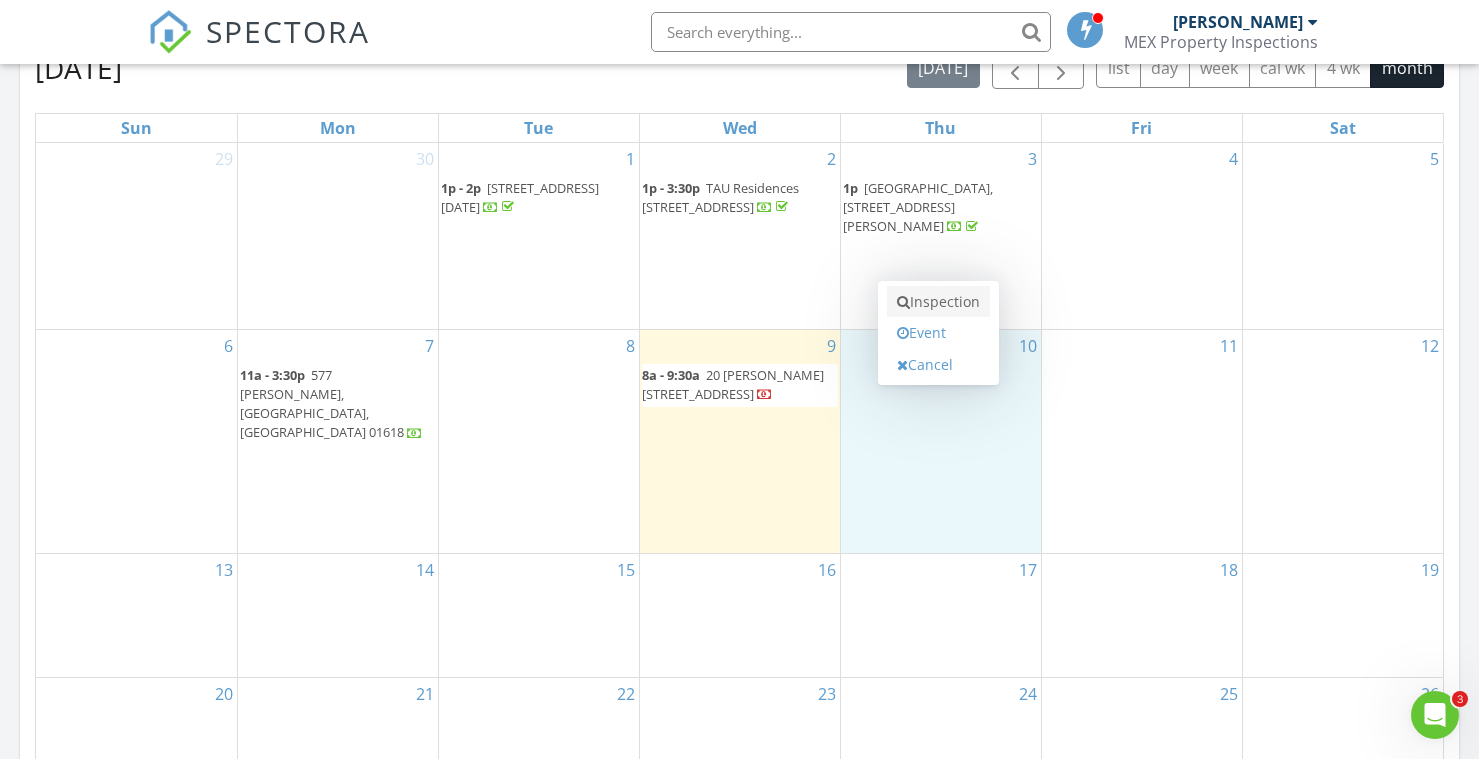 click on "Inspection" at bounding box center [938, 302] 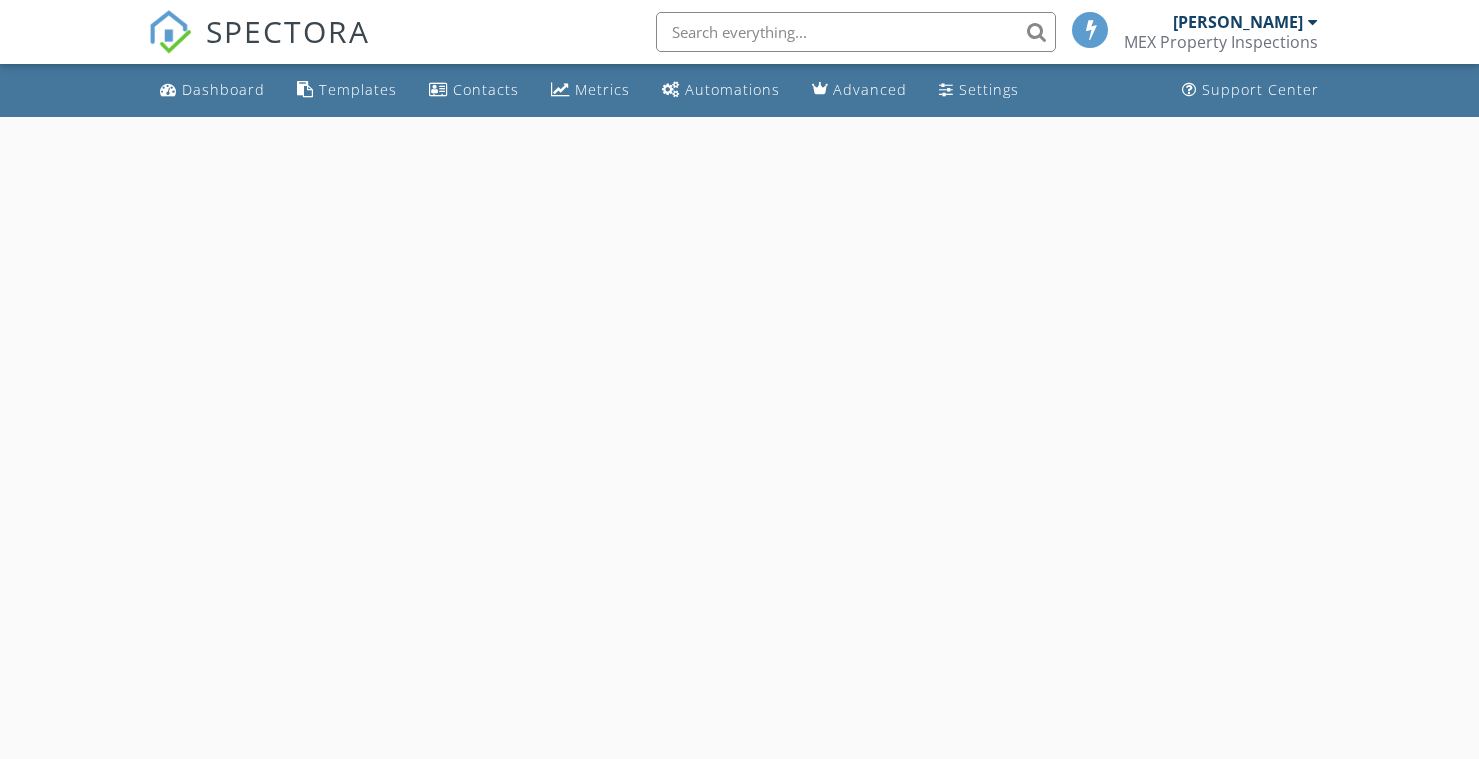 scroll, scrollTop: 0, scrollLeft: 0, axis: both 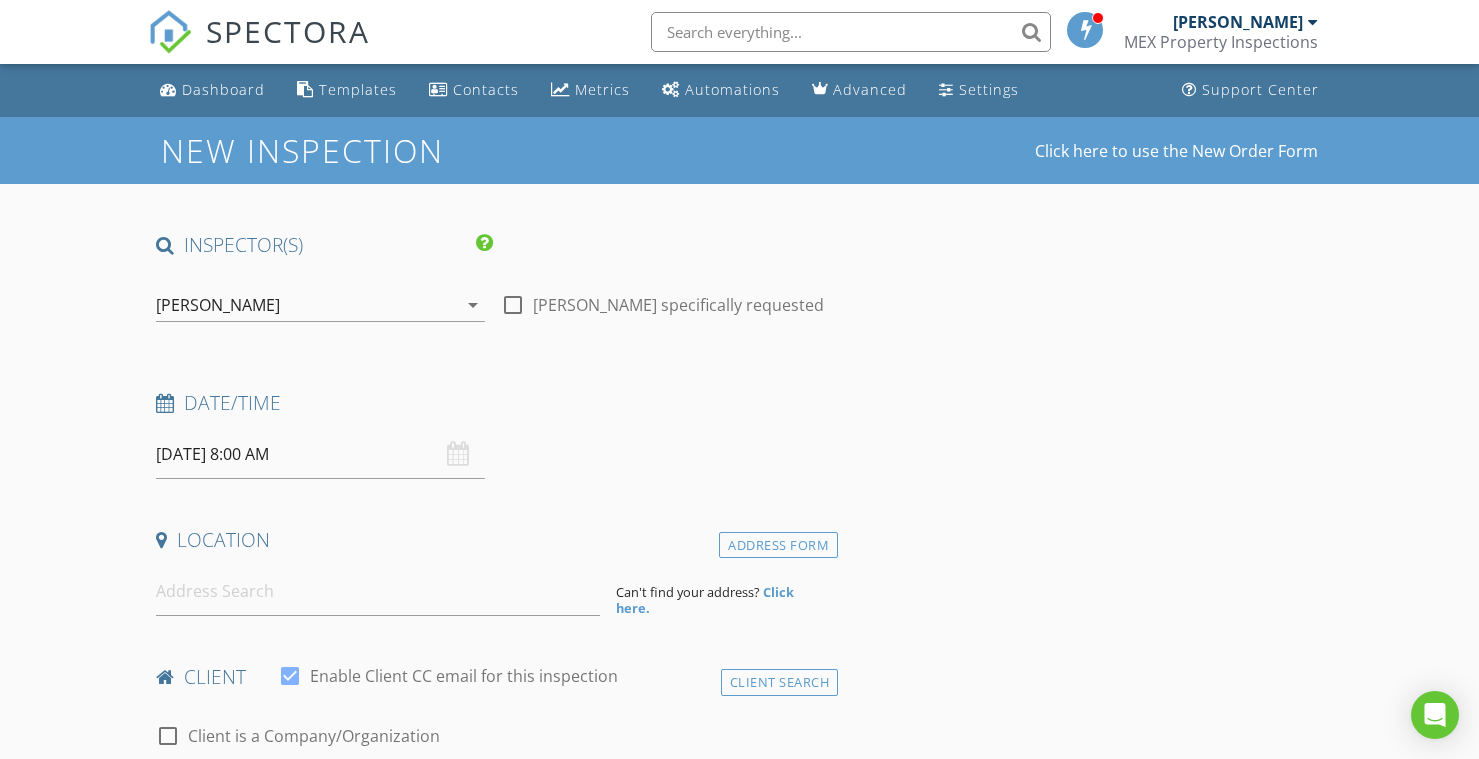 click on "10/07/2025 8:00 AM" at bounding box center (320, 454) 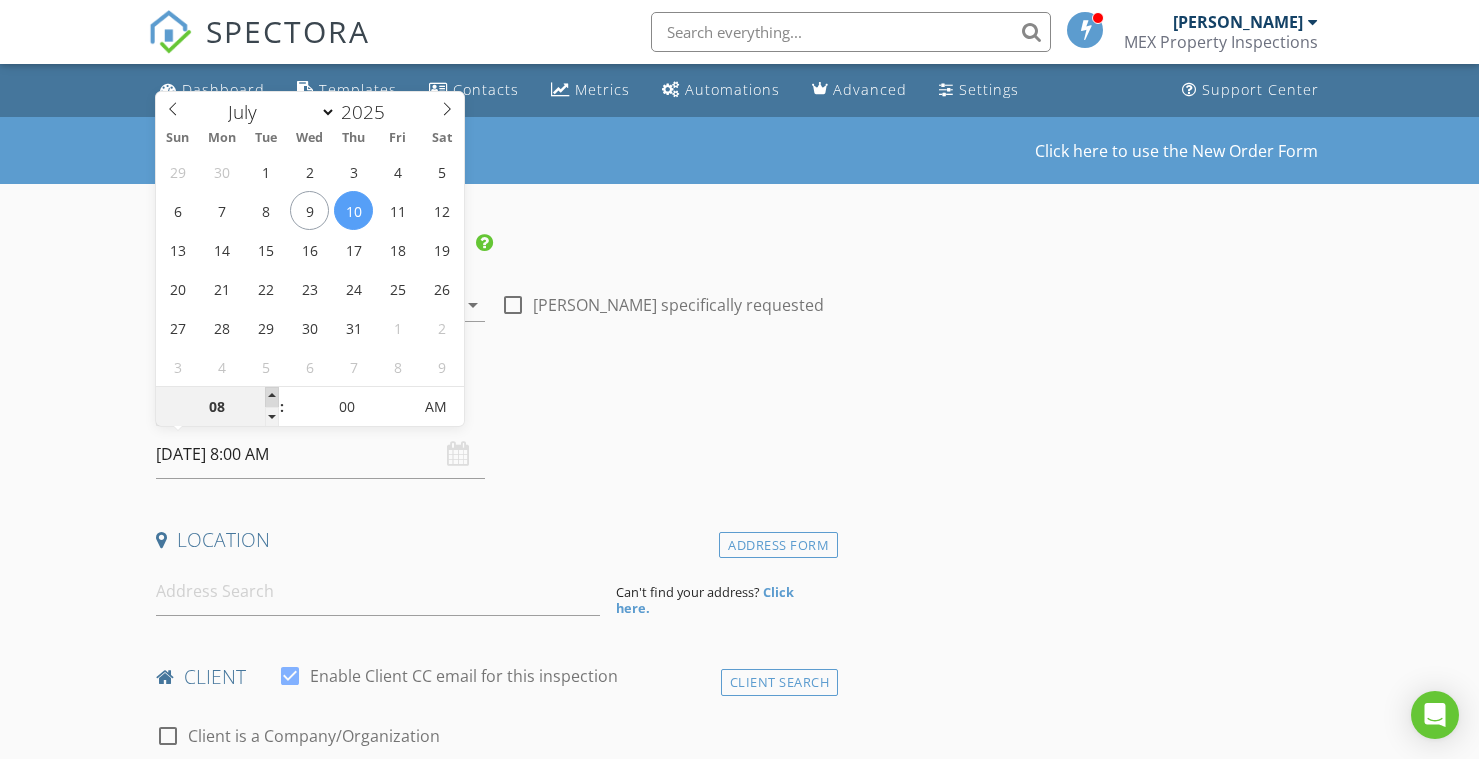 type on "09" 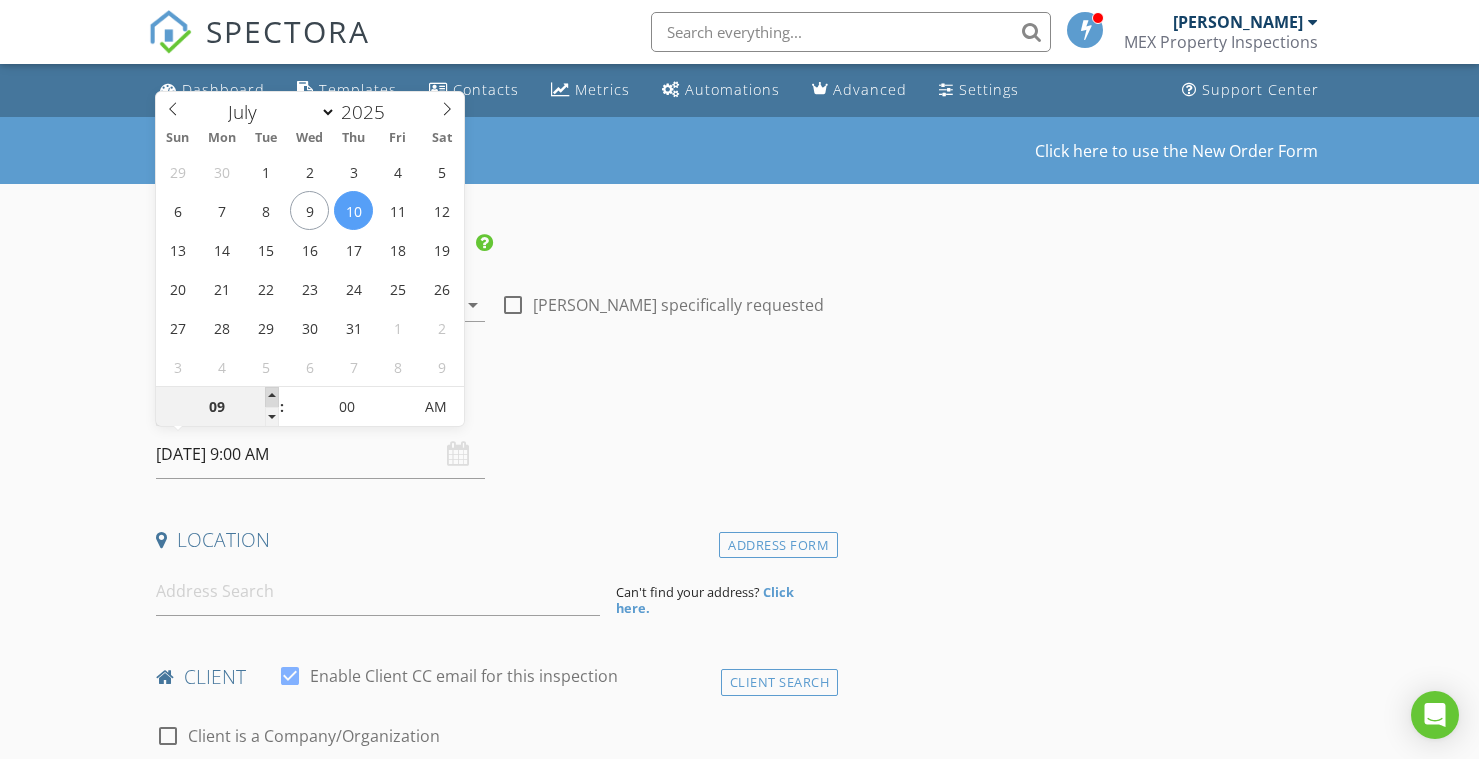 click at bounding box center (272, 397) 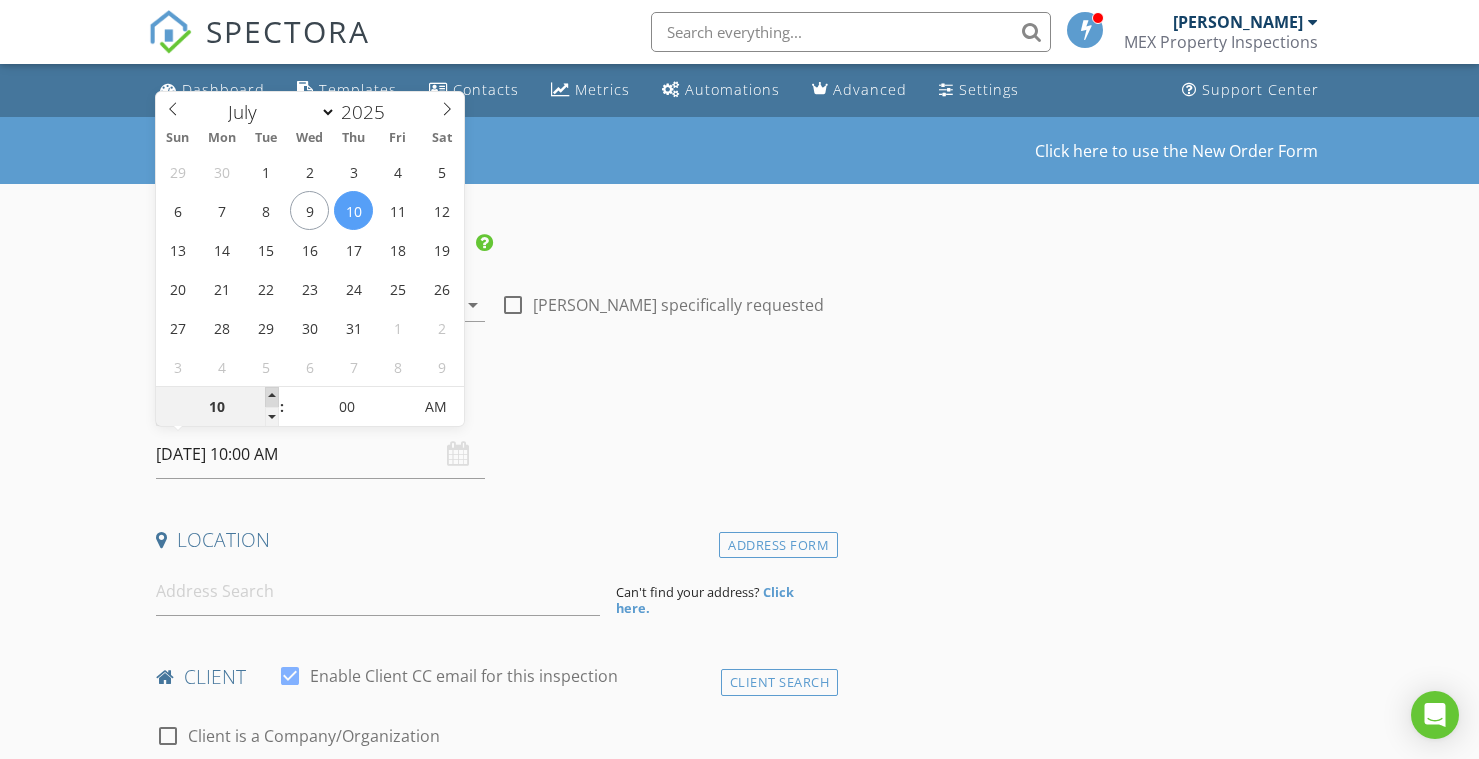 click at bounding box center [272, 397] 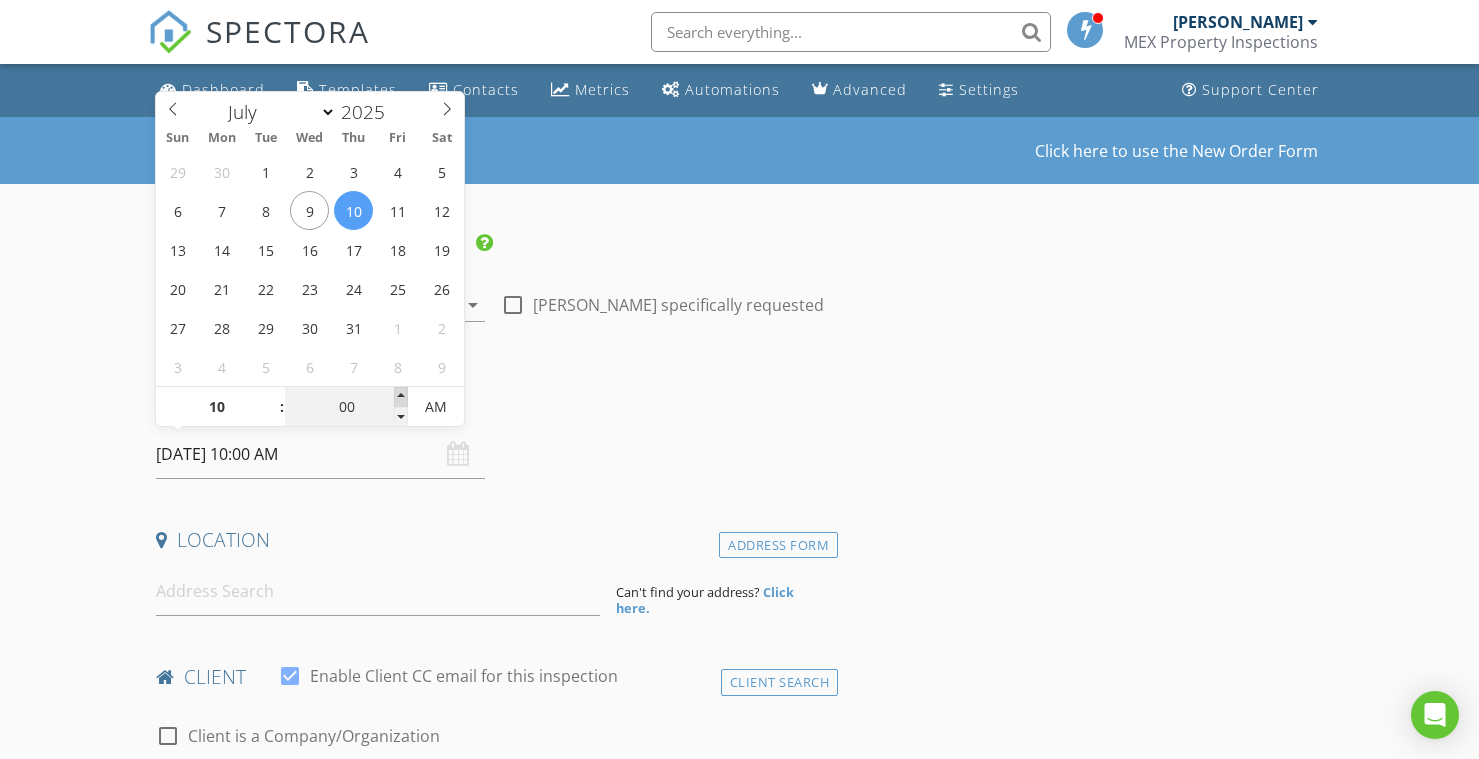 type on "05" 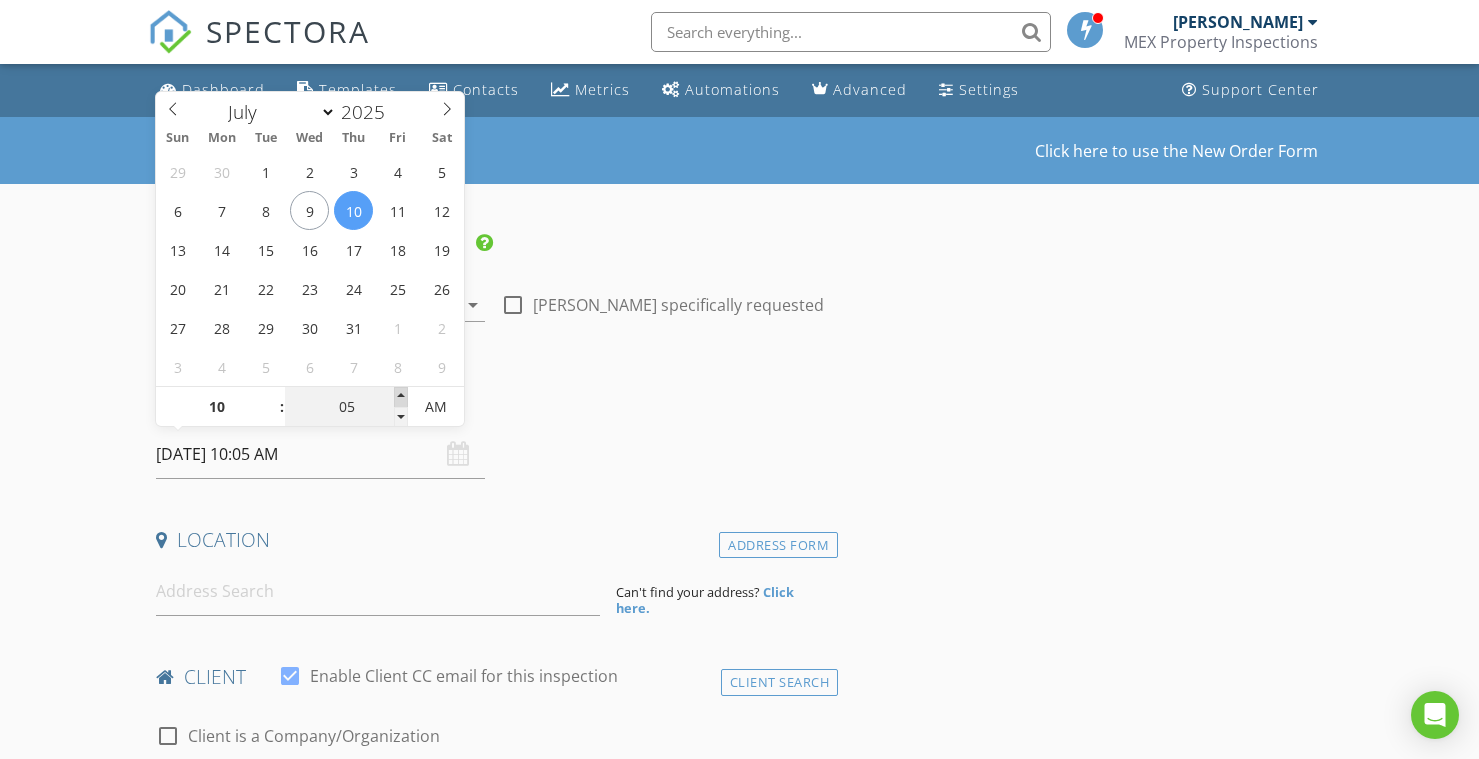click at bounding box center [401, 397] 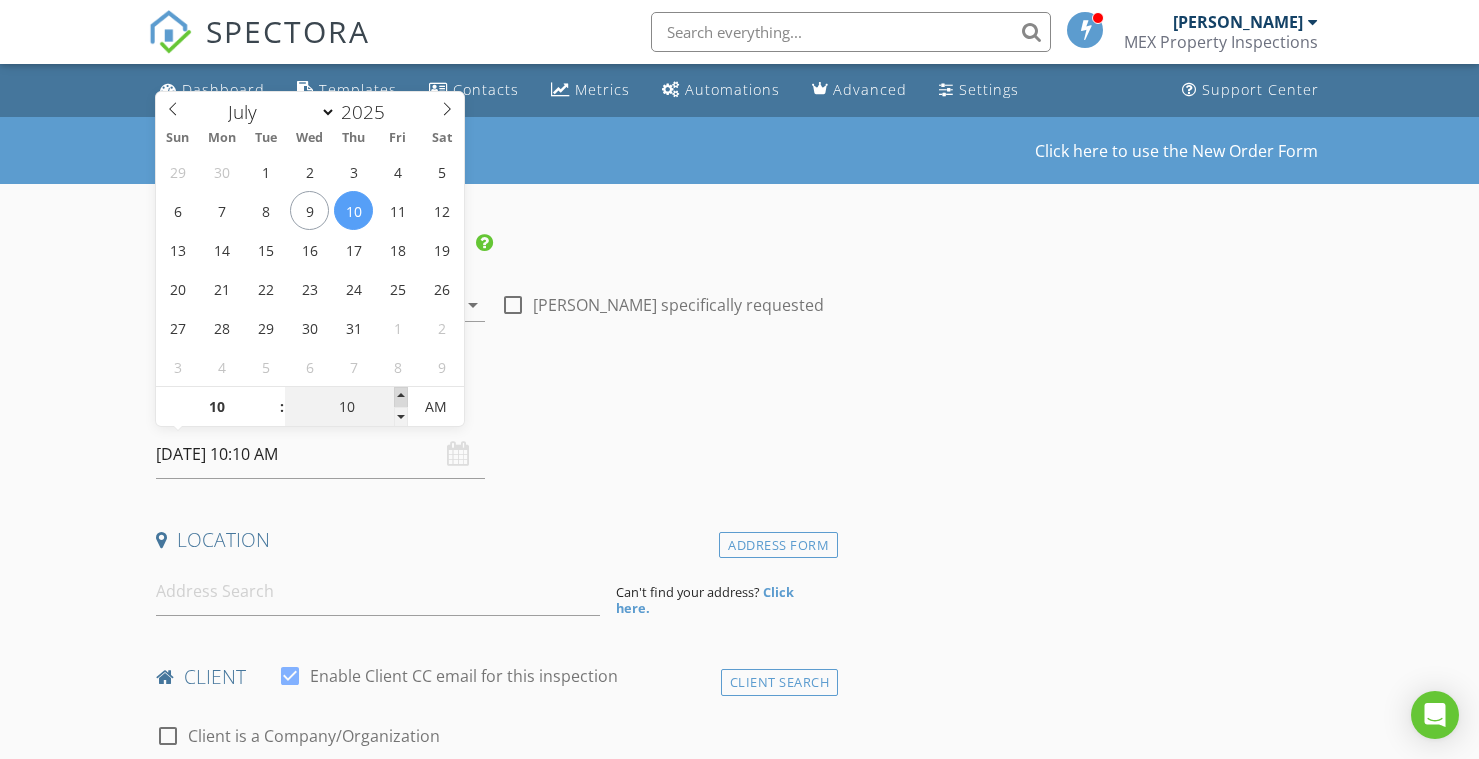 click at bounding box center [401, 397] 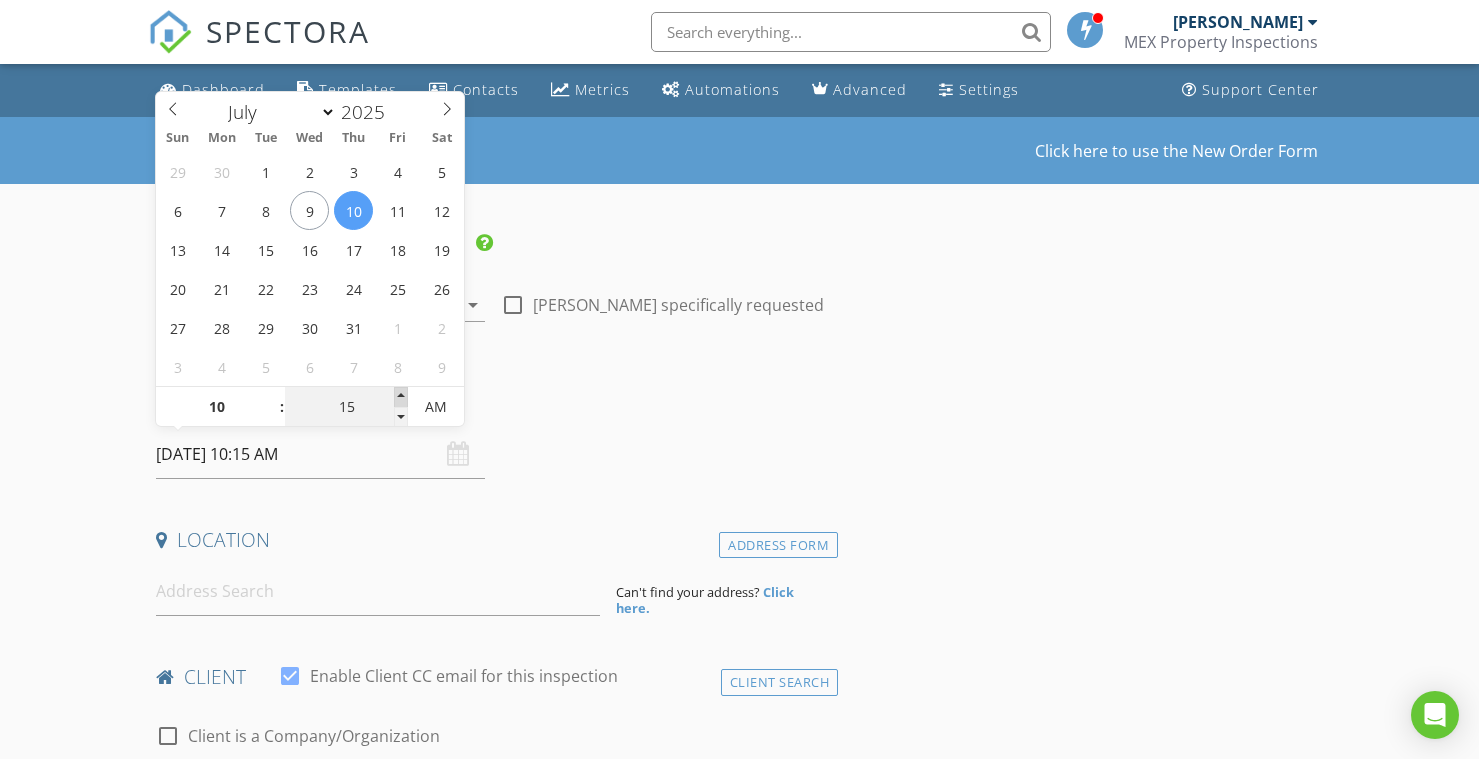 click at bounding box center (401, 397) 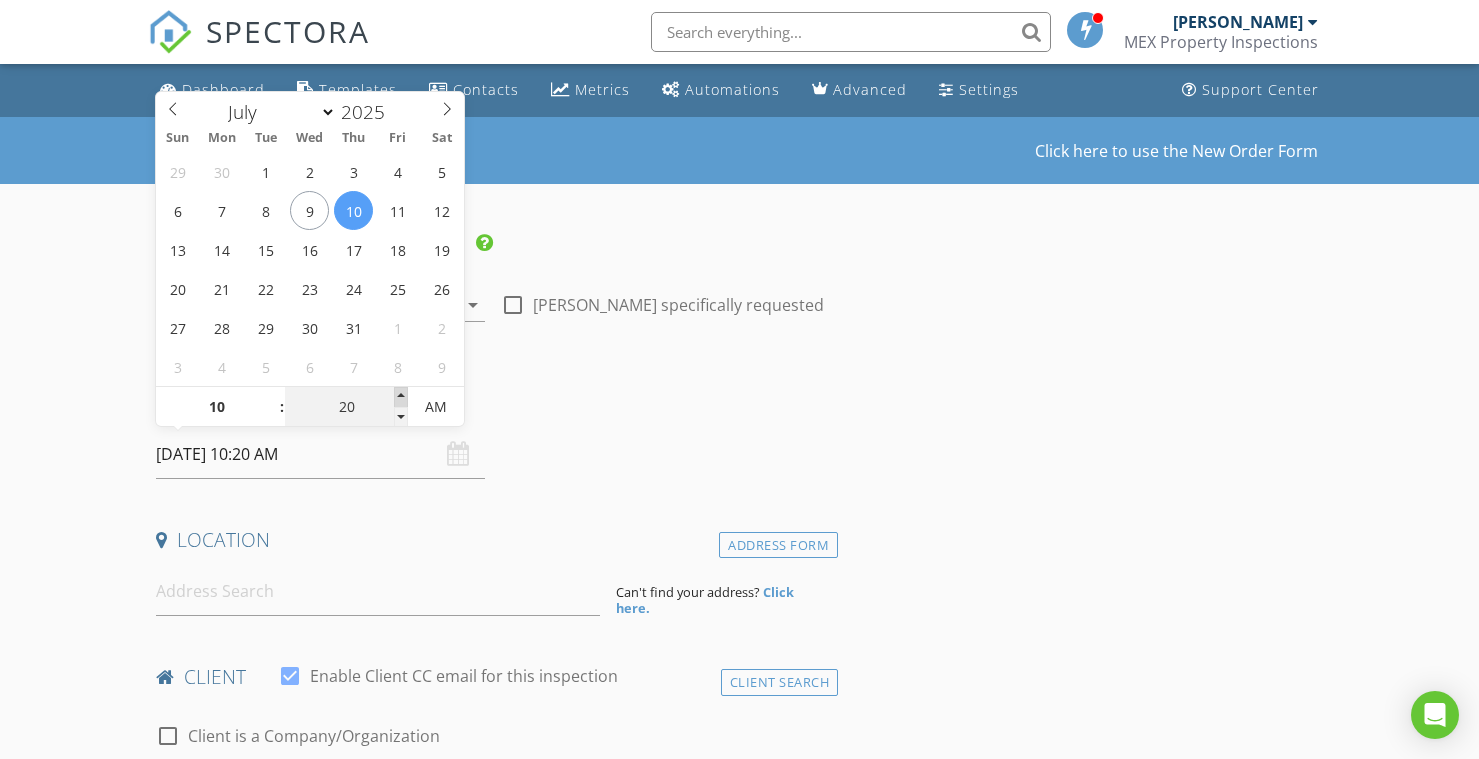 click at bounding box center [401, 397] 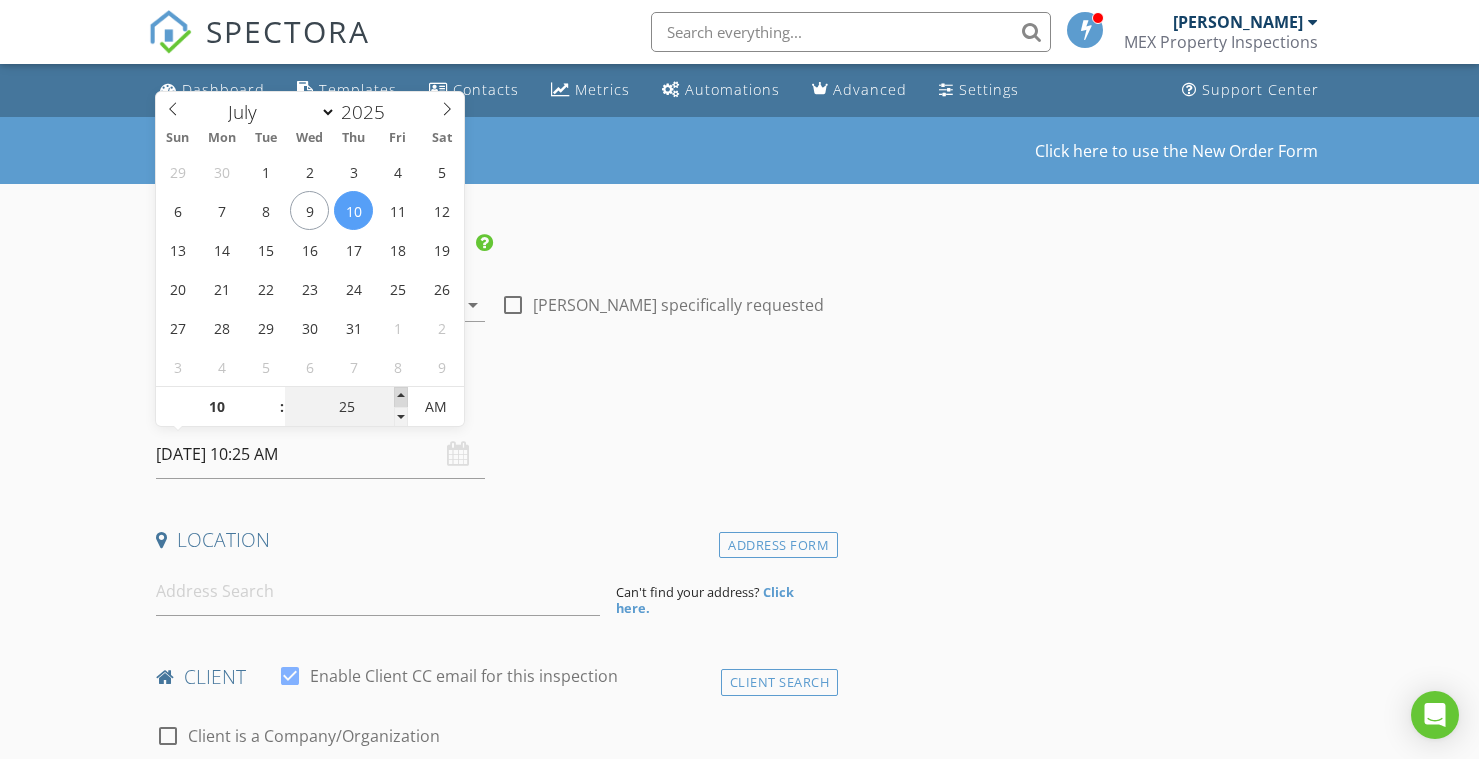 click at bounding box center [401, 397] 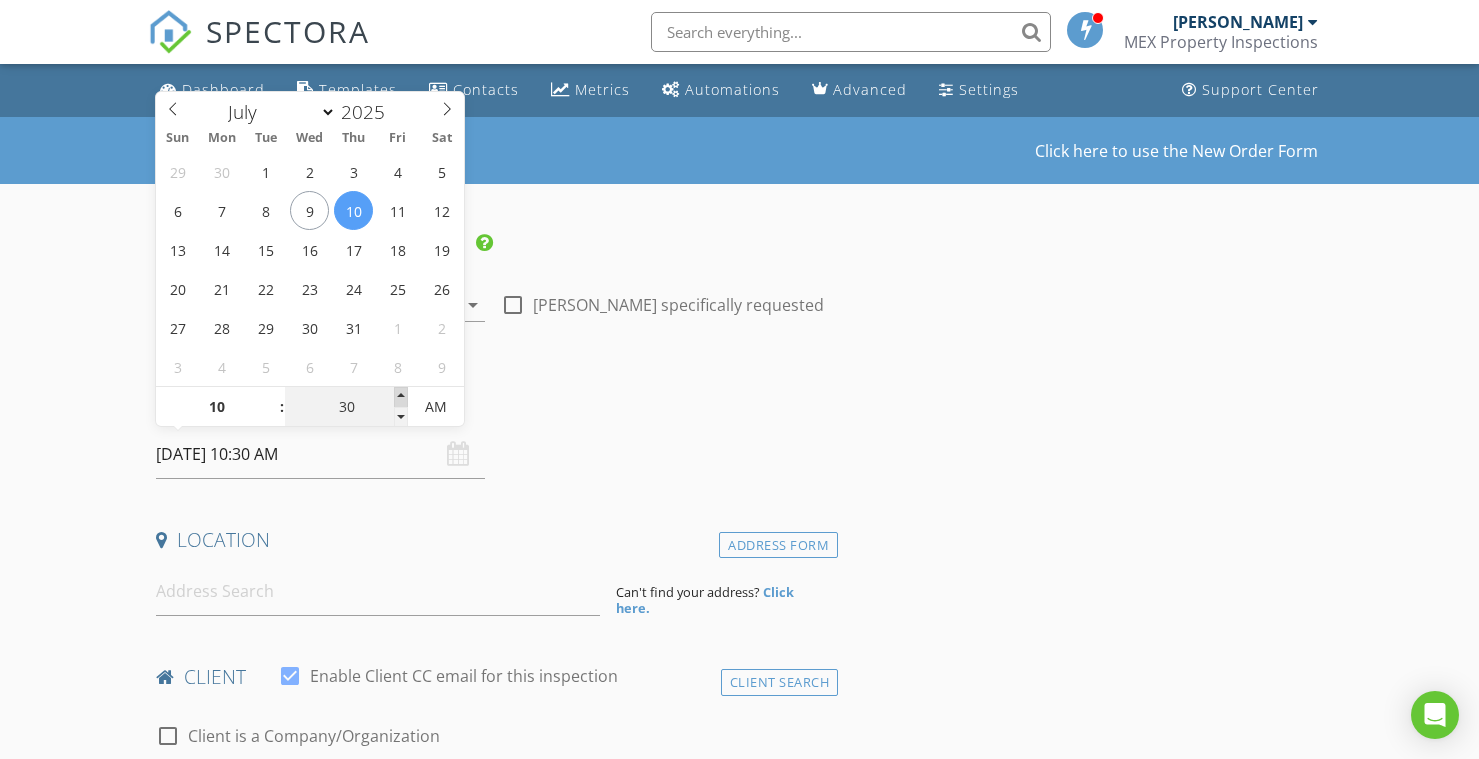 click at bounding box center [401, 397] 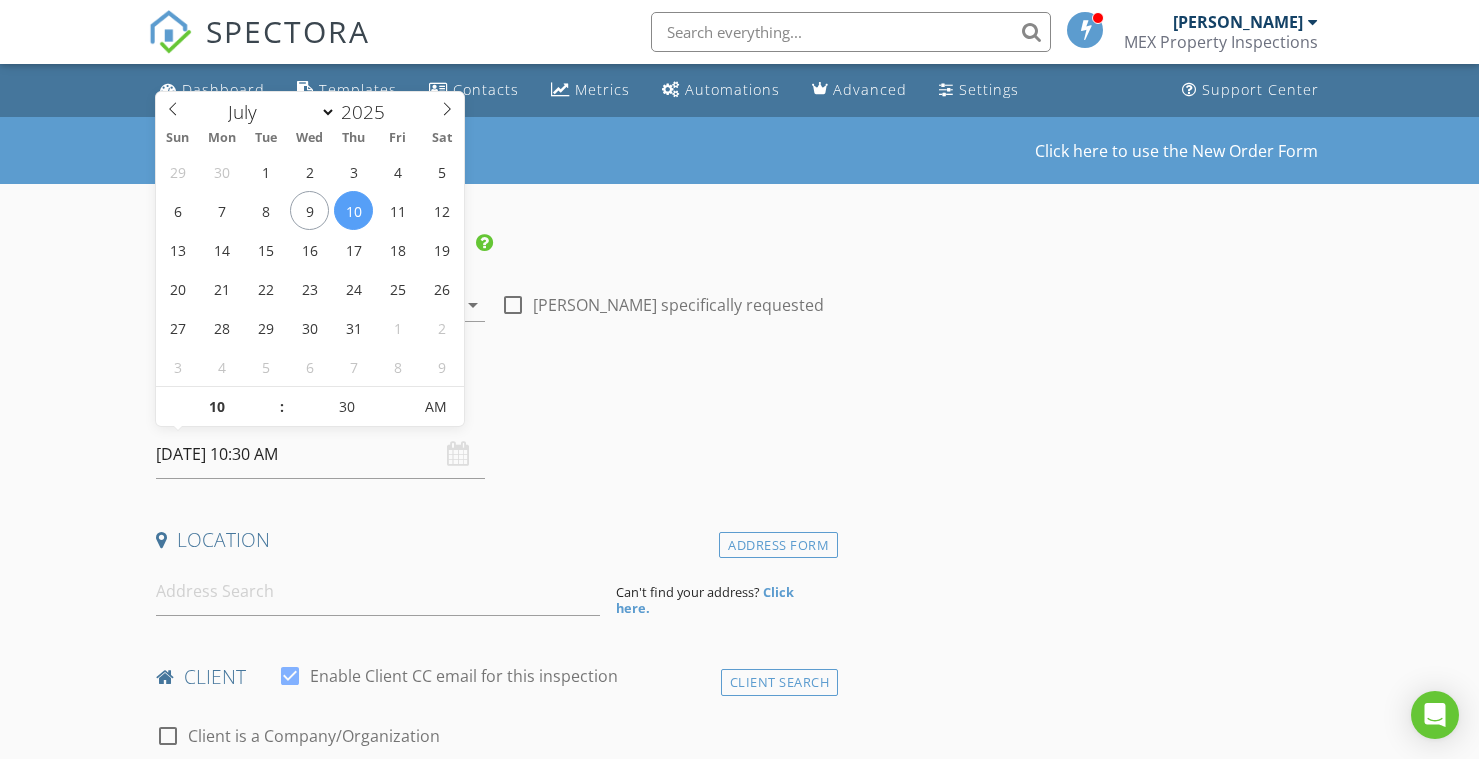 click on "Date/Time
10/07/2025 10:30 AM" at bounding box center [493, 434] 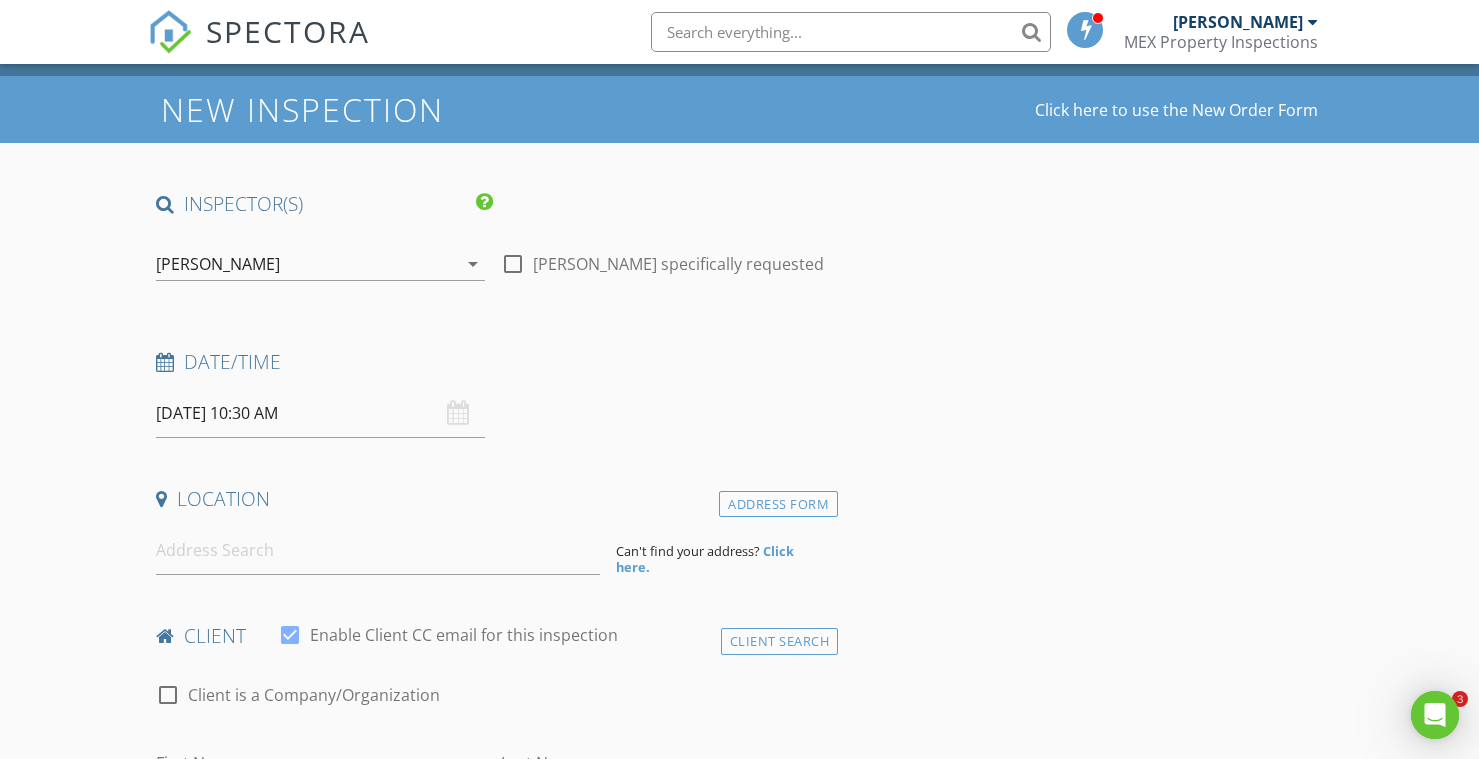 scroll, scrollTop: 0, scrollLeft: 0, axis: both 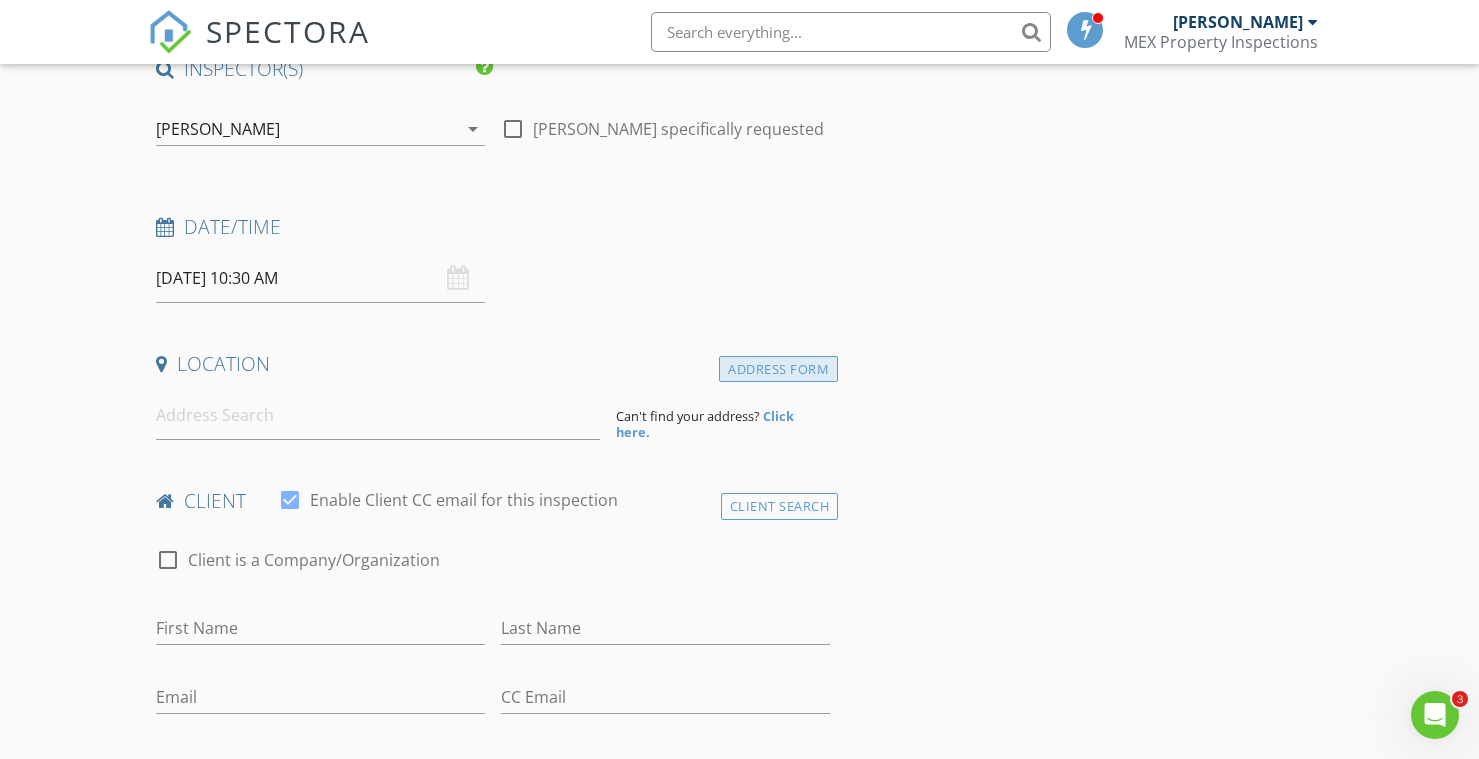 click on "Address Form" at bounding box center [778, 369] 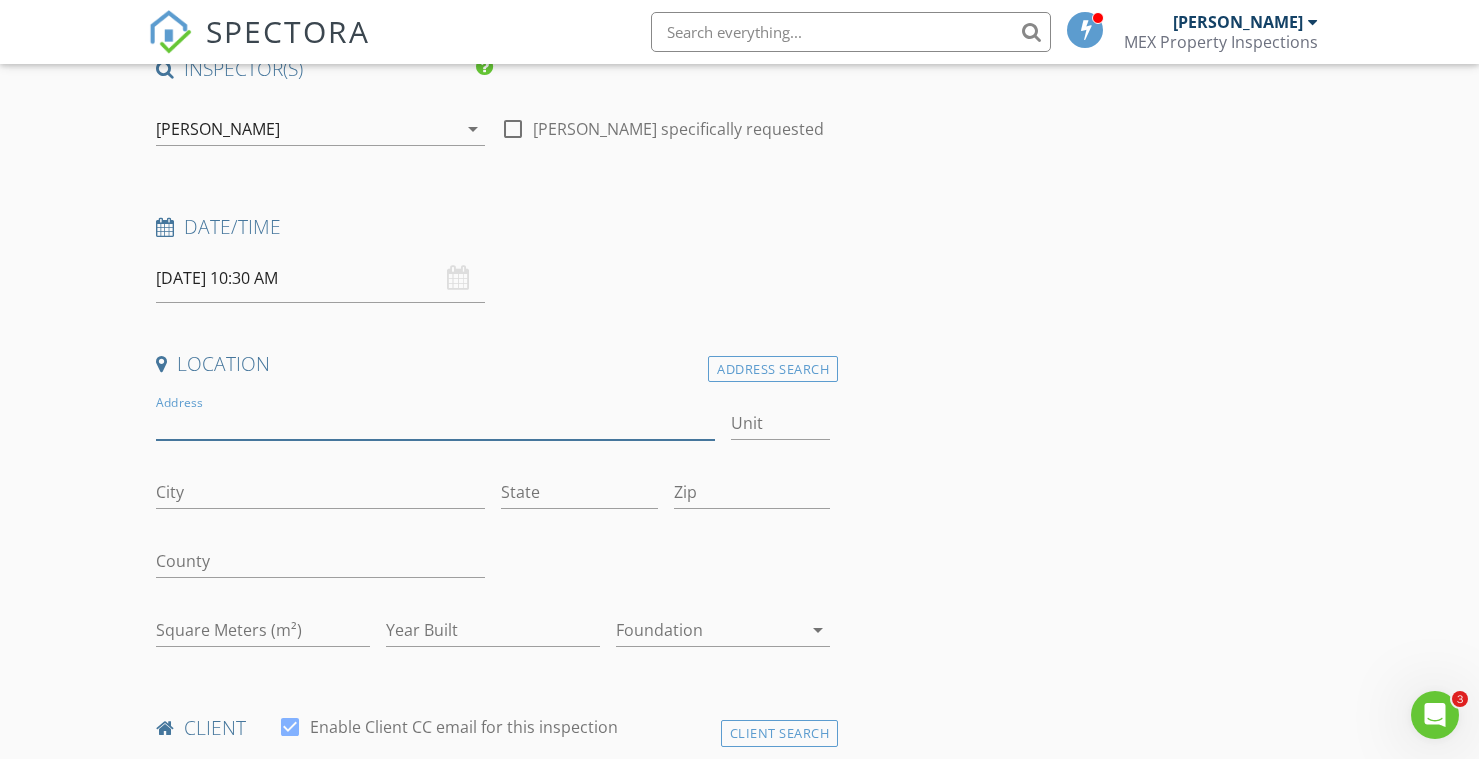 click on "Address" at bounding box center [435, 423] 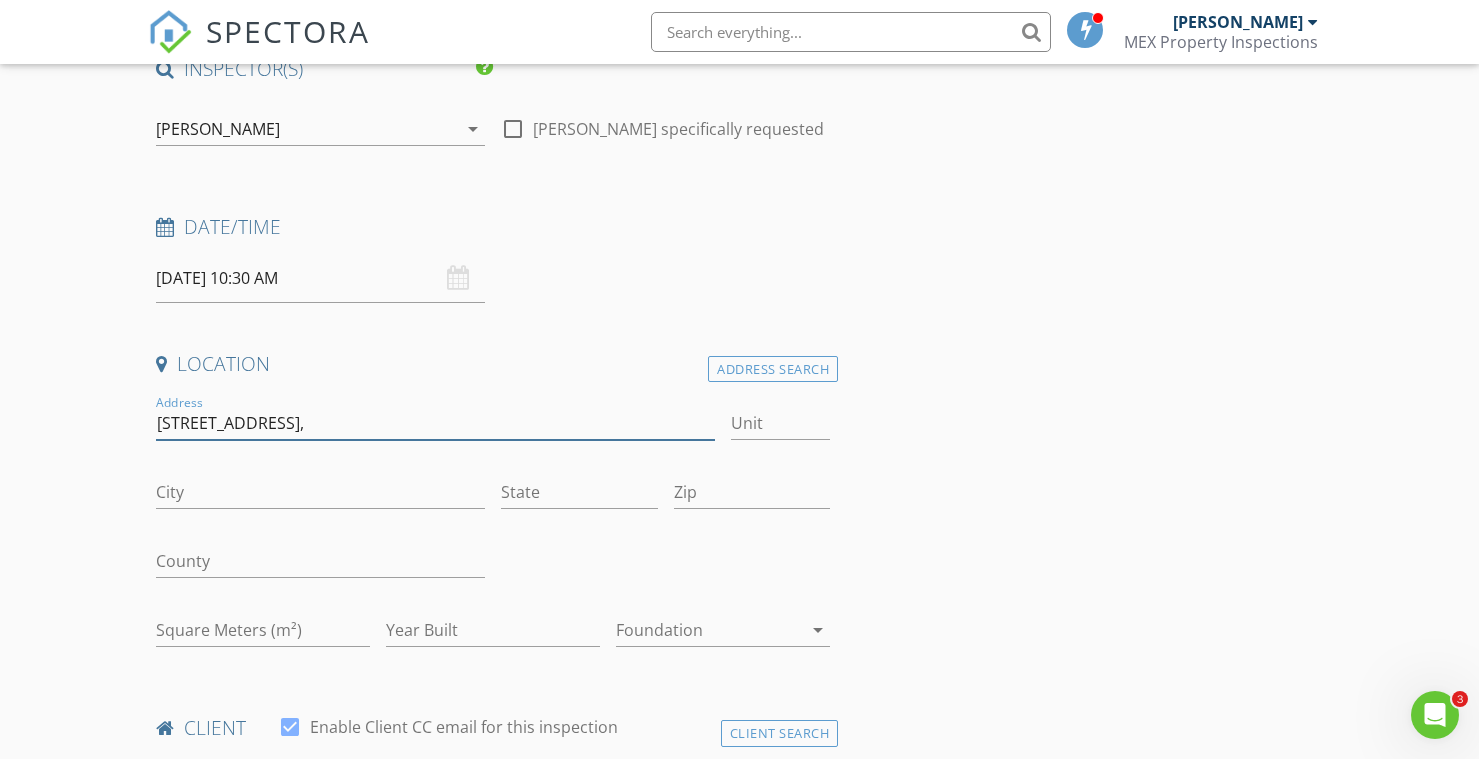 click on "239 Rio Yaki 704, Centrika," at bounding box center (435, 423) 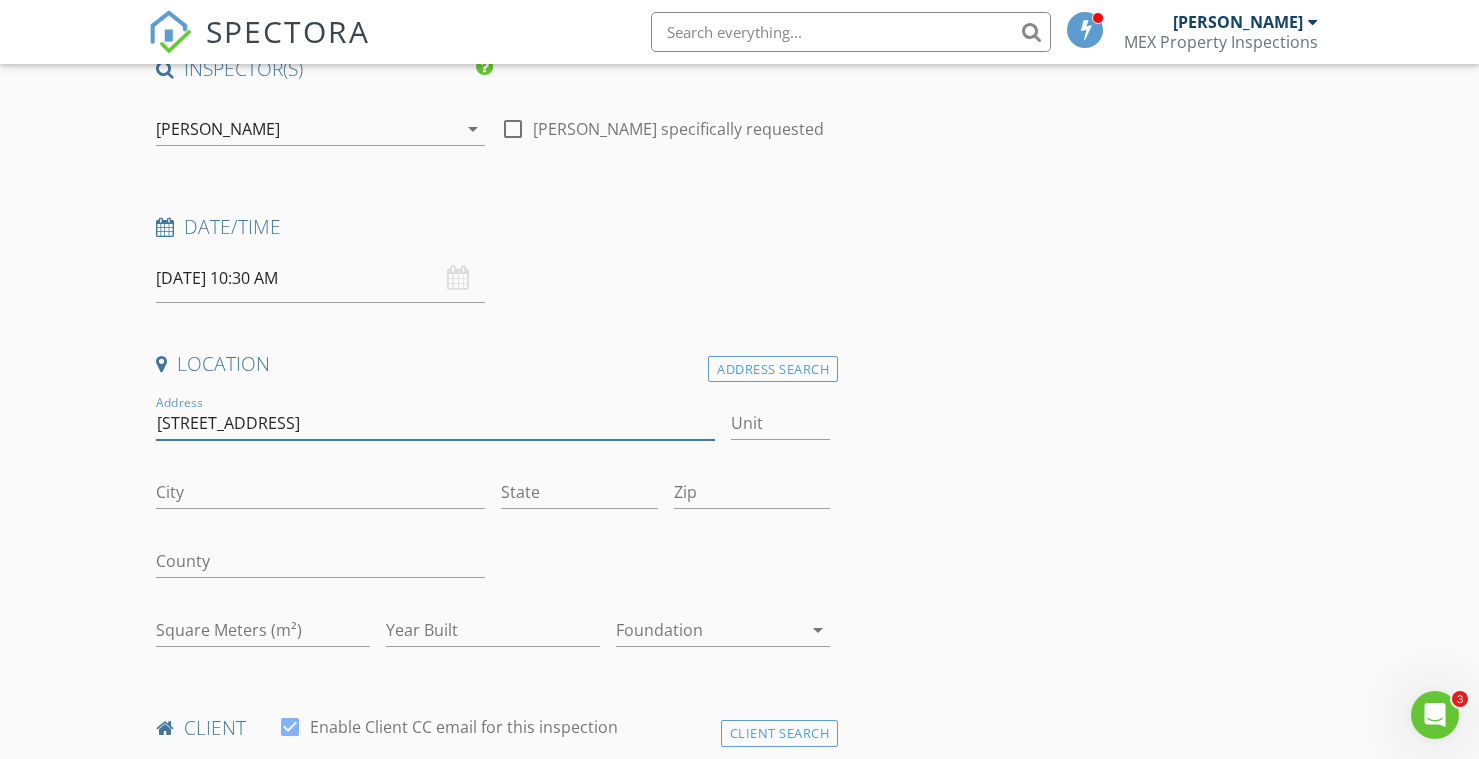 type on "239 Rio Yaki Unit 704, Condo Centrika, Puerto Vallarta" 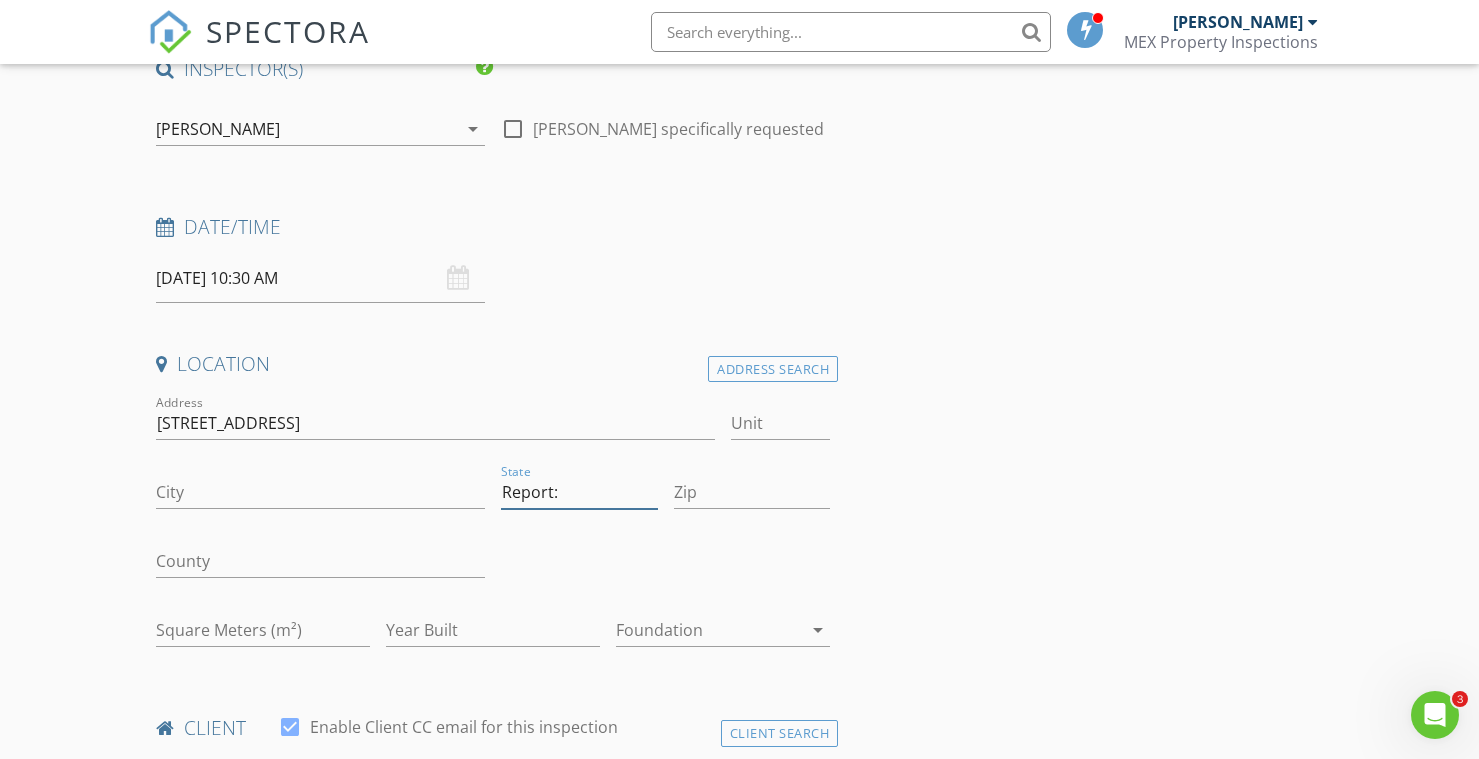 type on "Report:" 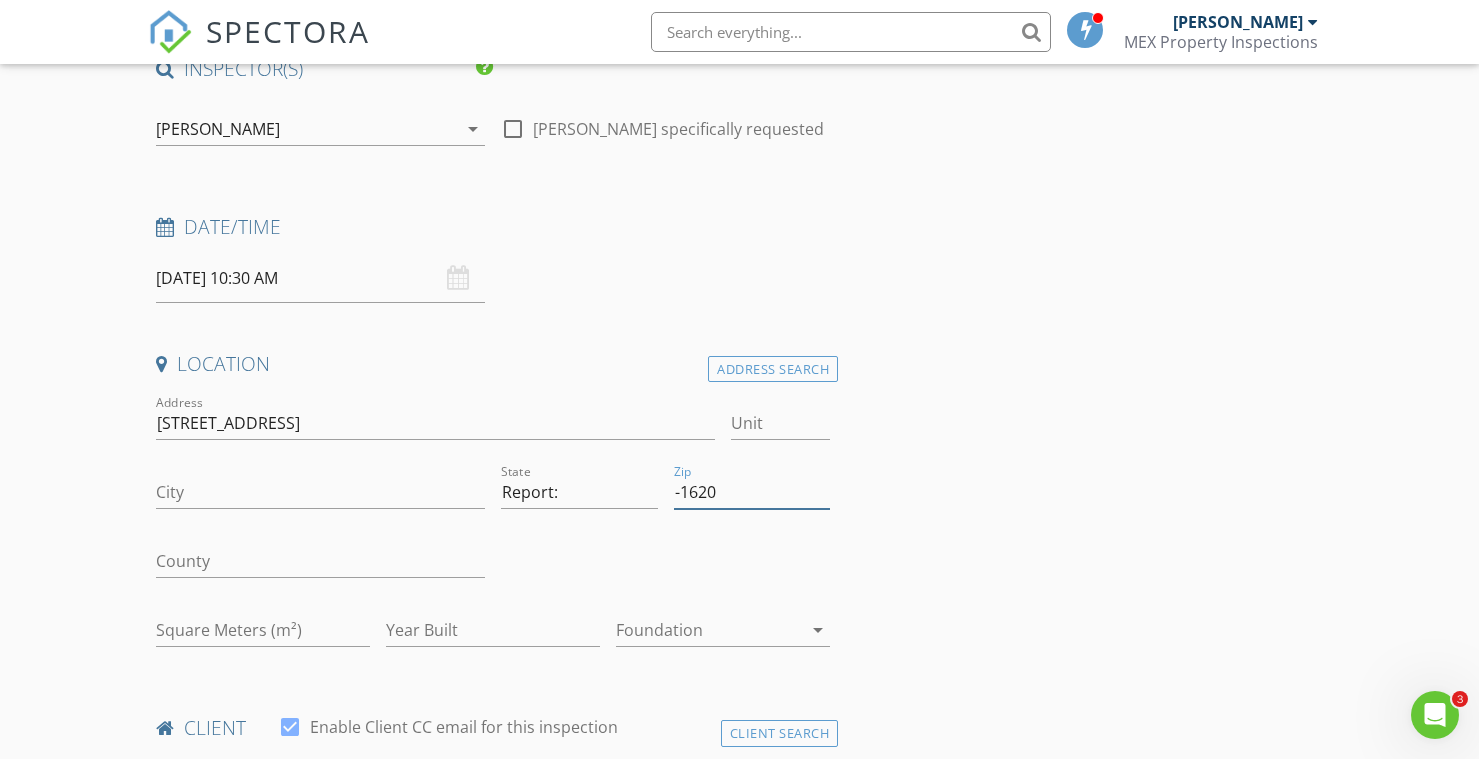 type on "-1620" 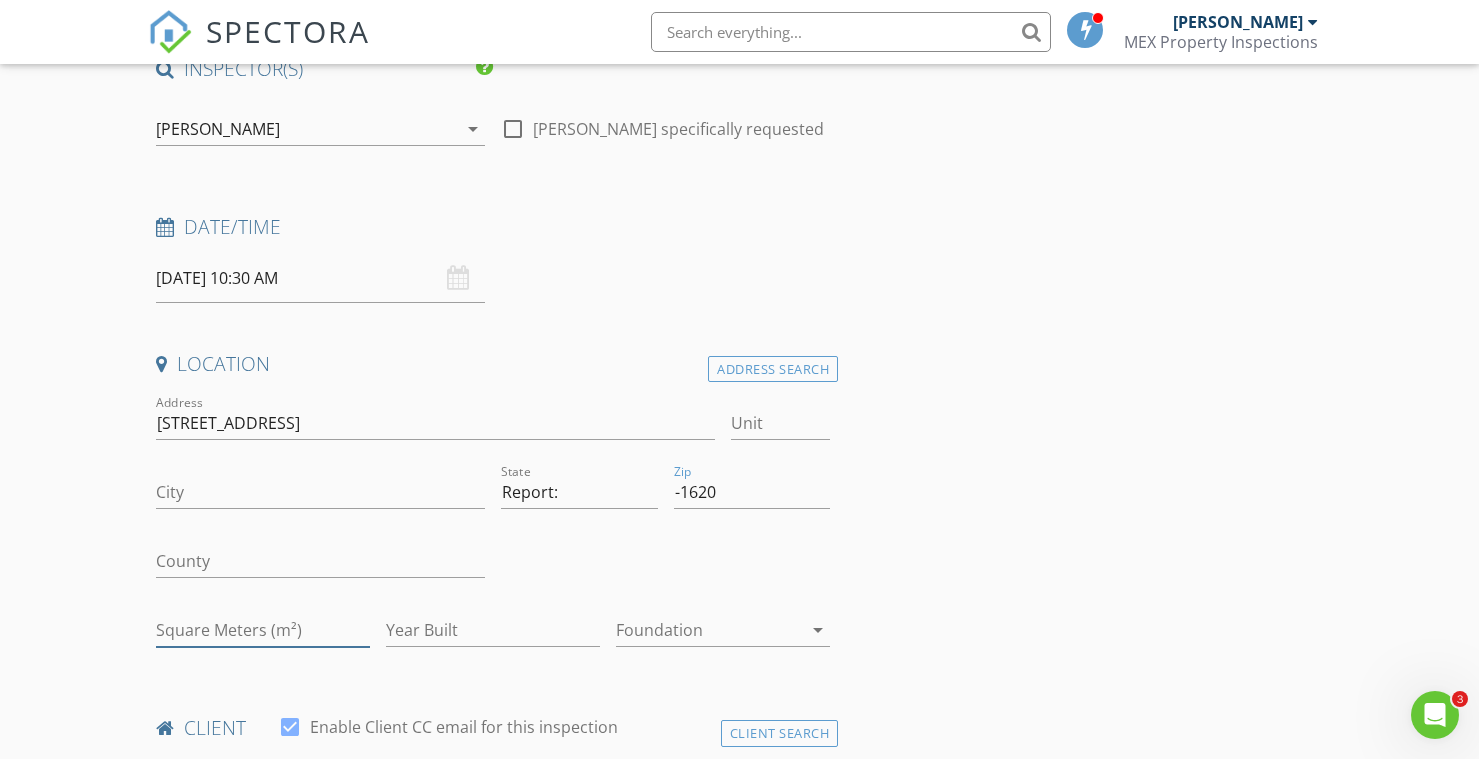 click on "Square Meters (m²)" at bounding box center (263, 630) 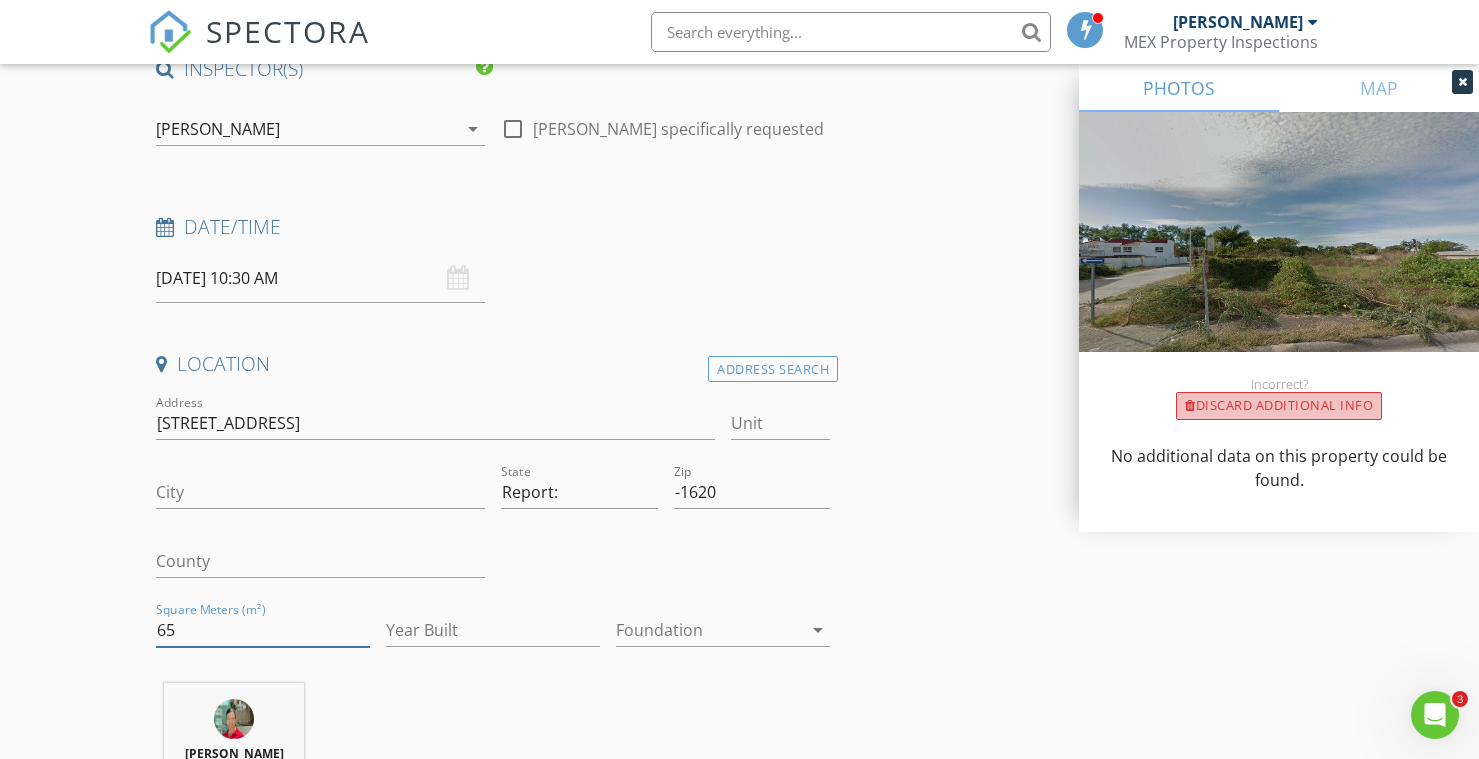 type on "65" 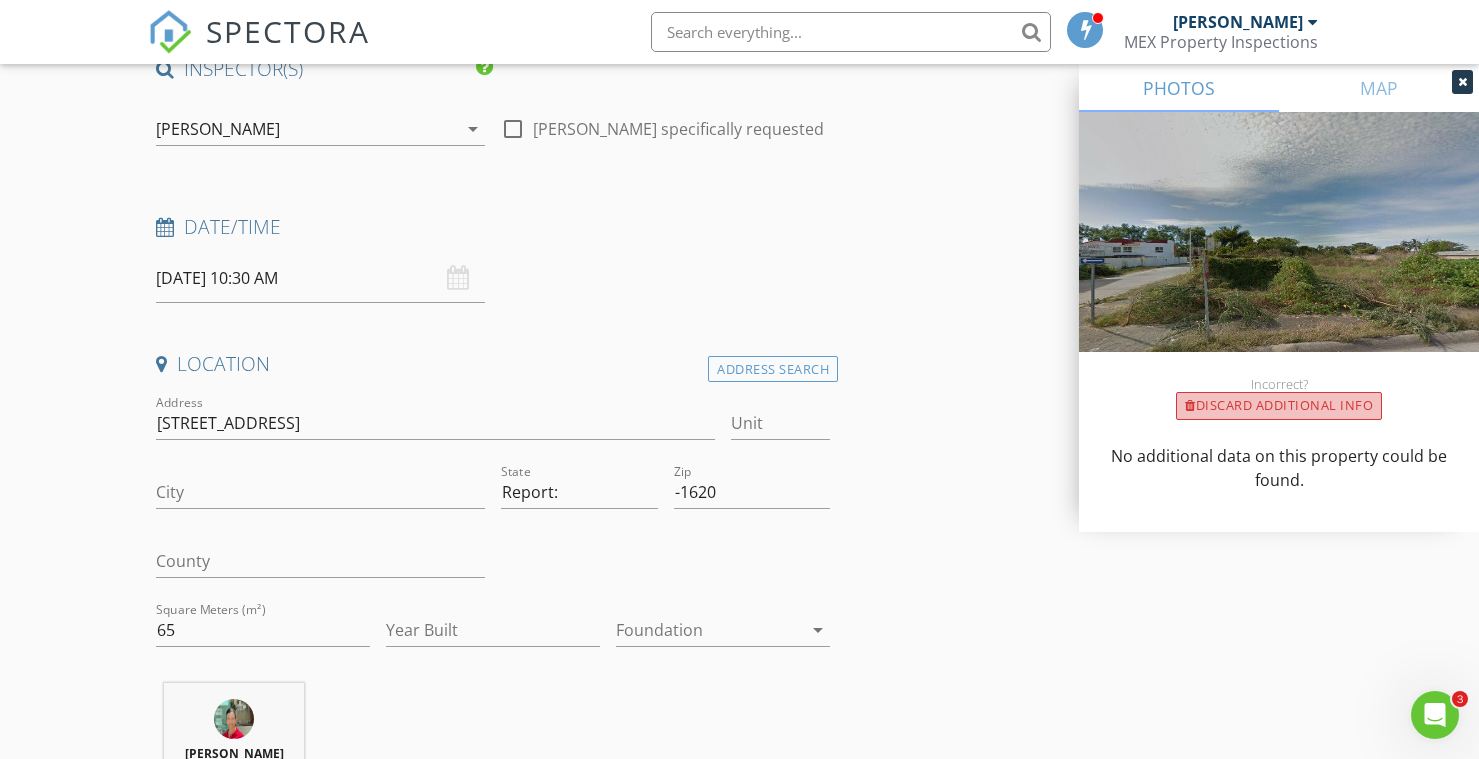 click on "Discard Additional info" at bounding box center [1279, 406] 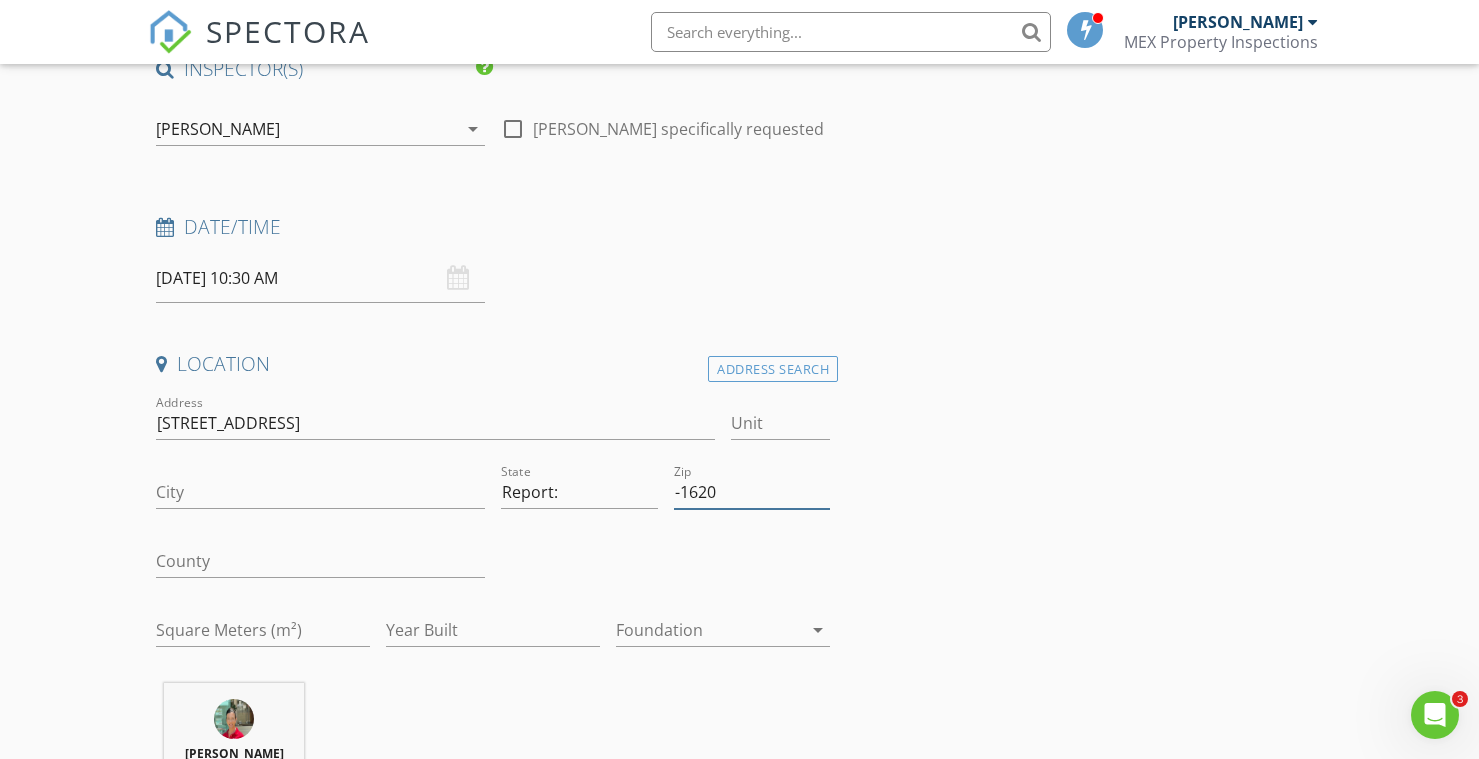 click on "-1620" at bounding box center [752, 492] 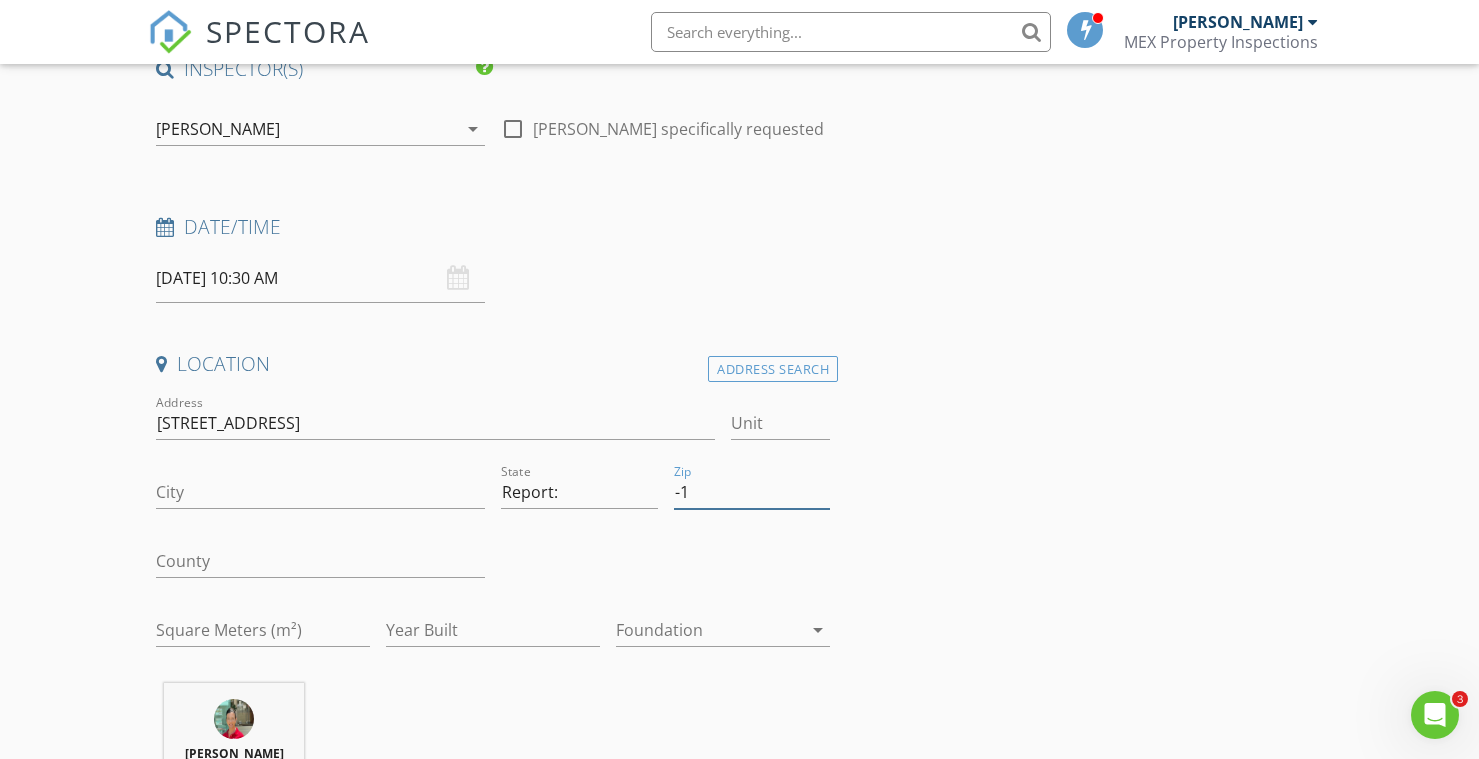 type on "-" 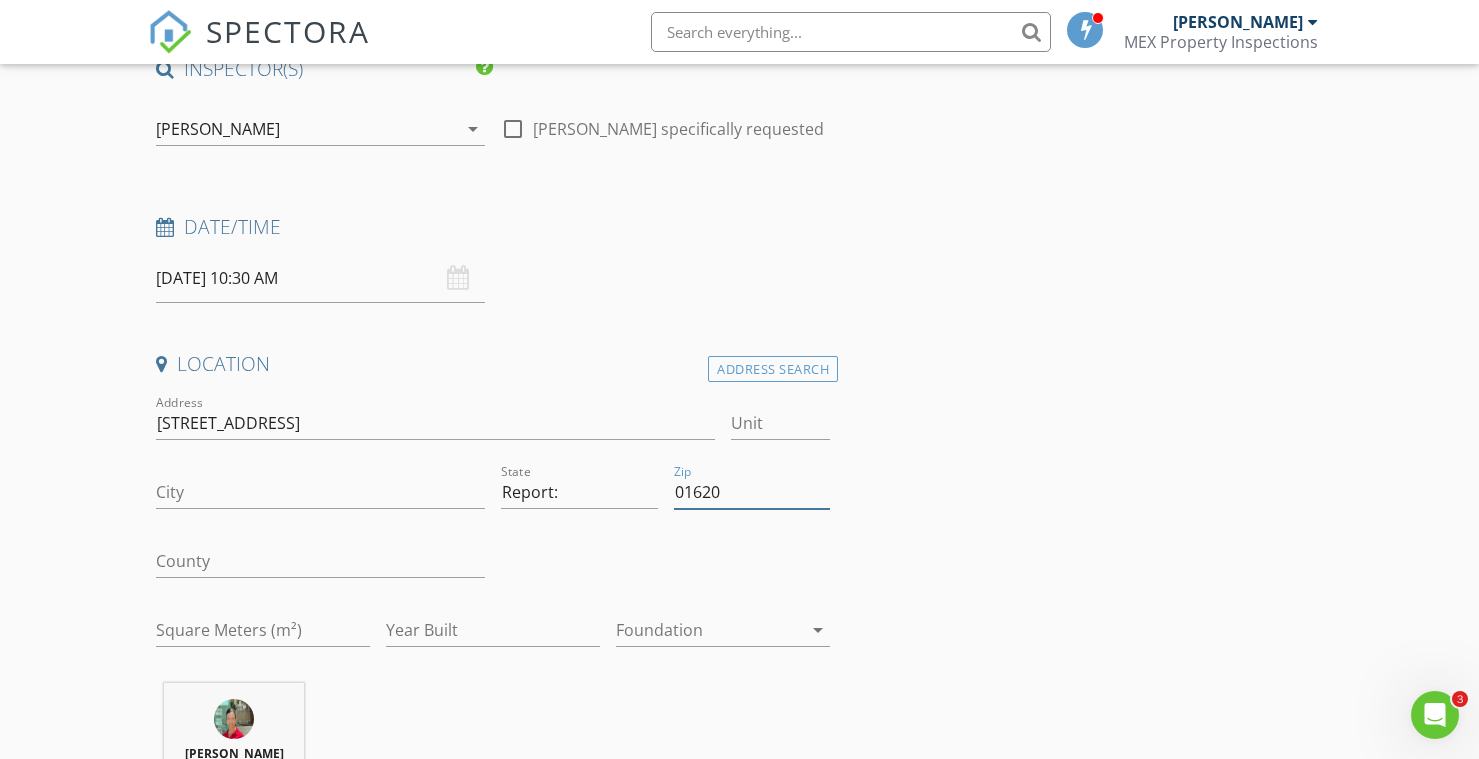 type on "01620" 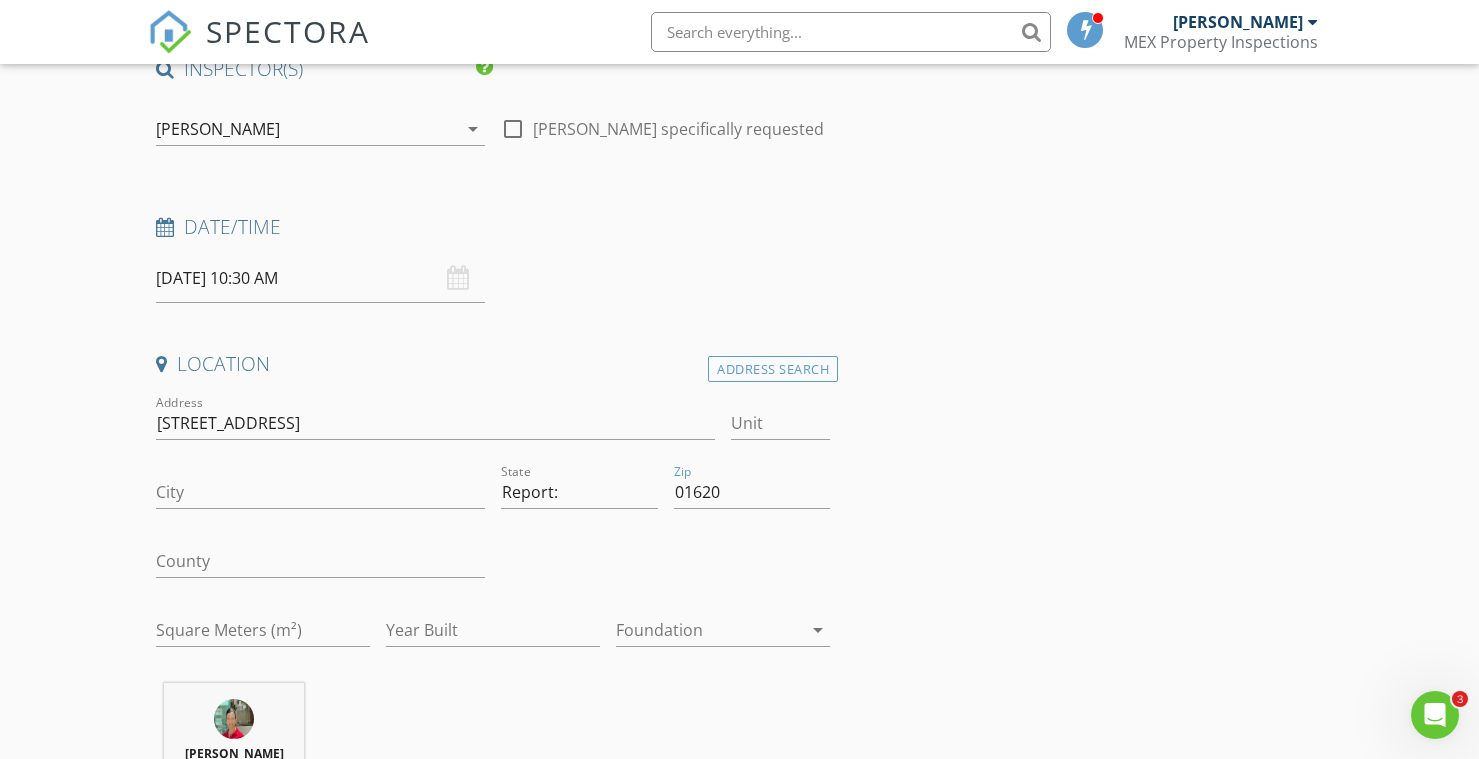 click on "INSPECTOR(S)
check_box   Angie Poszwa   PRIMARY   Angie Poszwa arrow_drop_down   check_box_outline_blank Angie Poszwa specifically requested
Date/Time
10/07/2025 10:30 AM
Location
Address Search       Address 239 Rio Yaki Unit 704, Condo Centrika, Puerto Vallarta   Unit   City   State Report:   Zip 01620   County     Square Meters (m²)   Year Built   Foundation arrow_drop_down     Angie Poszwa     14.6 km     (13 minutes)
client
check_box Enable Client CC email for this inspection   Client Search     check_box_outline_blank Client is a Company/Organization     First Name   Last Name   Email   CC Email   Phone           Notes   Private Notes
ADD ADDITIONAL client
SERVICES
check_box_outline_blank   New Service   check_box_outline_blank   New Service   arrow_drop_down" at bounding box center [739, 1695] 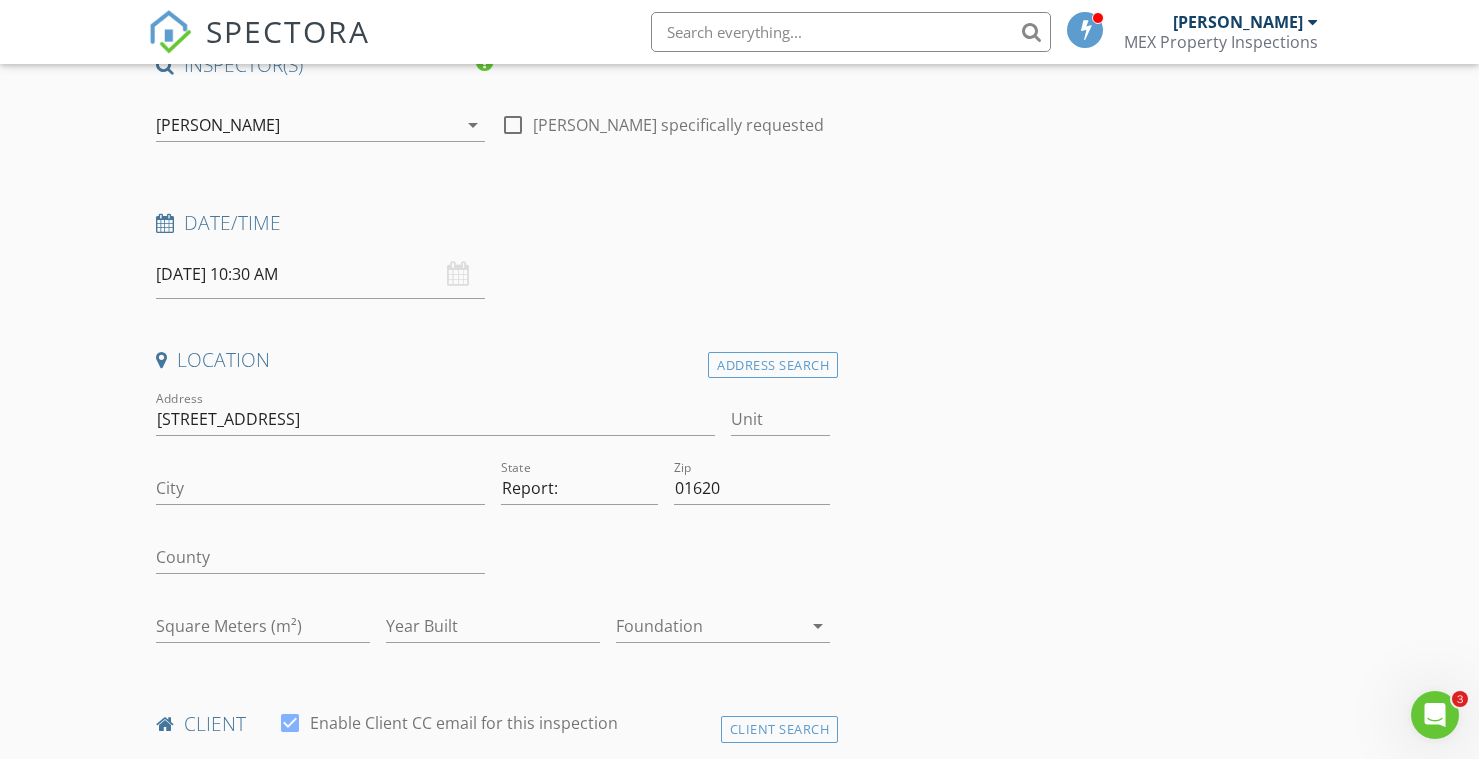 scroll, scrollTop: 331, scrollLeft: 0, axis: vertical 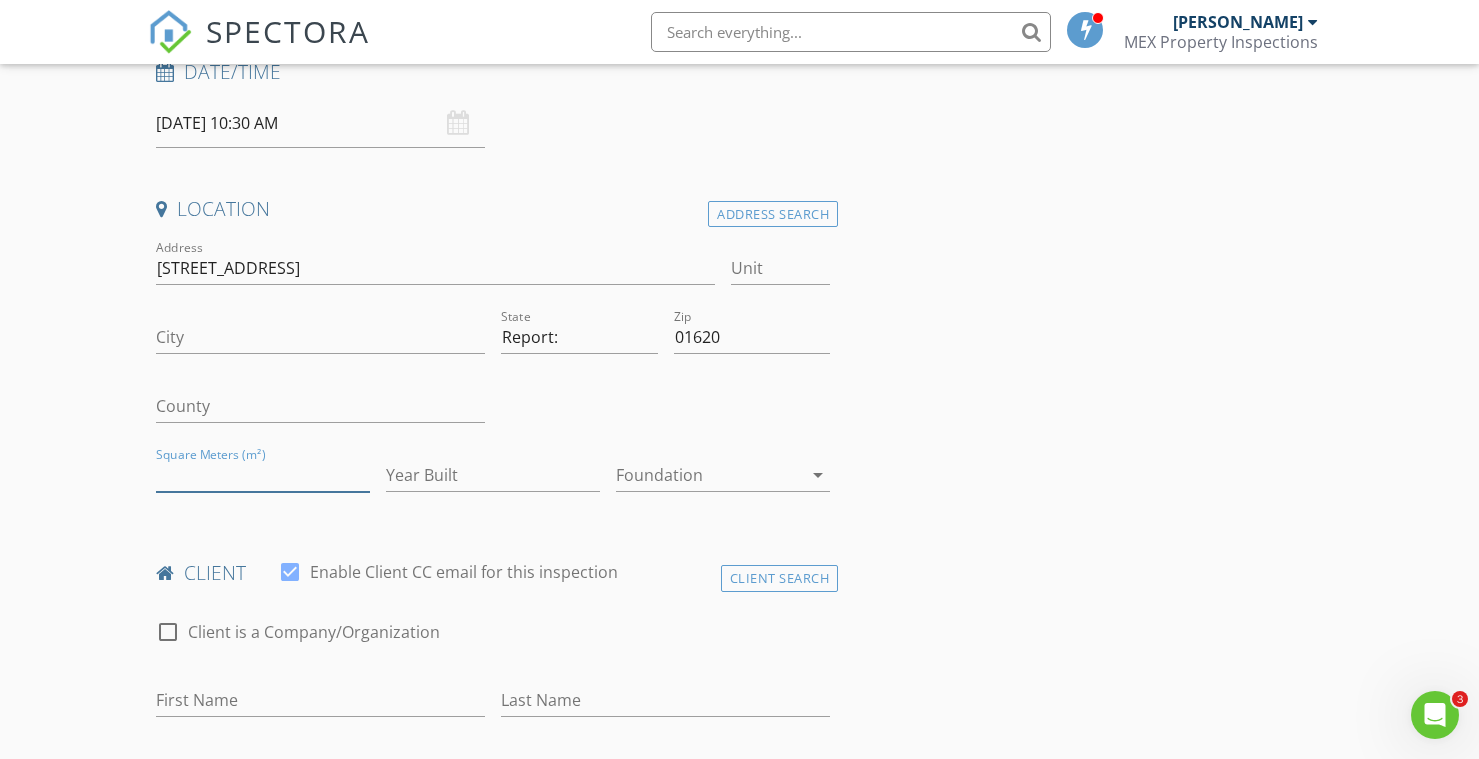 click on "Square Meters (m²)" at bounding box center (263, 475) 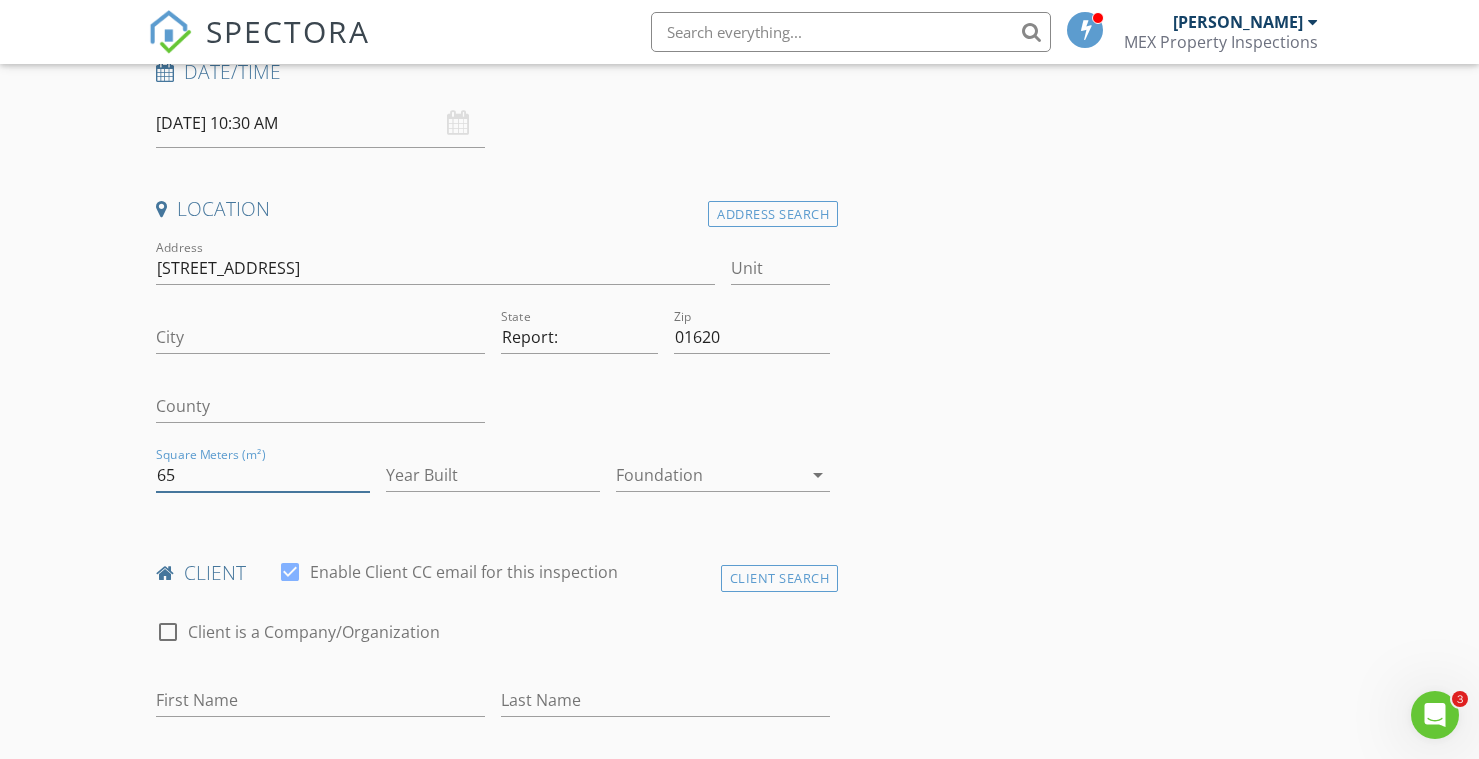 type on "65" 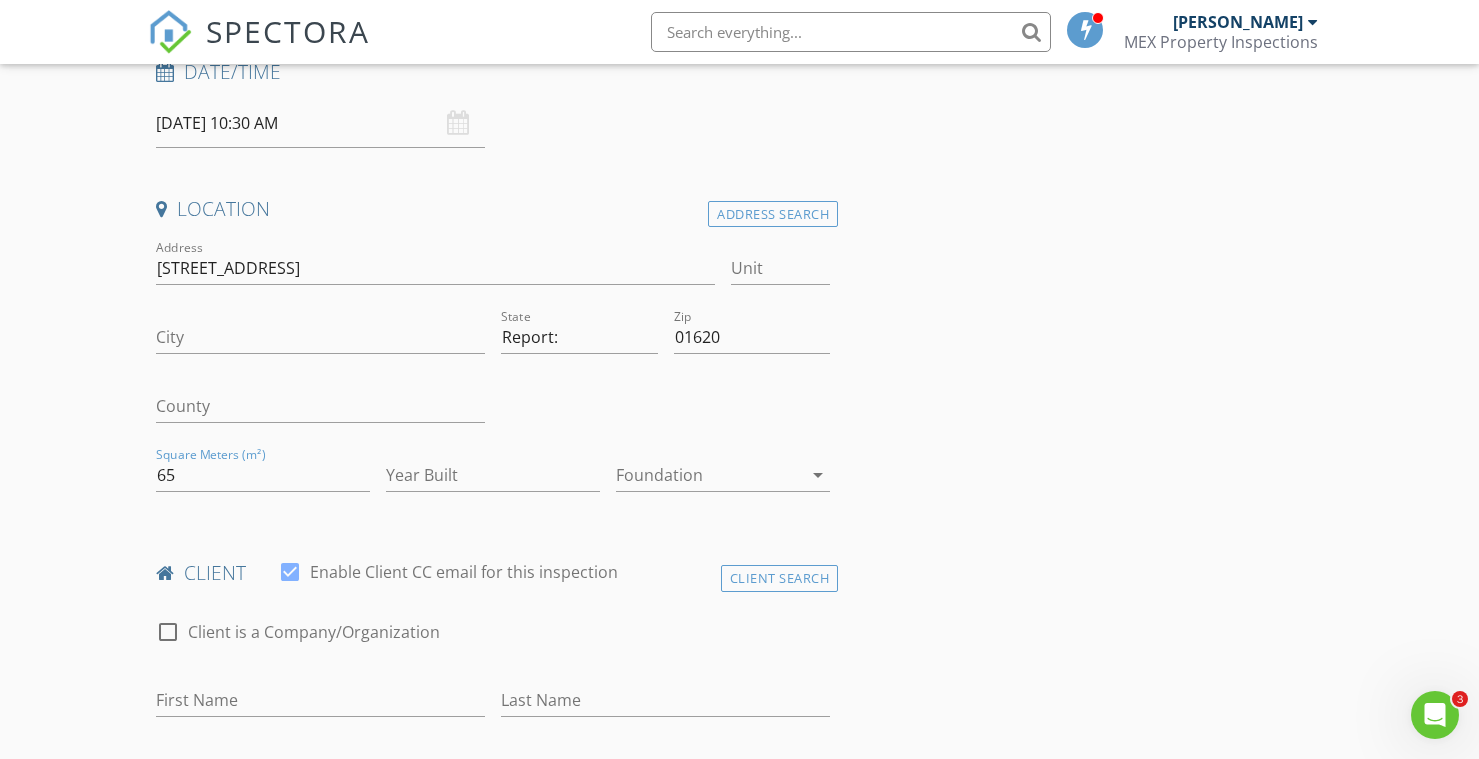click on "INSPECTOR(S)
check_box   Angie Poszwa   PRIMARY   Angie Poszwa arrow_drop_down   check_box_outline_blank Angie Poszwa specifically requested
Date/Time
10/07/2025 10:30 AM
Location
Address Search       Address 239 Rio Yaki Unit 704, Condo Centrika, Puerto Vallarta   Unit   City   State Report:   Zip 01620   County     Square Meters (m²) 65   Year Built   Foundation arrow_drop_down
client
check_box Enable Client CC email for this inspection   Client Search     check_box_outline_blank Client is a Company/Organization     First Name   Last Name   Email   CC Email   Phone           Notes   Private Notes
ADD ADDITIONAL client
SERVICES
check_box_outline_blank   New Service   check_box_outline_blank   New Service   arrow_drop_down     Select Discount Code arrow_drop_down    Charges" at bounding box center [739, 1449] 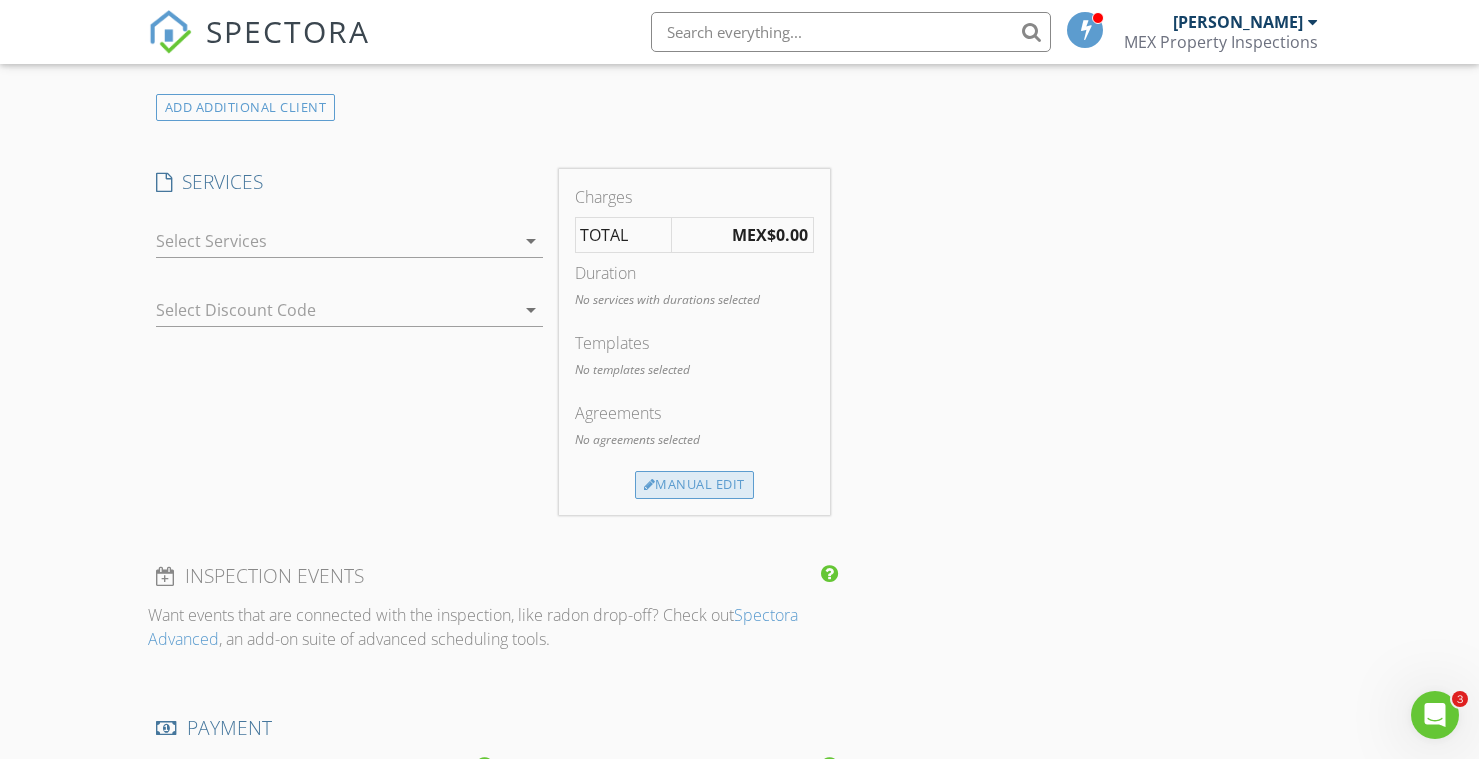 scroll, scrollTop: 1359, scrollLeft: 0, axis: vertical 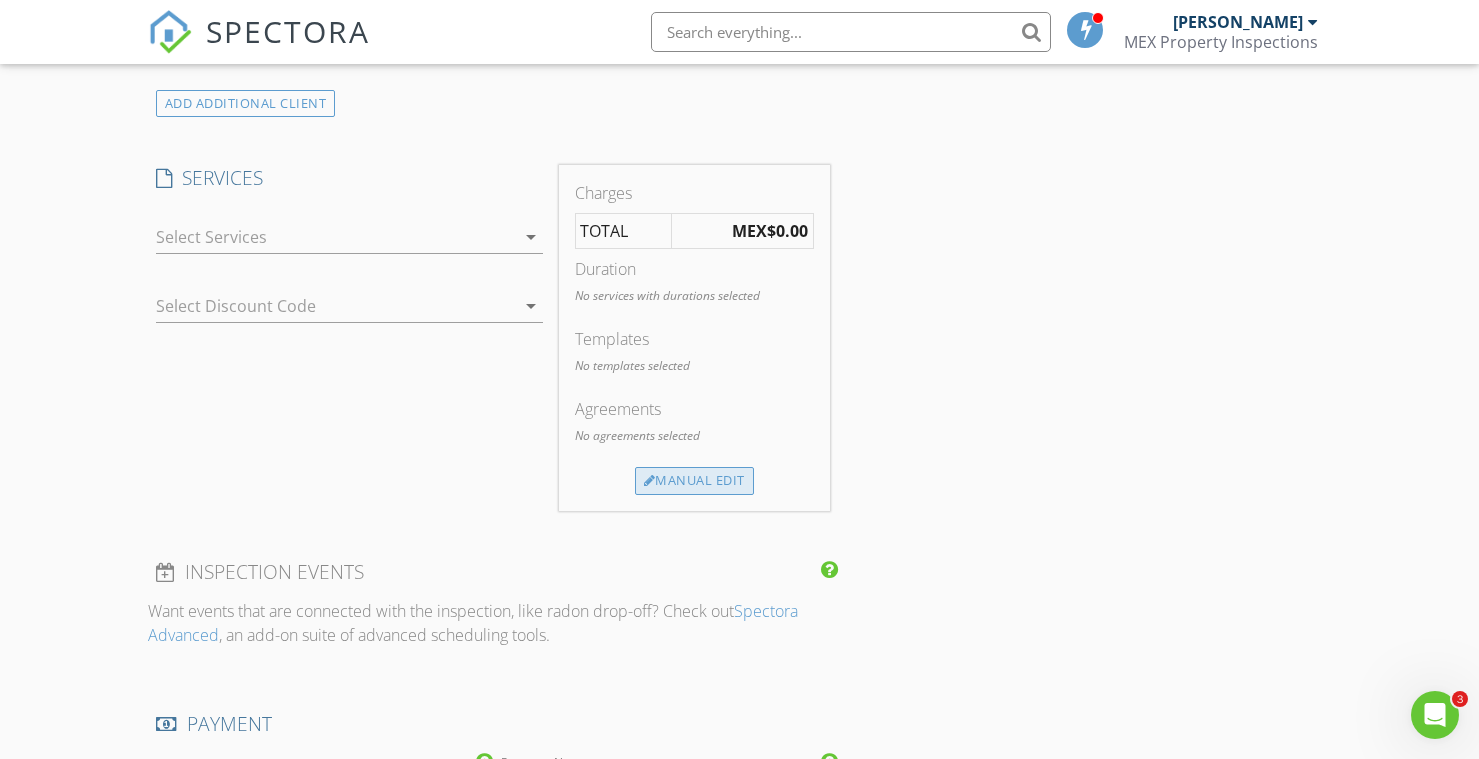 click on "Manual Edit" at bounding box center [694, 481] 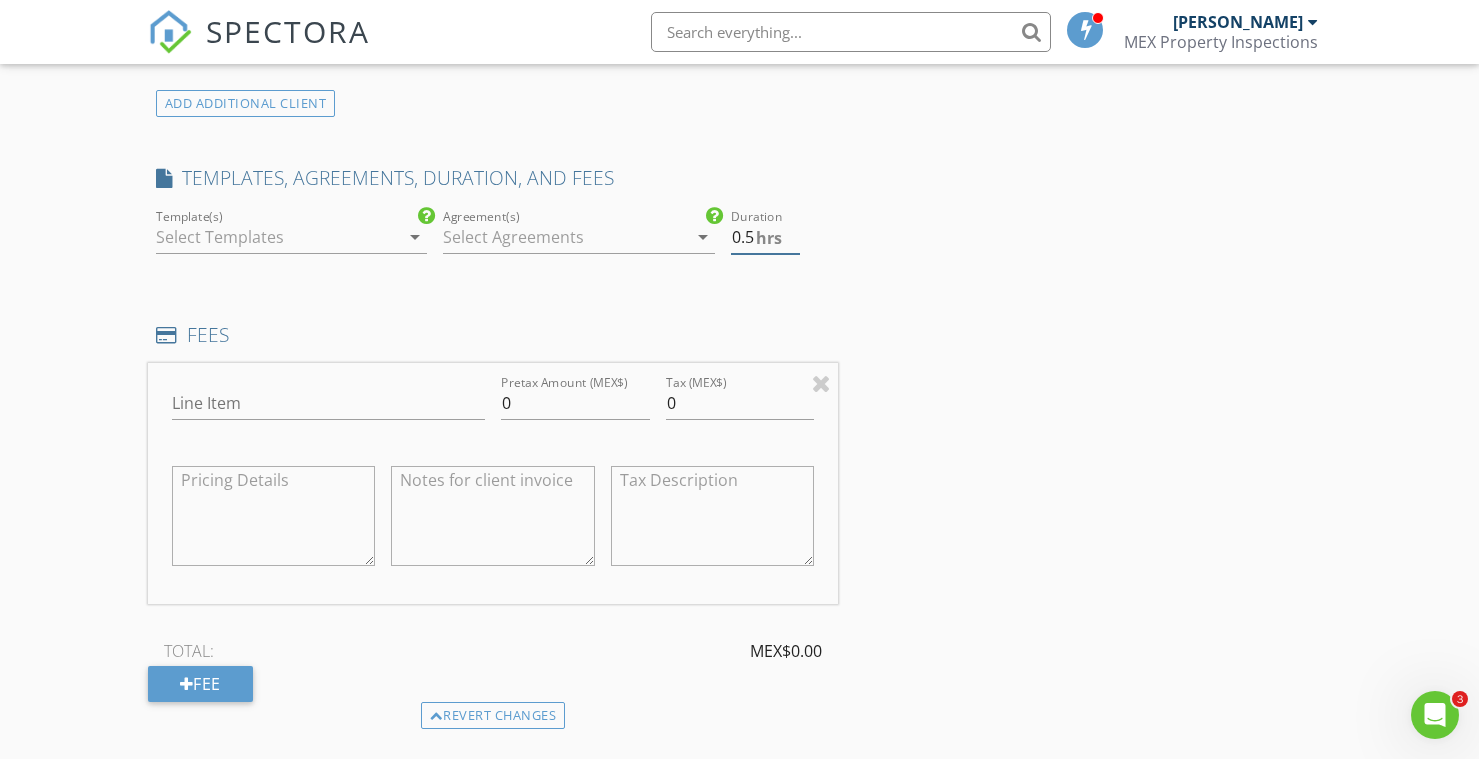 click on "0.5" at bounding box center [765, 237] 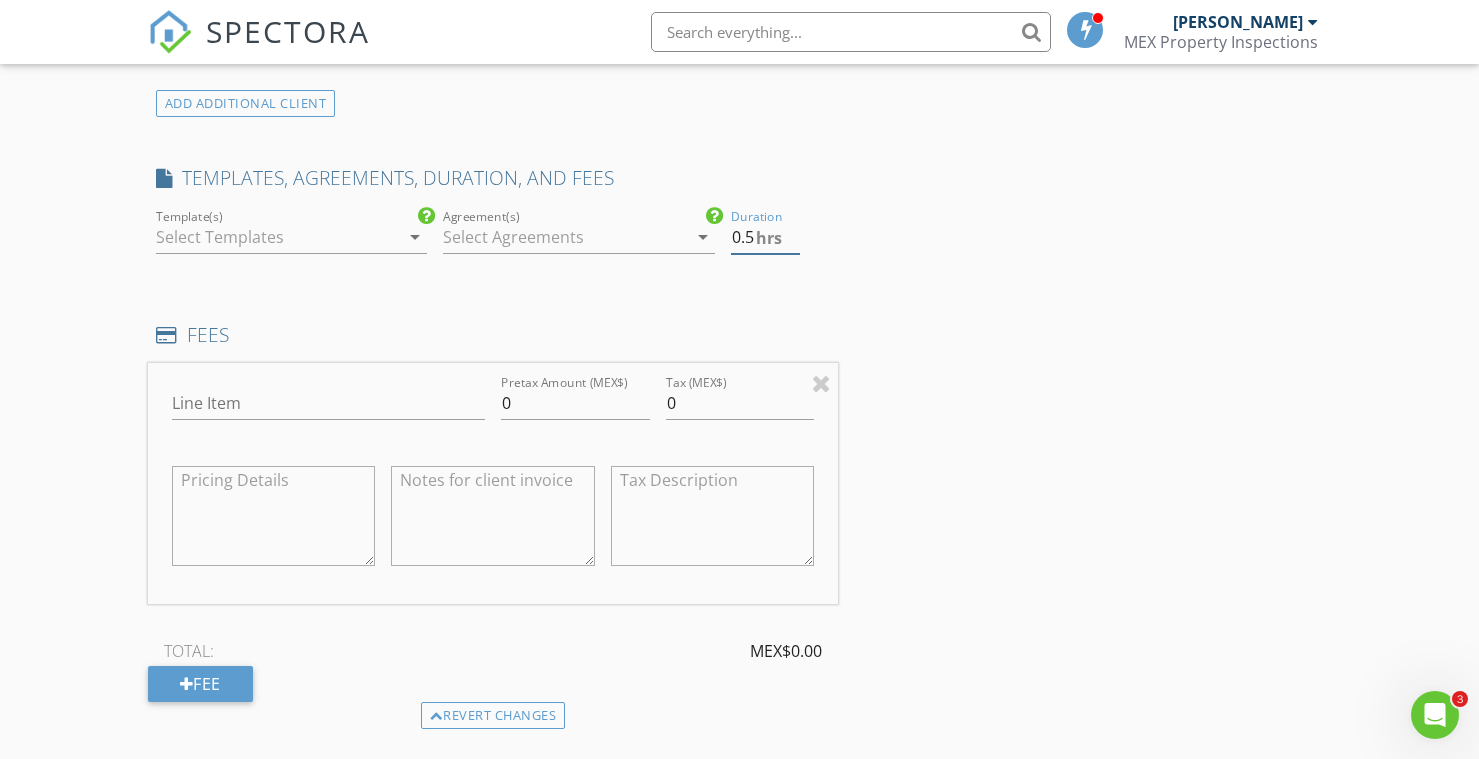 type on "1" 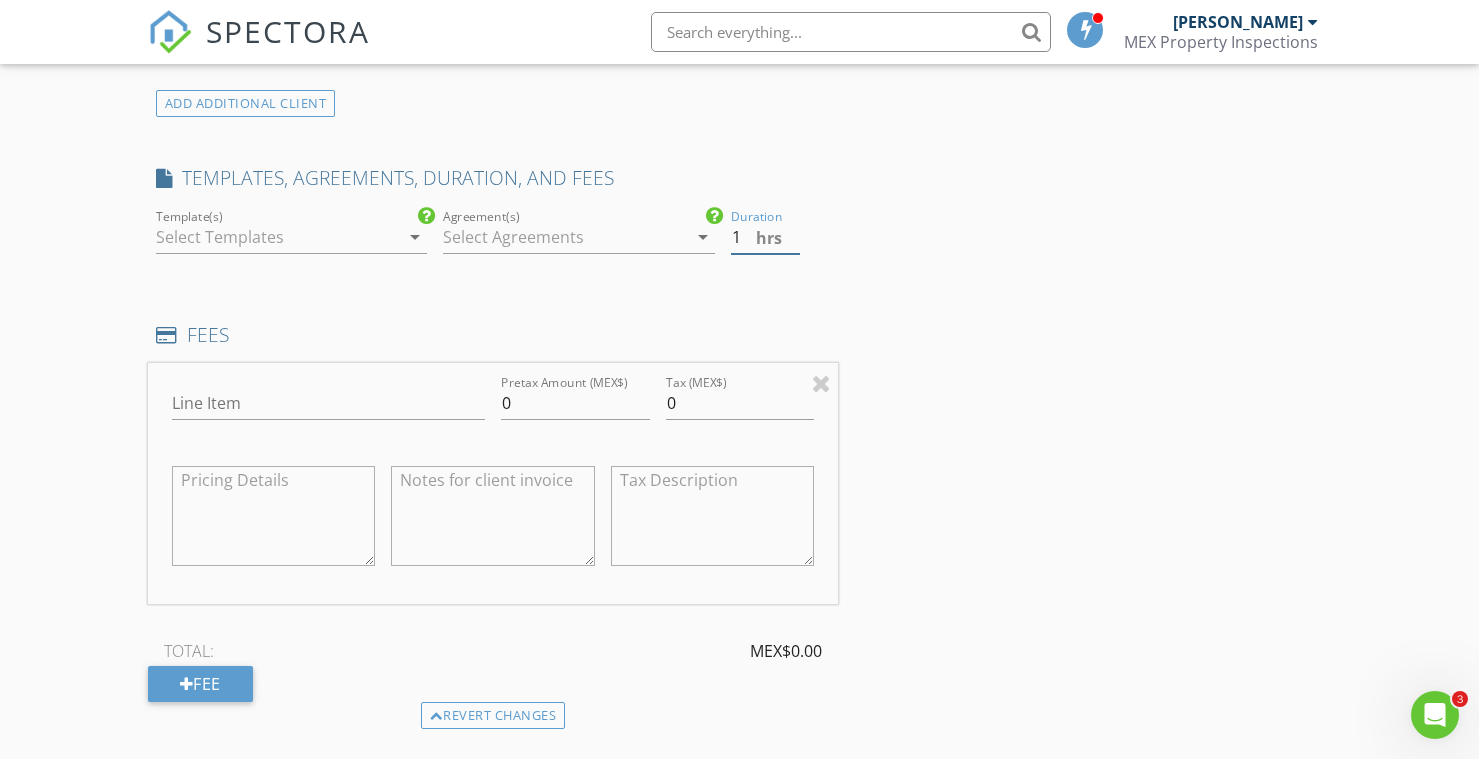 click on "1" at bounding box center [765, 237] 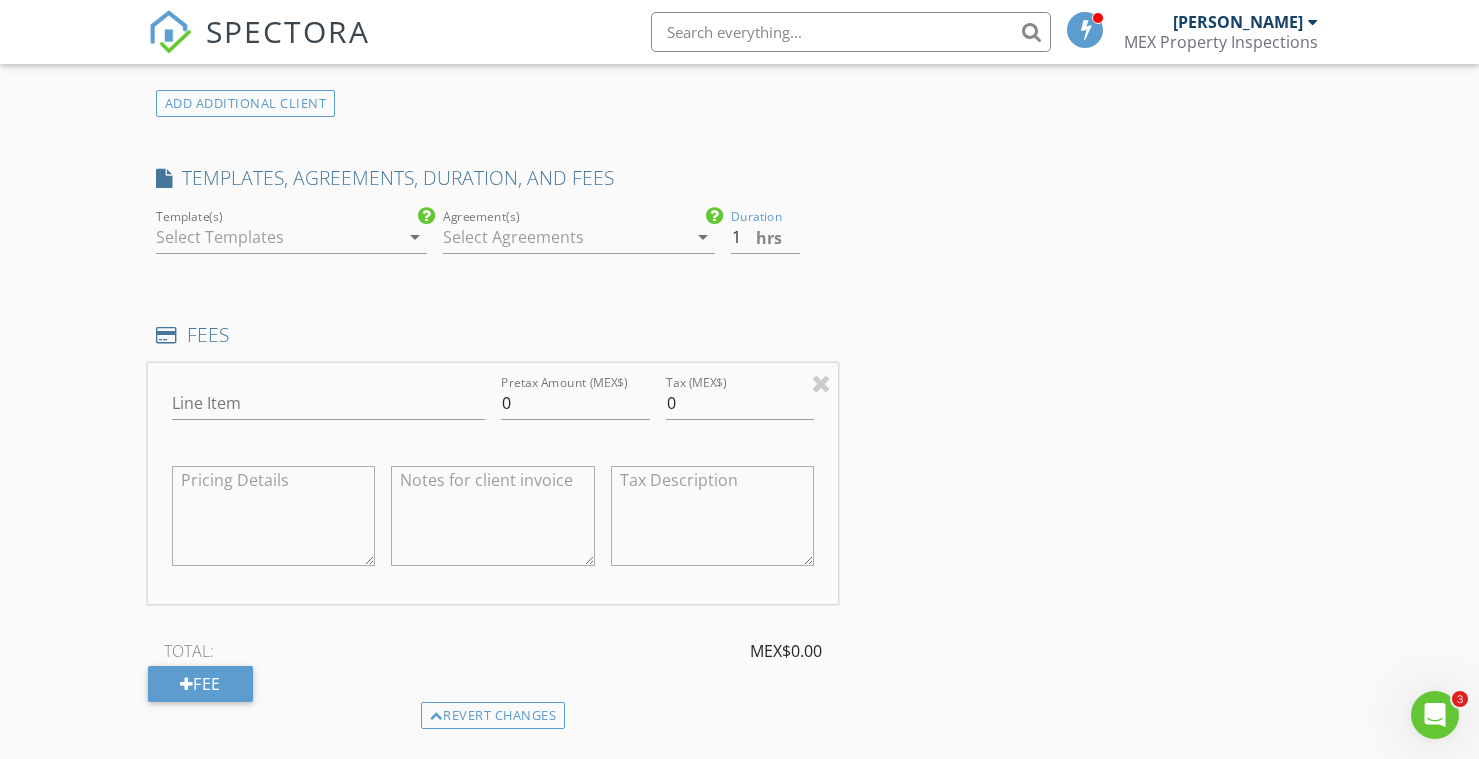 click at bounding box center [278, 237] 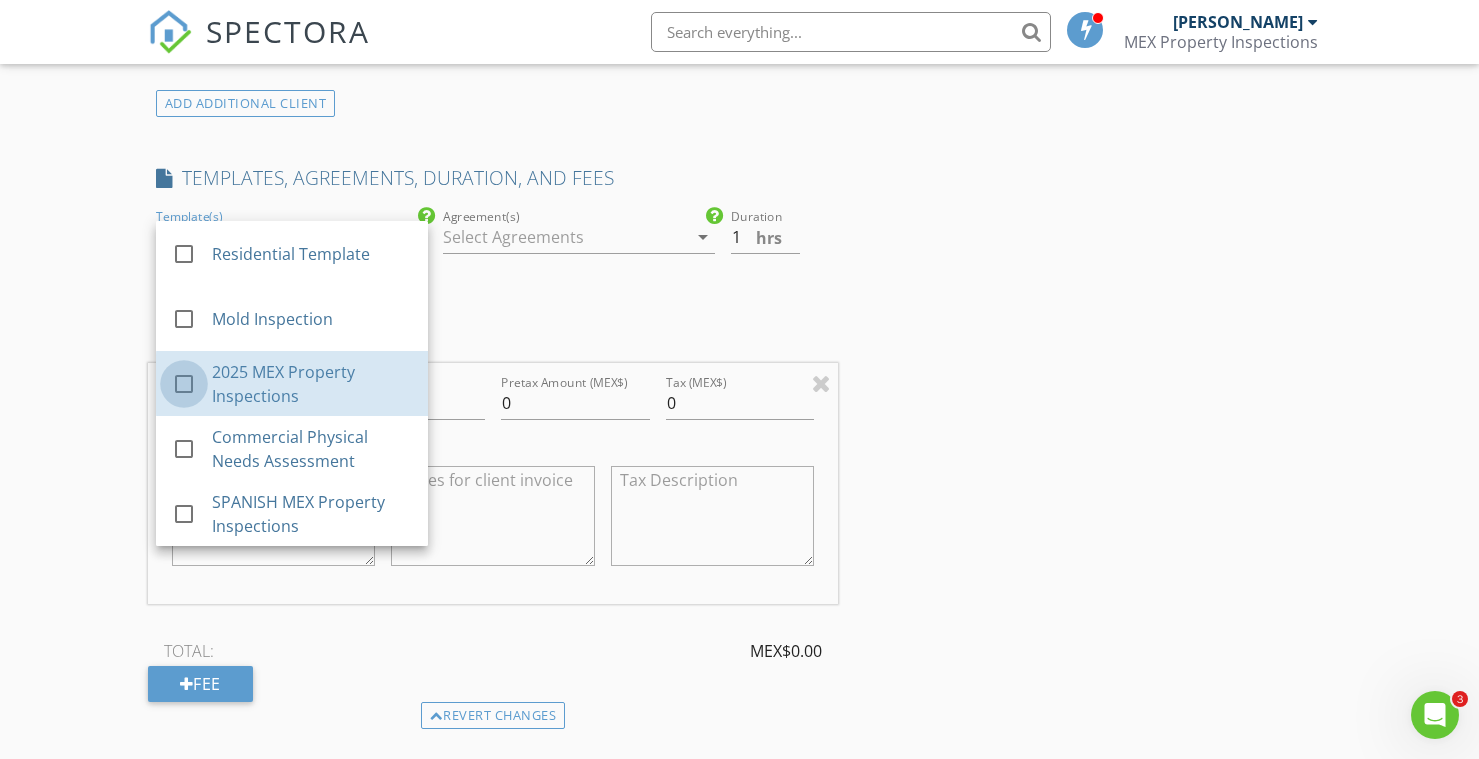 drag, startPoint x: 185, startPoint y: 376, endPoint x: 452, endPoint y: 344, distance: 268.91077 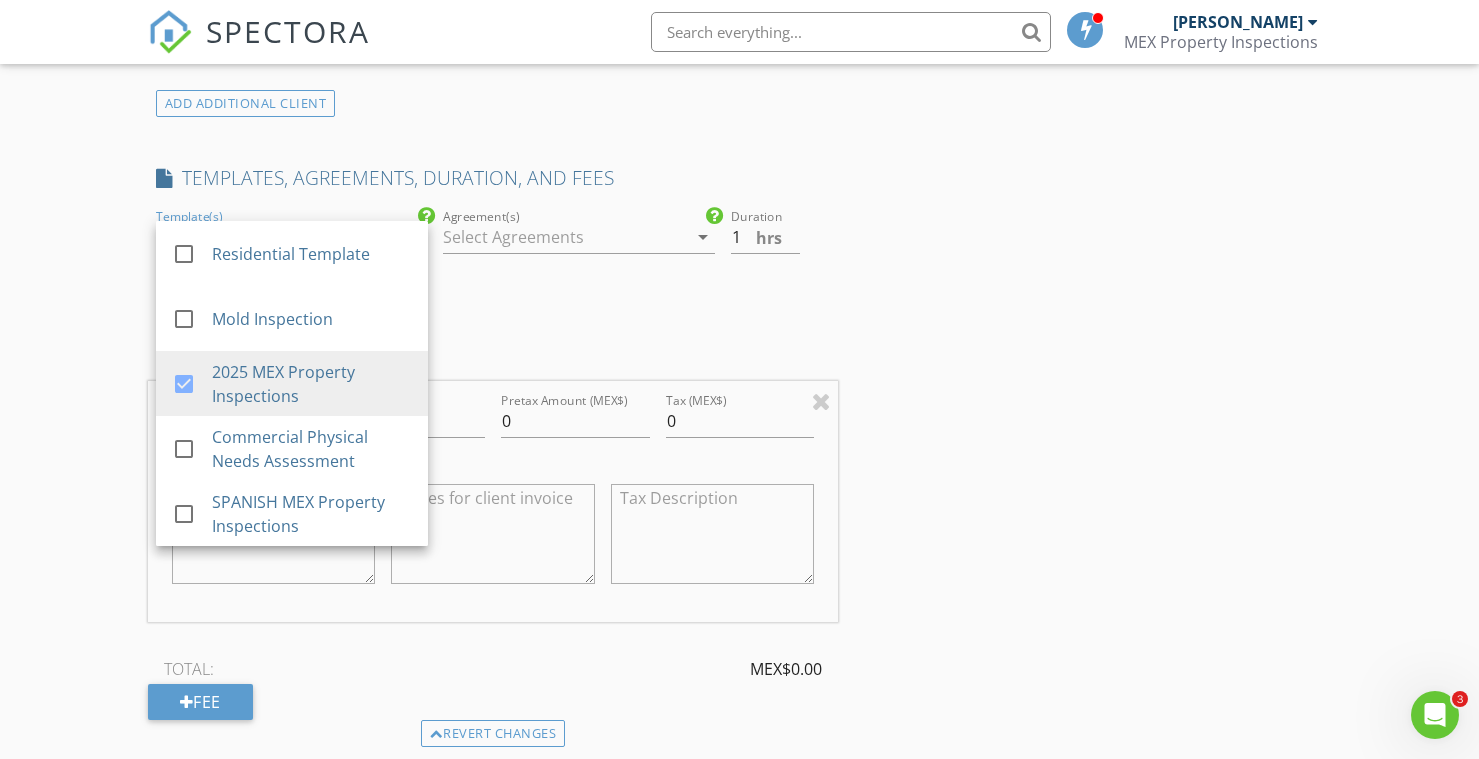 click on "FEES" at bounding box center (493, 353) 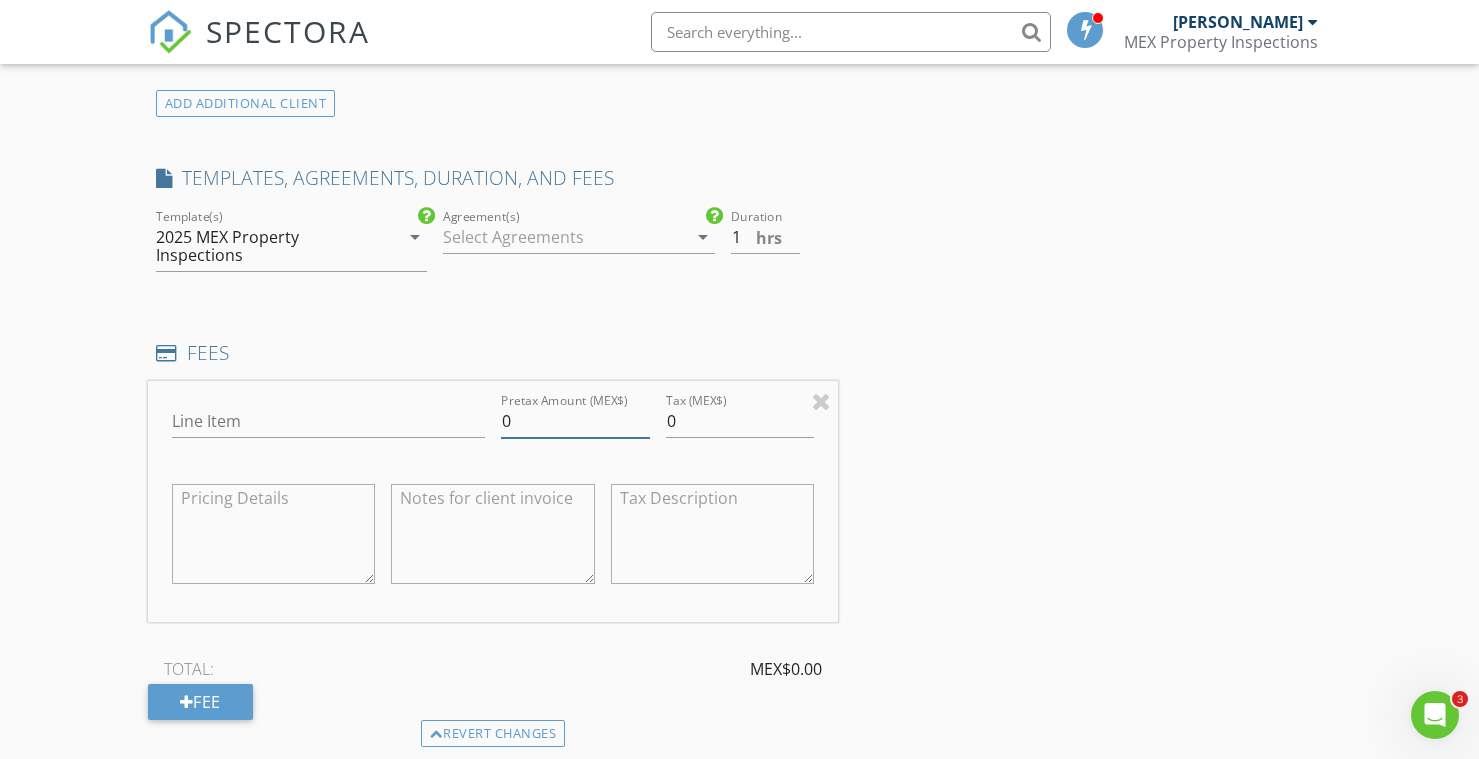 click on "0" at bounding box center (575, 421) 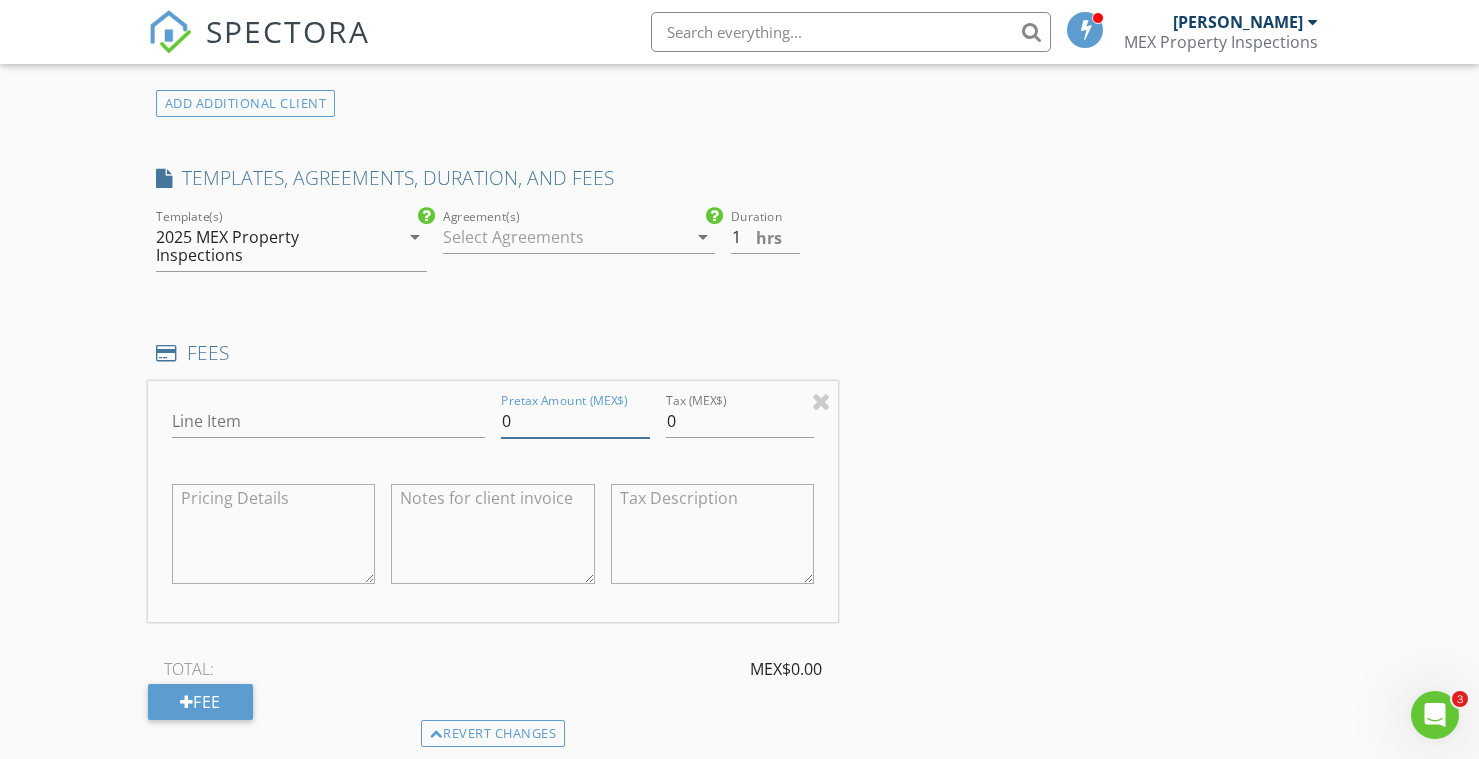 click on "0" at bounding box center (575, 421) 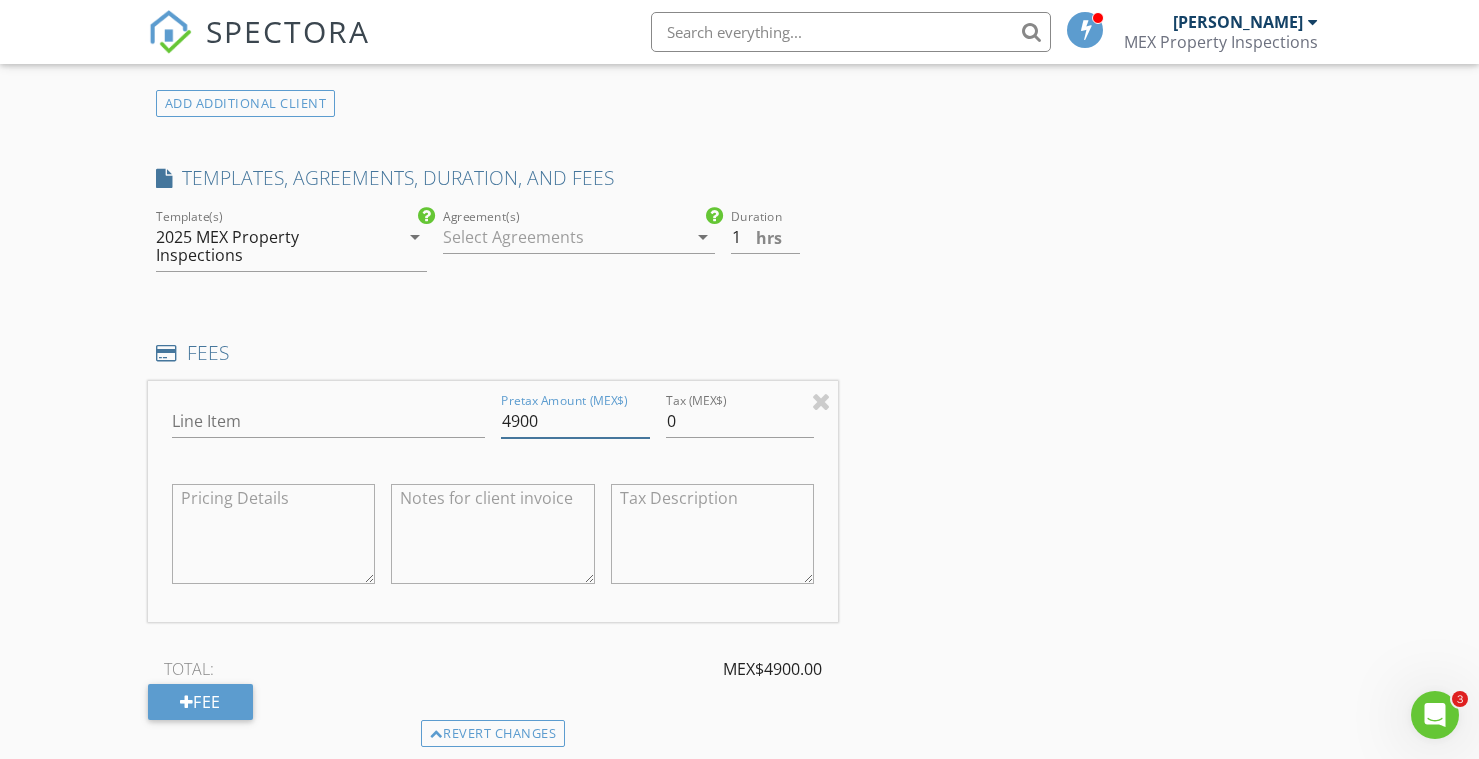 type on "4900" 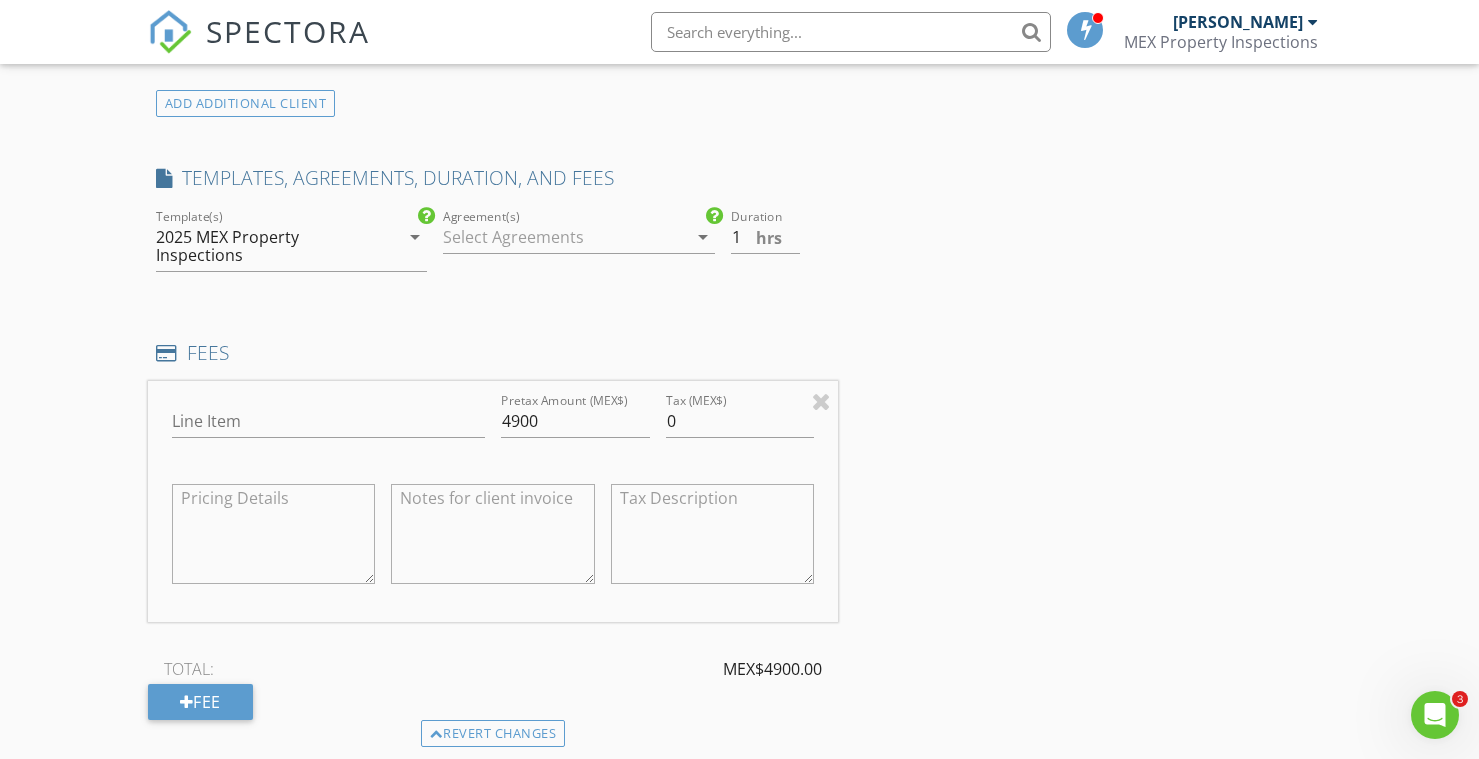 click on "INSPECTOR(S)
check_box   Angie Poszwa   PRIMARY   Angie Poszwa arrow_drop_down   check_box_outline_blank Angie Poszwa specifically requested
Date/Time
10/07/2025 10:30 AM
Location
Address Search       Address 239 Rio Yaki Unit 704, Condo Centrika, Puerto Vallarta   Unit   City   State Report:   Zip 01620   County     Square Meters (m²) 65   Year Built   Foundation arrow_drop_down
client
check_box Enable Client CC email for this inspection   Client Search     check_box_outline_blank Client is a Company/Organization     First Name   Last Name   Email   CC Email   Phone           Notes   Private Notes
ADD ADDITIONAL client
SERVICES
check_box_outline_blank   New Service   check_box_outline_blank   New Service   arrow_drop_down     Select Discount Code arrow_drop_down    Charges" at bounding box center [739, 539] 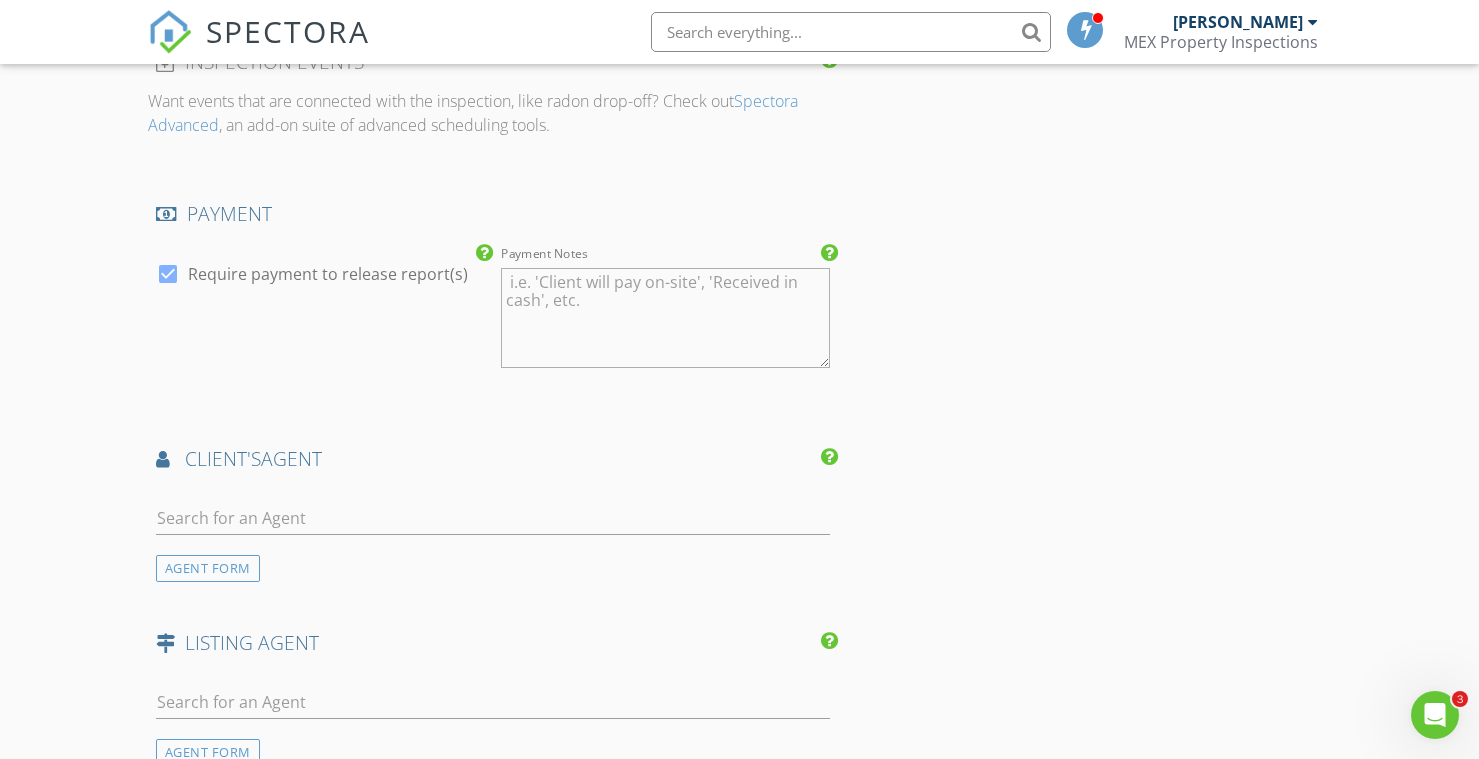 scroll, scrollTop: 2281, scrollLeft: 0, axis: vertical 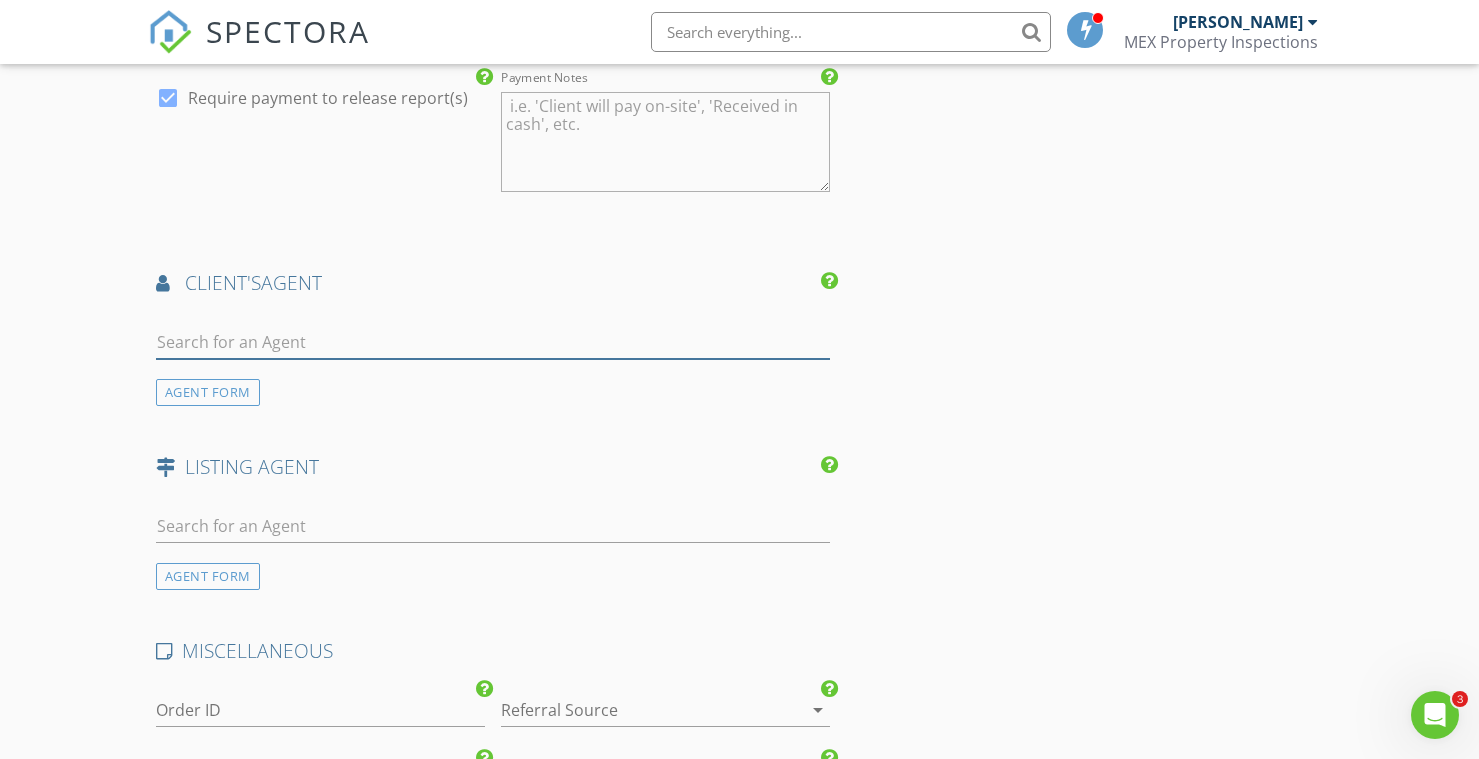 click at bounding box center (493, 342) 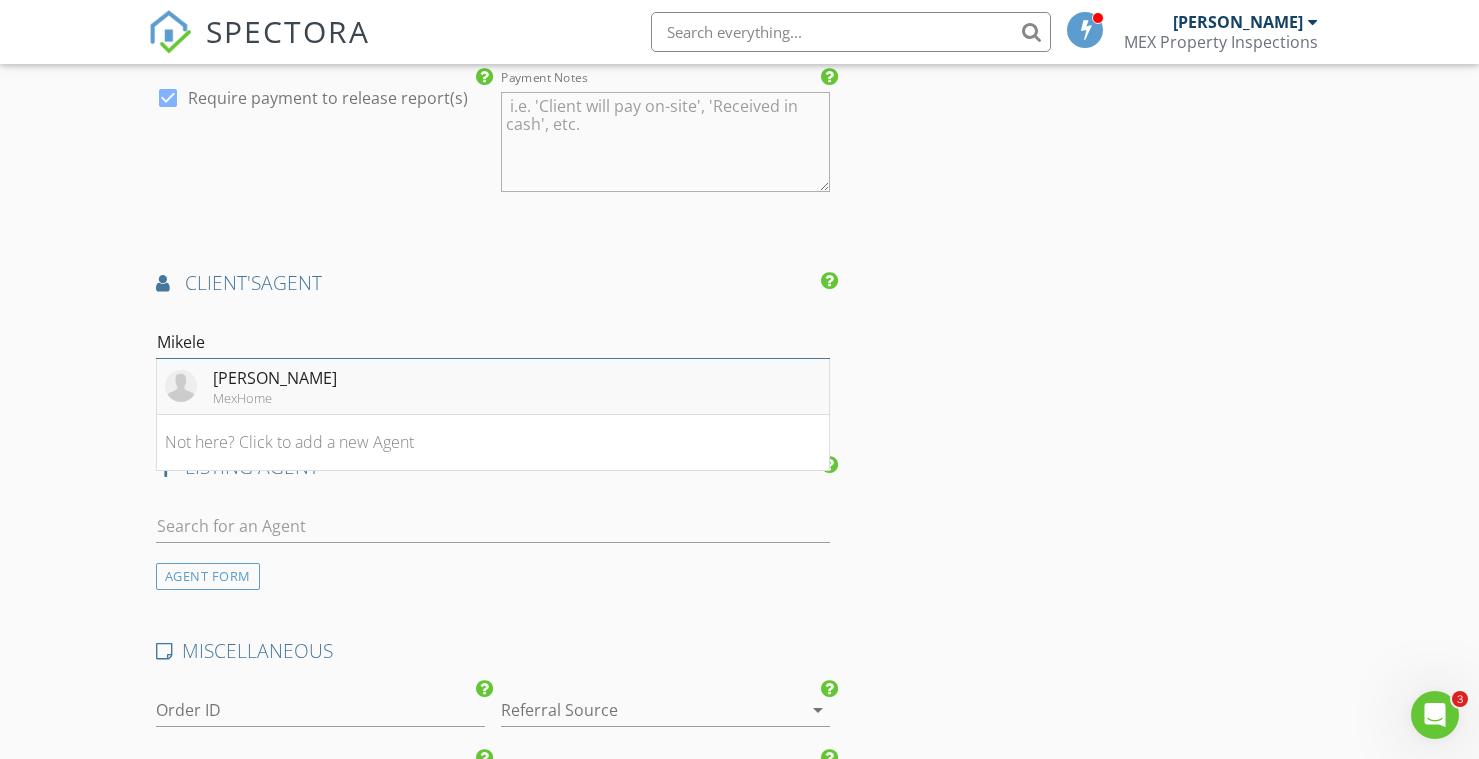 type on "Mikele" 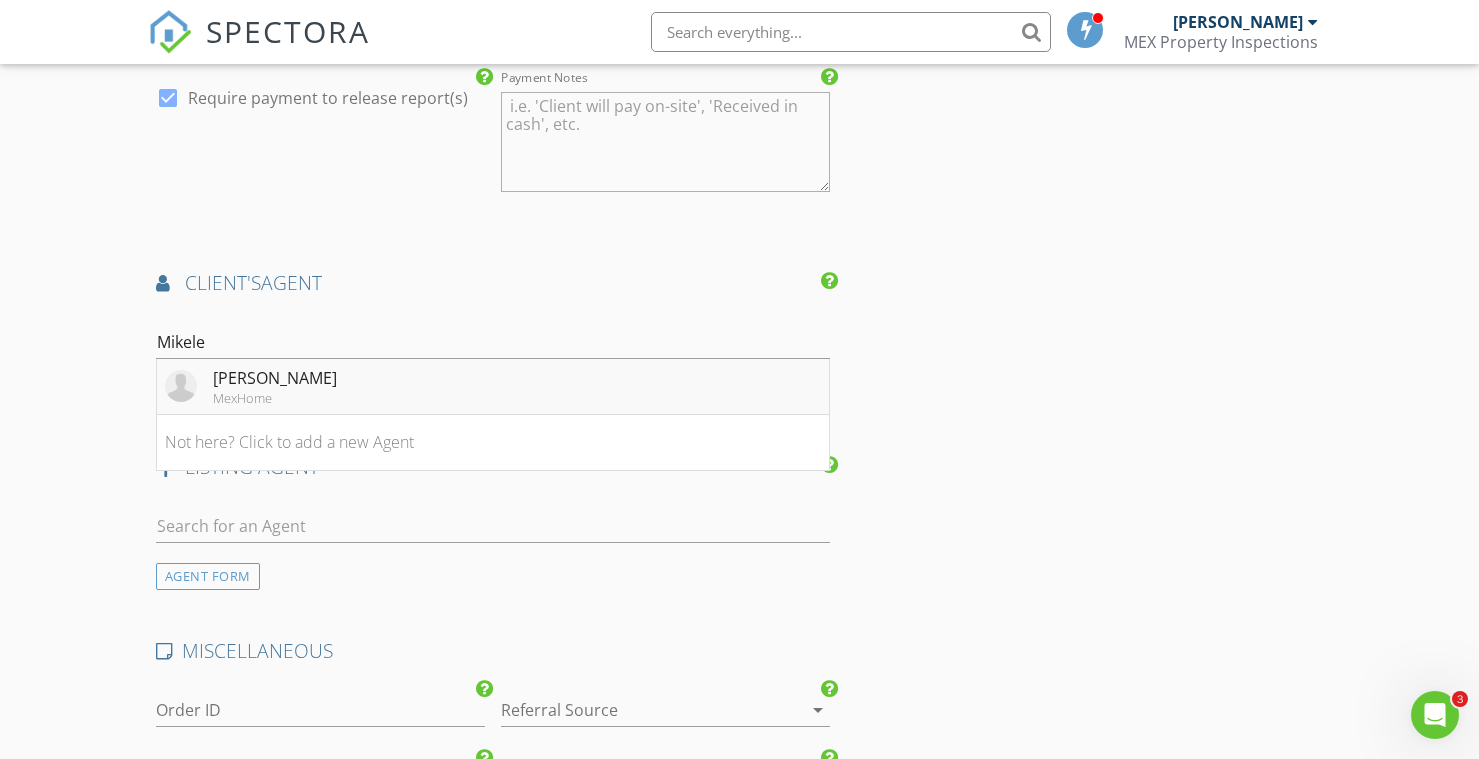 click on "Mikele Interrante" at bounding box center (275, 378) 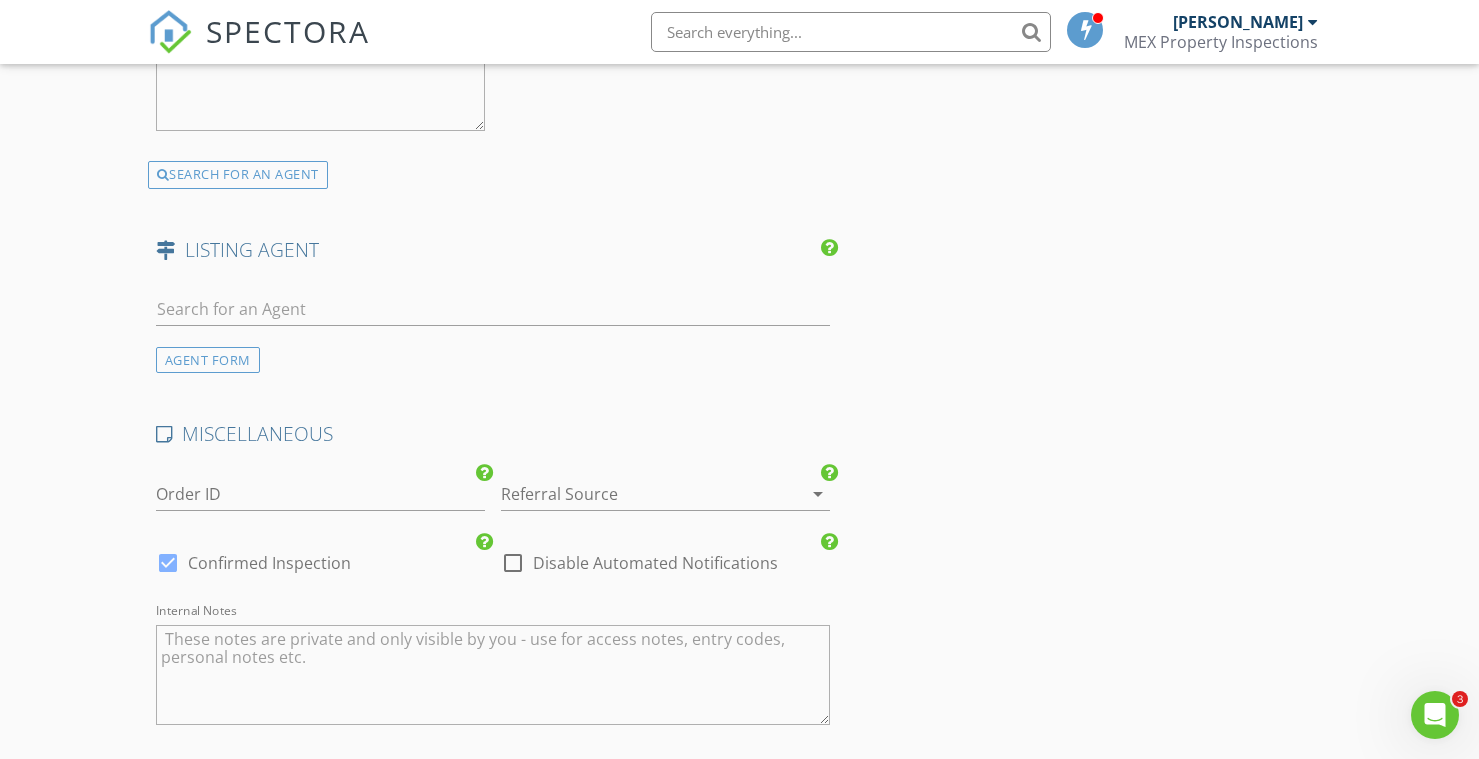 scroll, scrollTop: 3301, scrollLeft: 0, axis: vertical 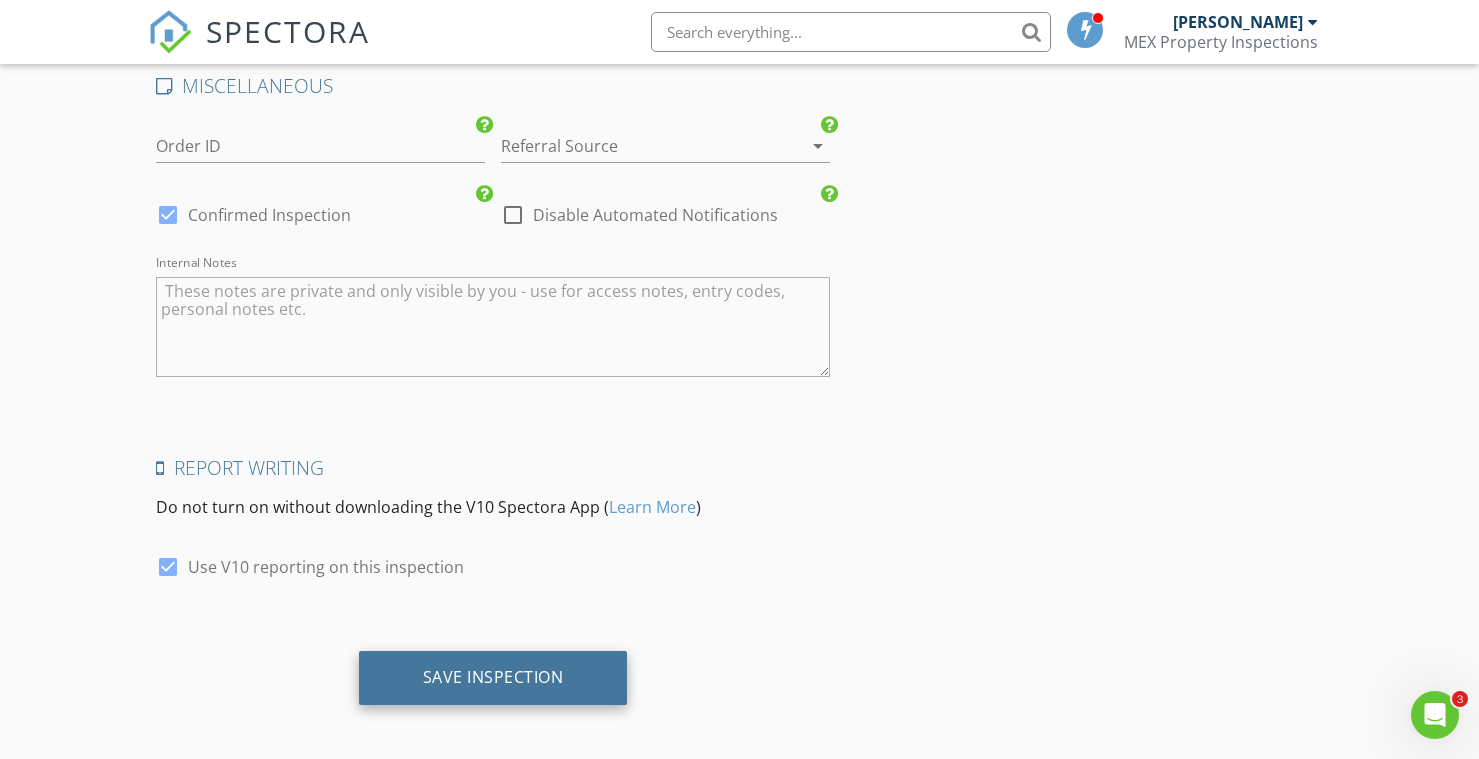 click on "Save Inspection" at bounding box center (493, 677) 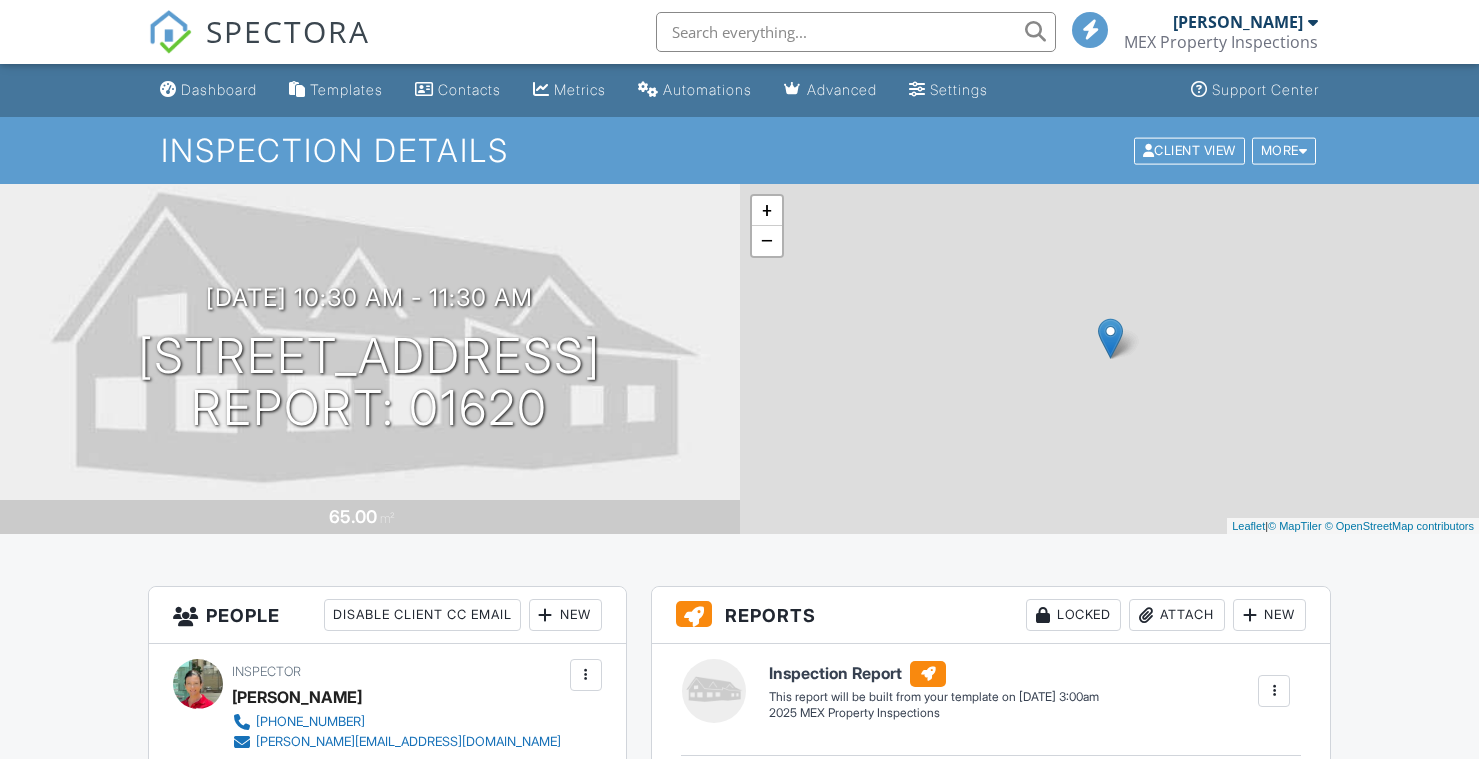 scroll, scrollTop: 0, scrollLeft: 0, axis: both 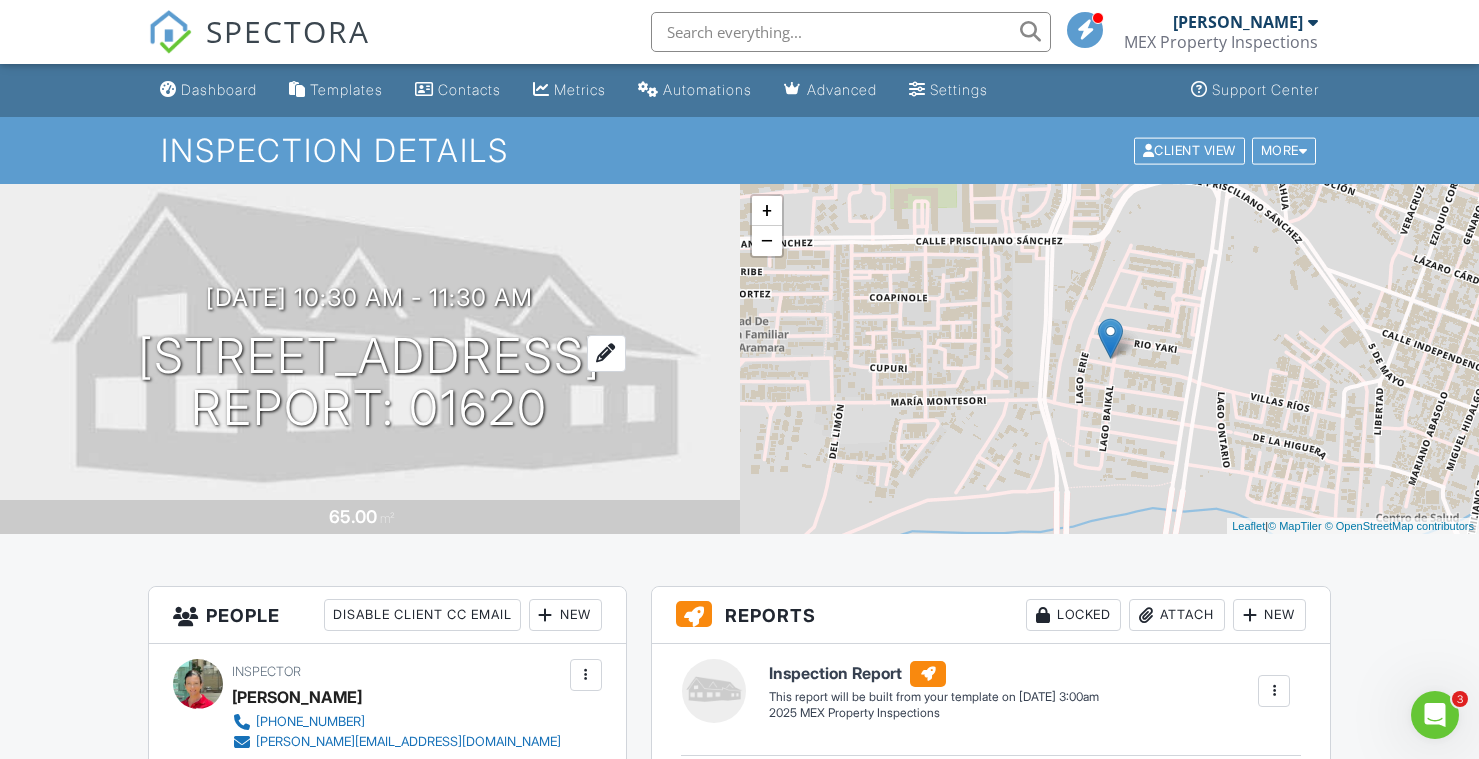 click on "239 Rio Yaki Unit 704, Condo Centrika, Puerto Vallarta
Report: 01620" at bounding box center (369, 383) 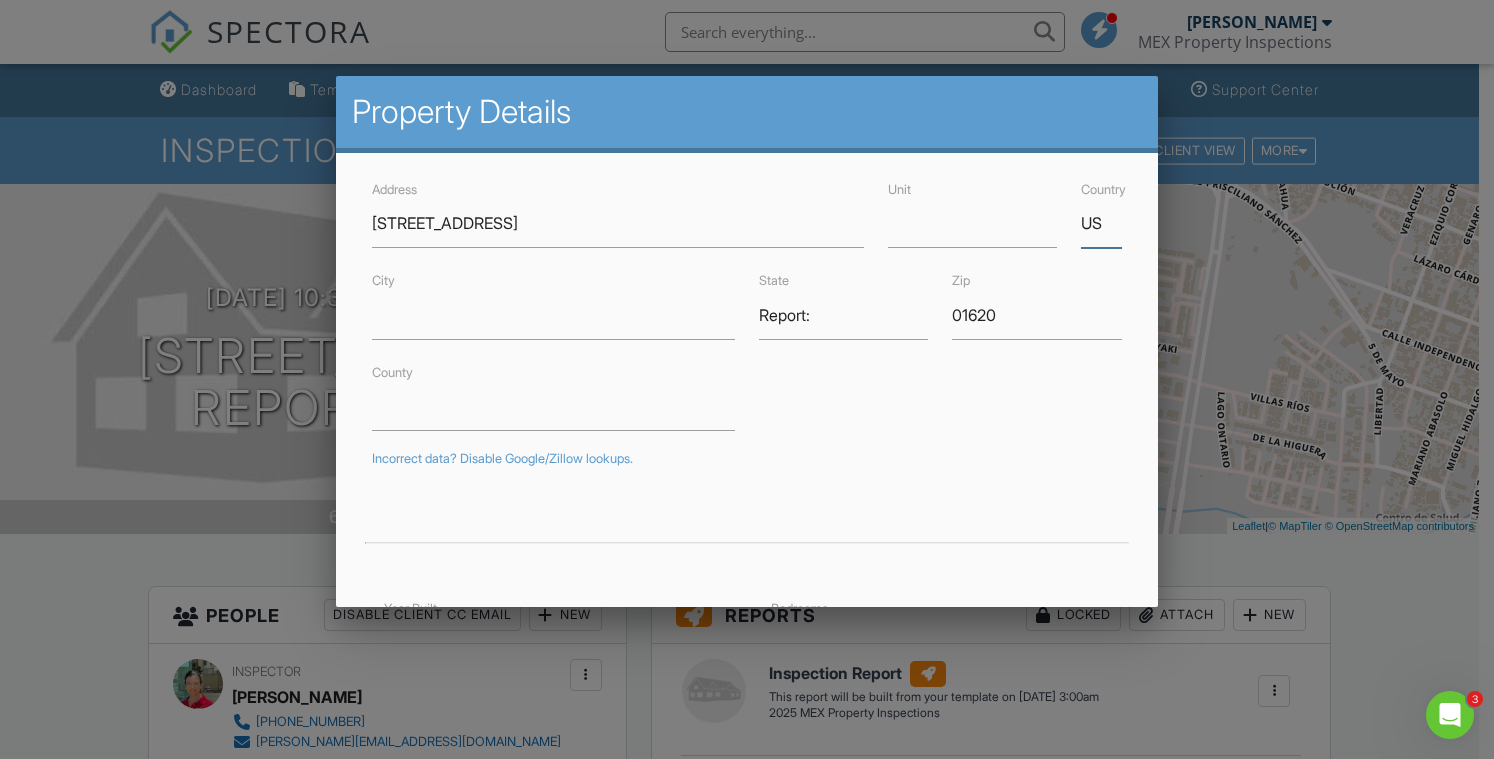 click on "US" at bounding box center [1101, 223] 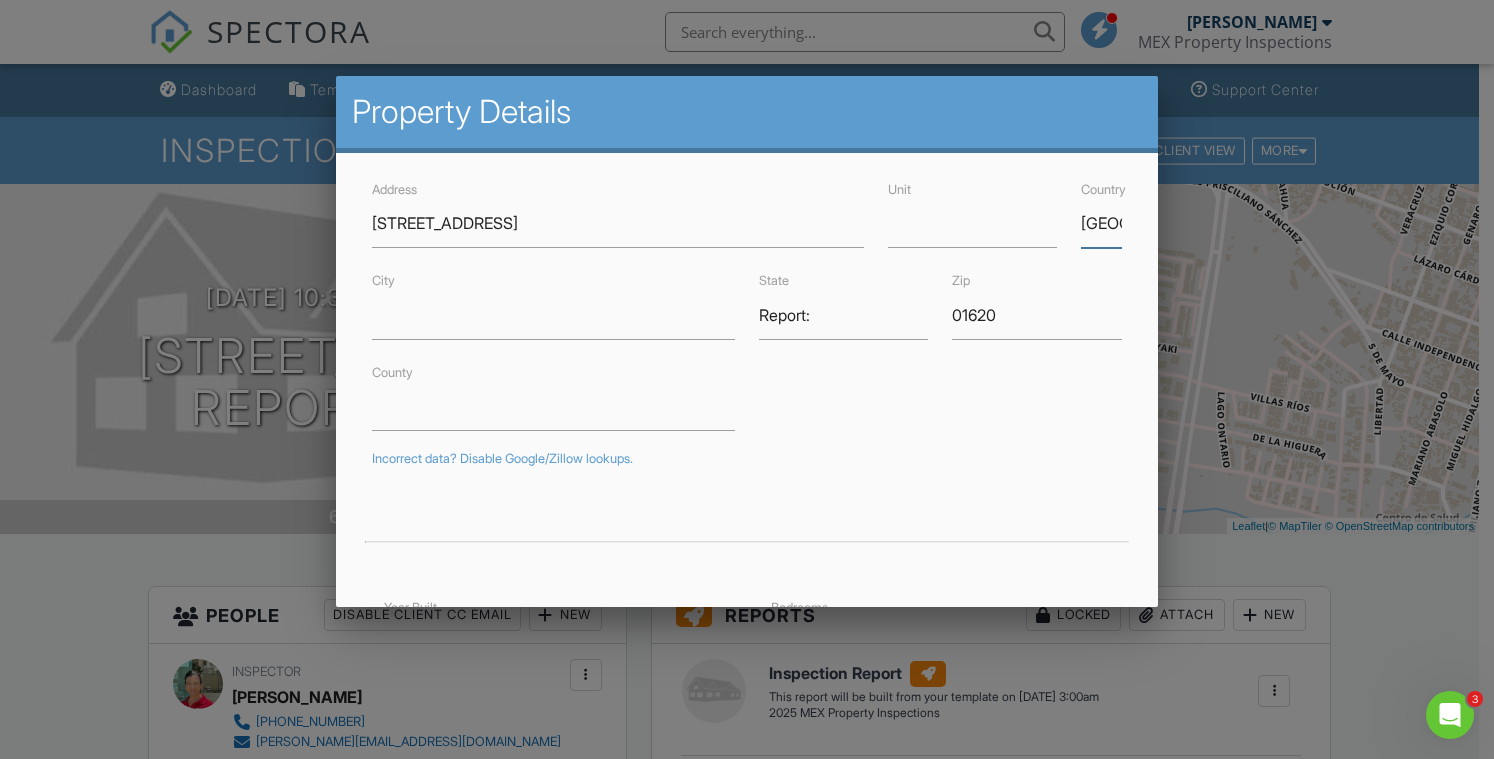 type on "[GEOGRAPHIC_DATA]" 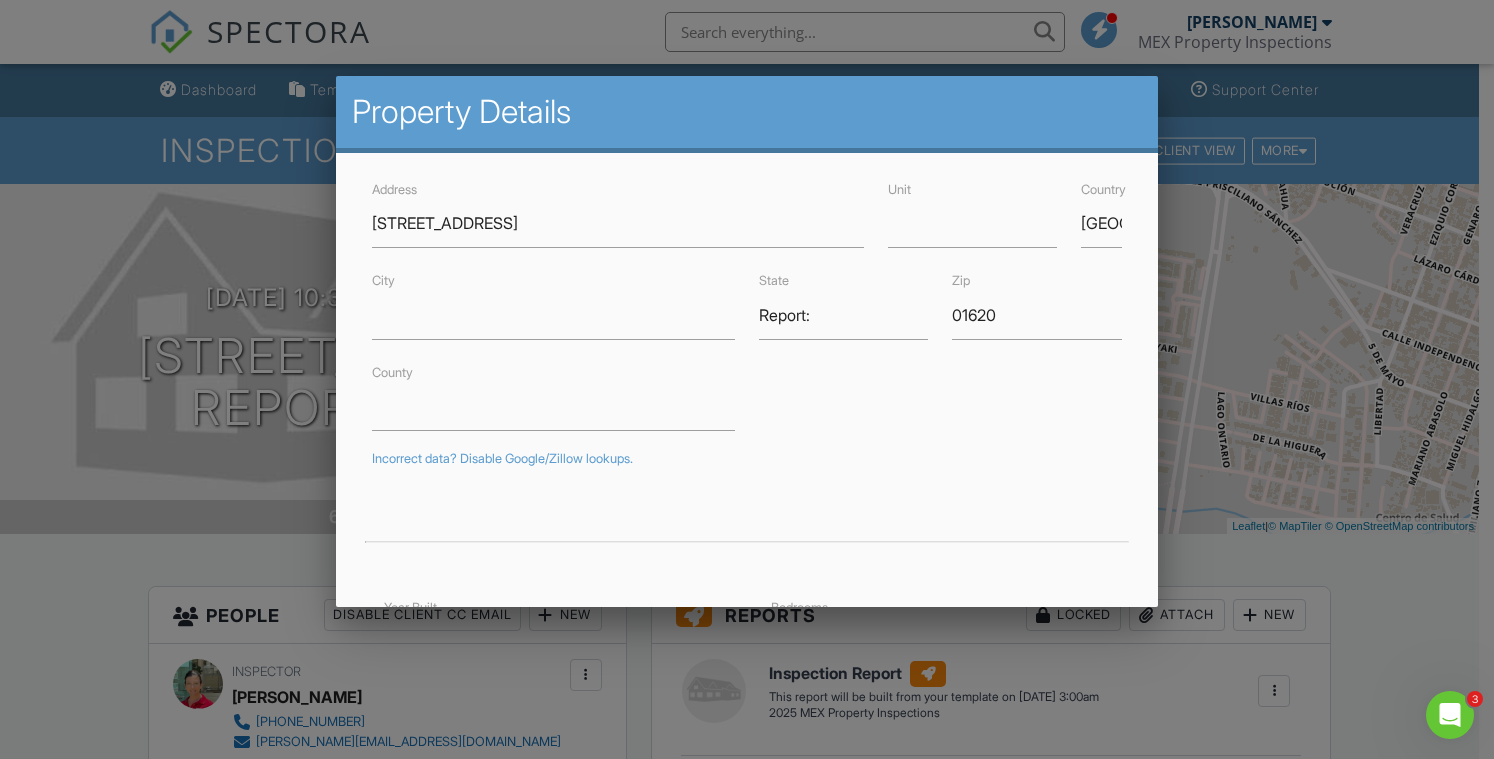 click on "Address
239 Rio Yaki Unit 704, Condo Centrika, Puerto Vallarta
Unit
Country
Mexico
City
State
Report:
Zip
01620
County
Incorrect data? Disable Google/Zillow lookups.
Year Built
Square Meters
65
Lot Size
Latitude
20.652593
Foundation
▼ Basement Slab Crawlspace
Basement
Slab
Crawlspace
Bedrooms
Bathrooms
Parking
Longitude
-105.227386
Cancel
Save" at bounding box center (747, 604) 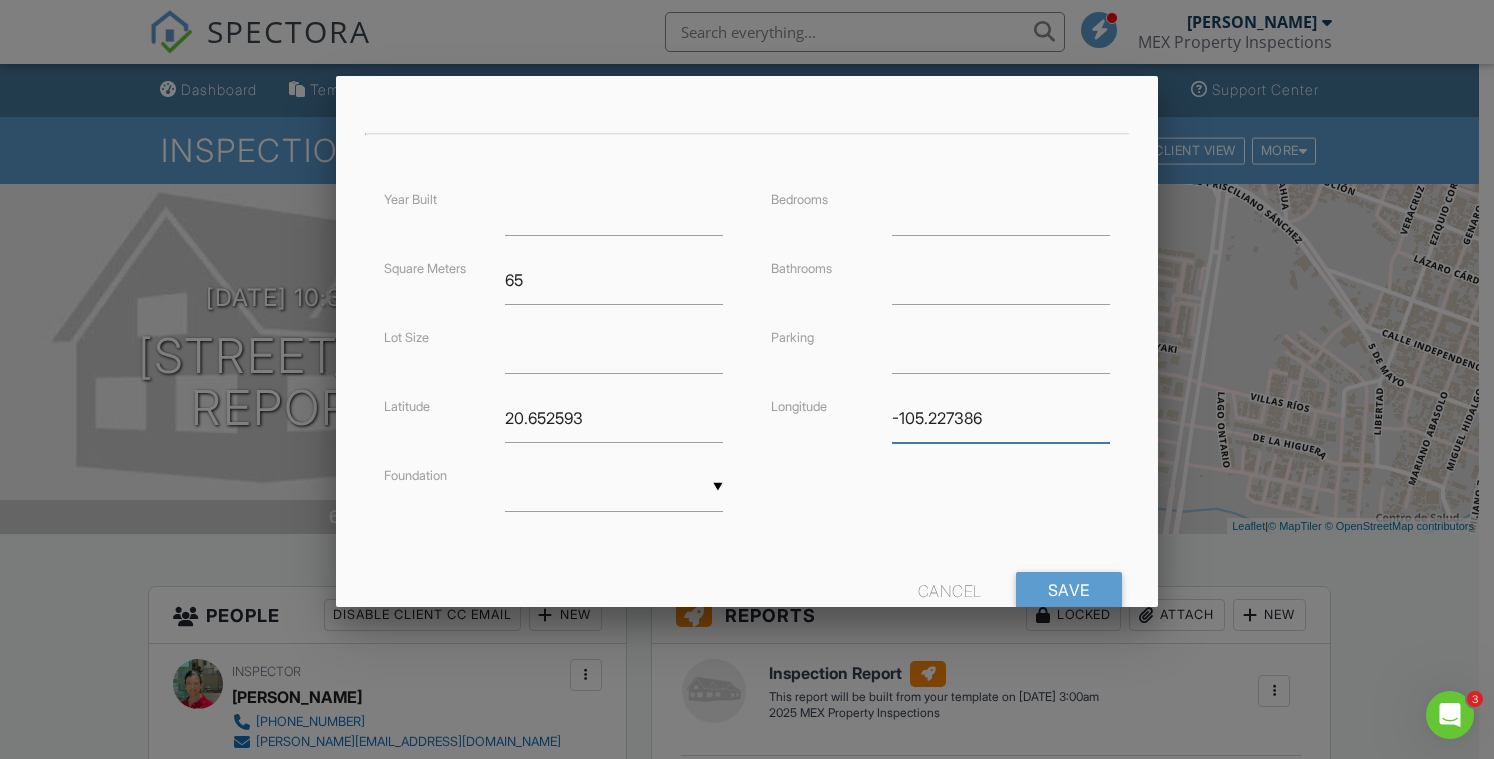 click on "-105.227386" at bounding box center (1001, 418) 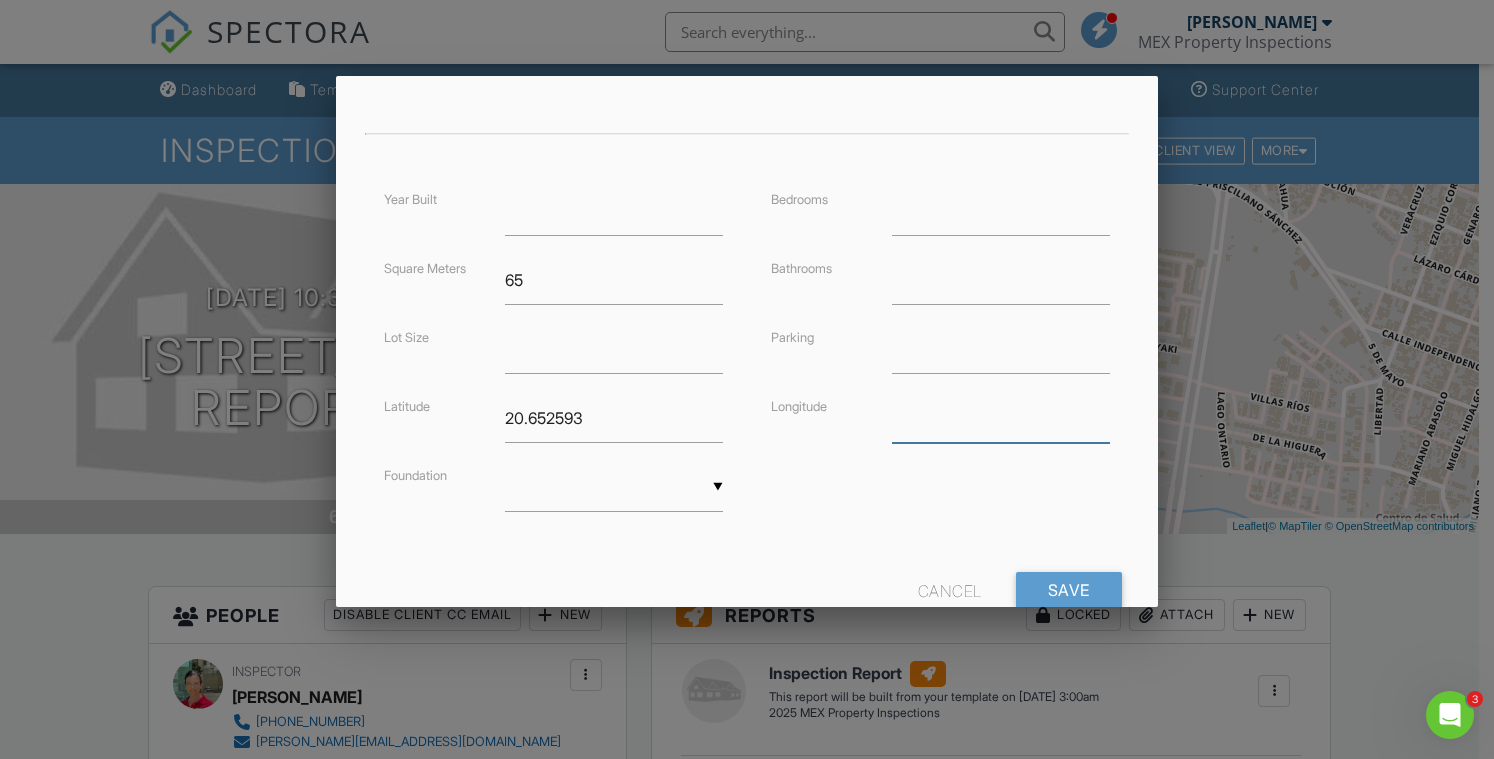 type 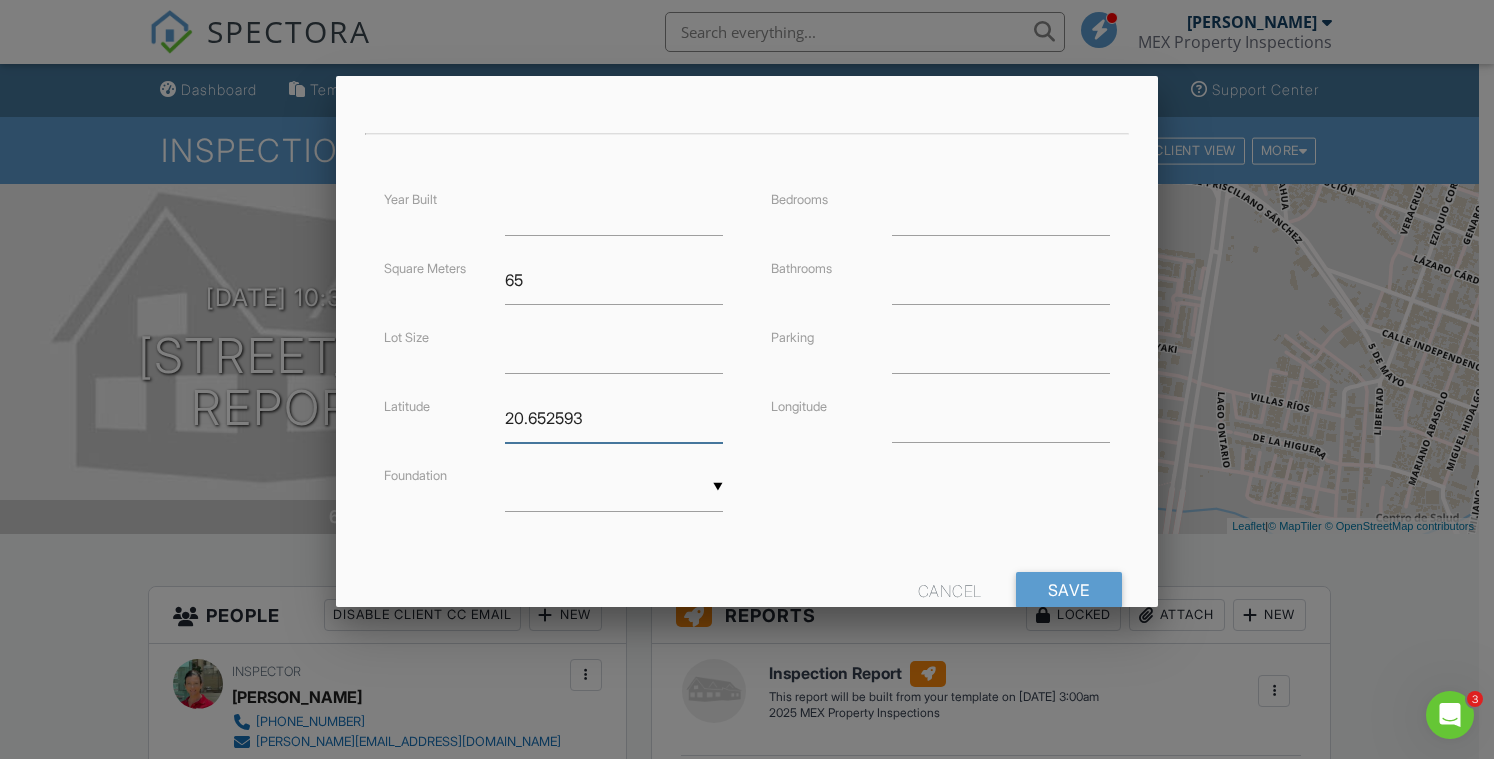 click on "20.652593" at bounding box center (614, 418) 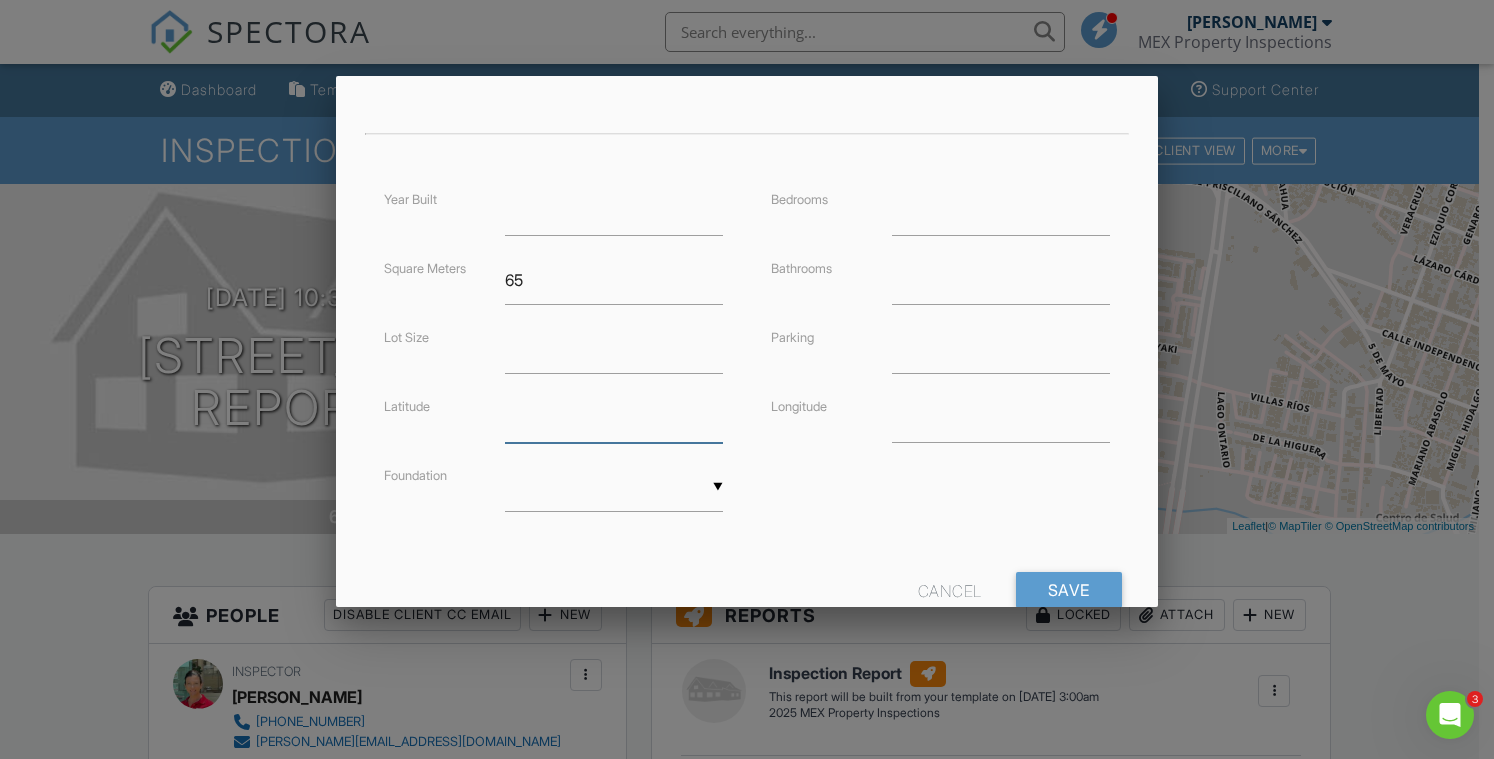 scroll, scrollTop: 467, scrollLeft: 0, axis: vertical 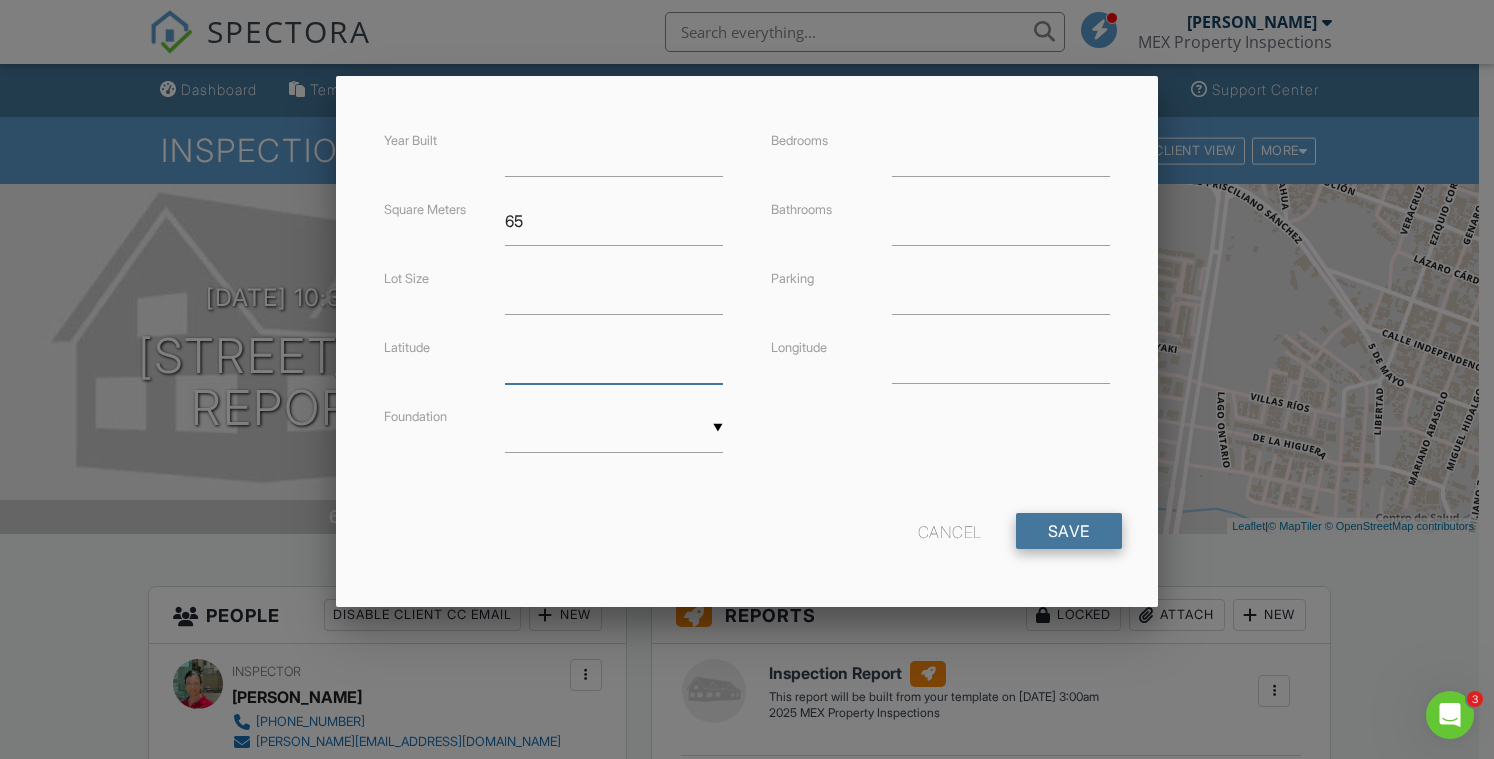 type 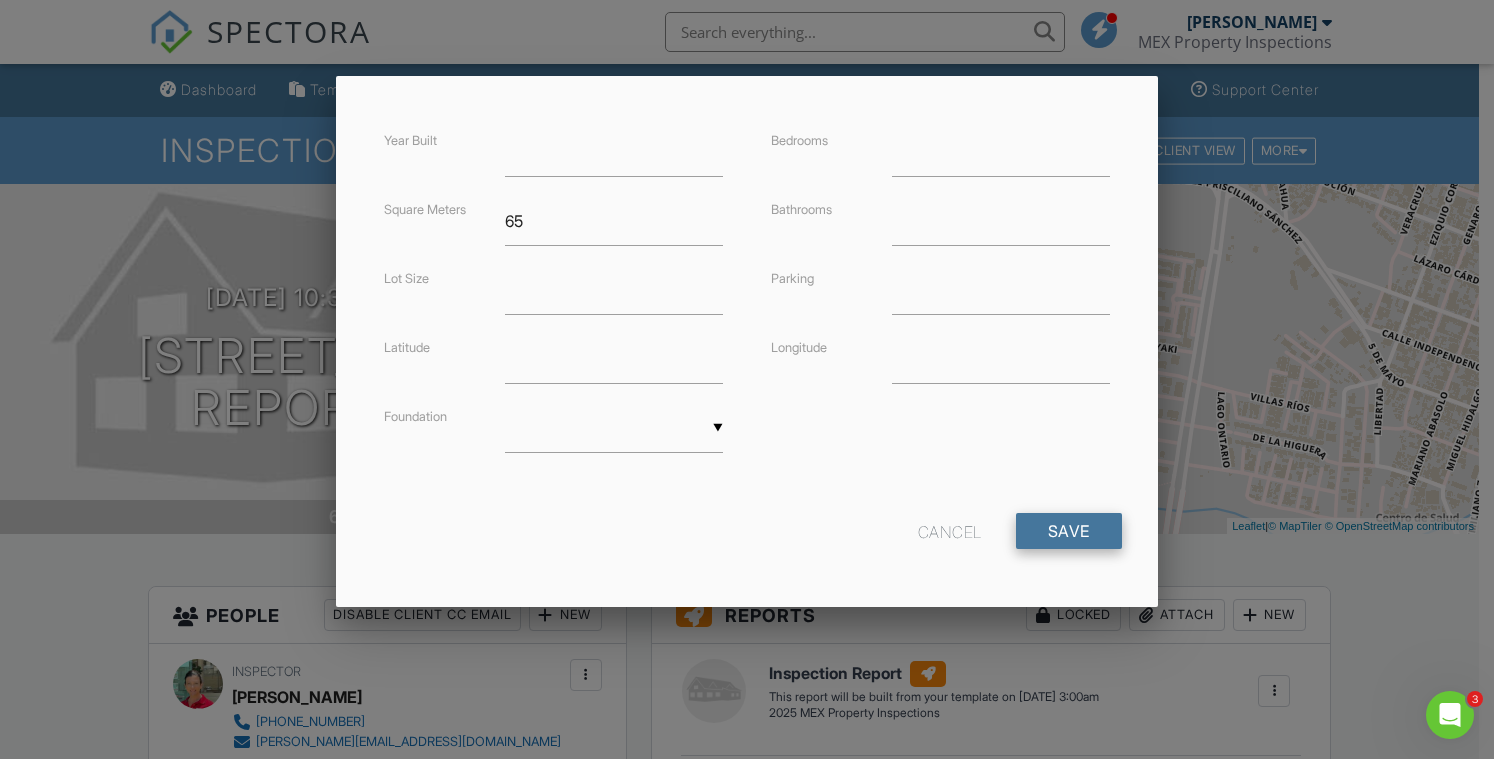 click on "Save" at bounding box center [1069, 531] 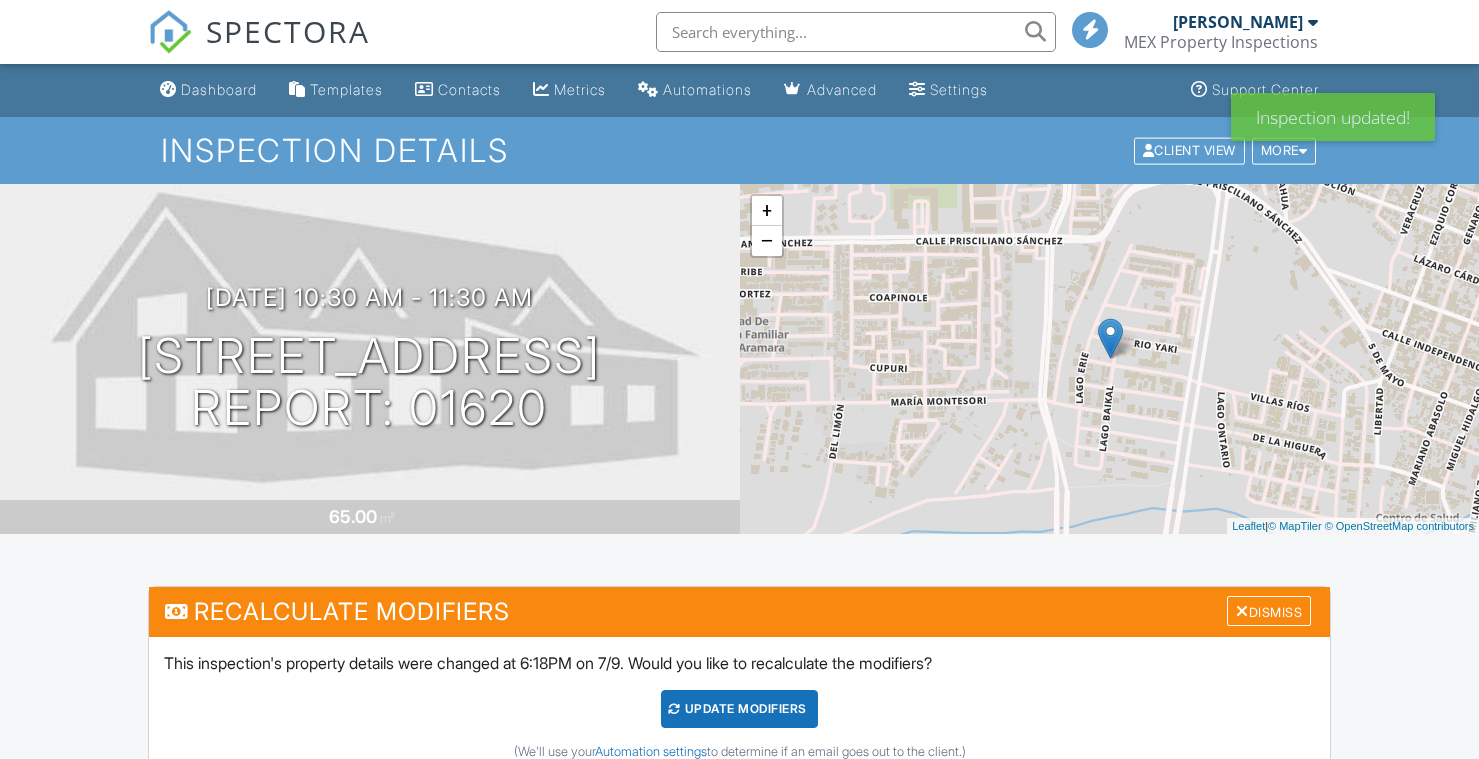 scroll, scrollTop: 0, scrollLeft: 0, axis: both 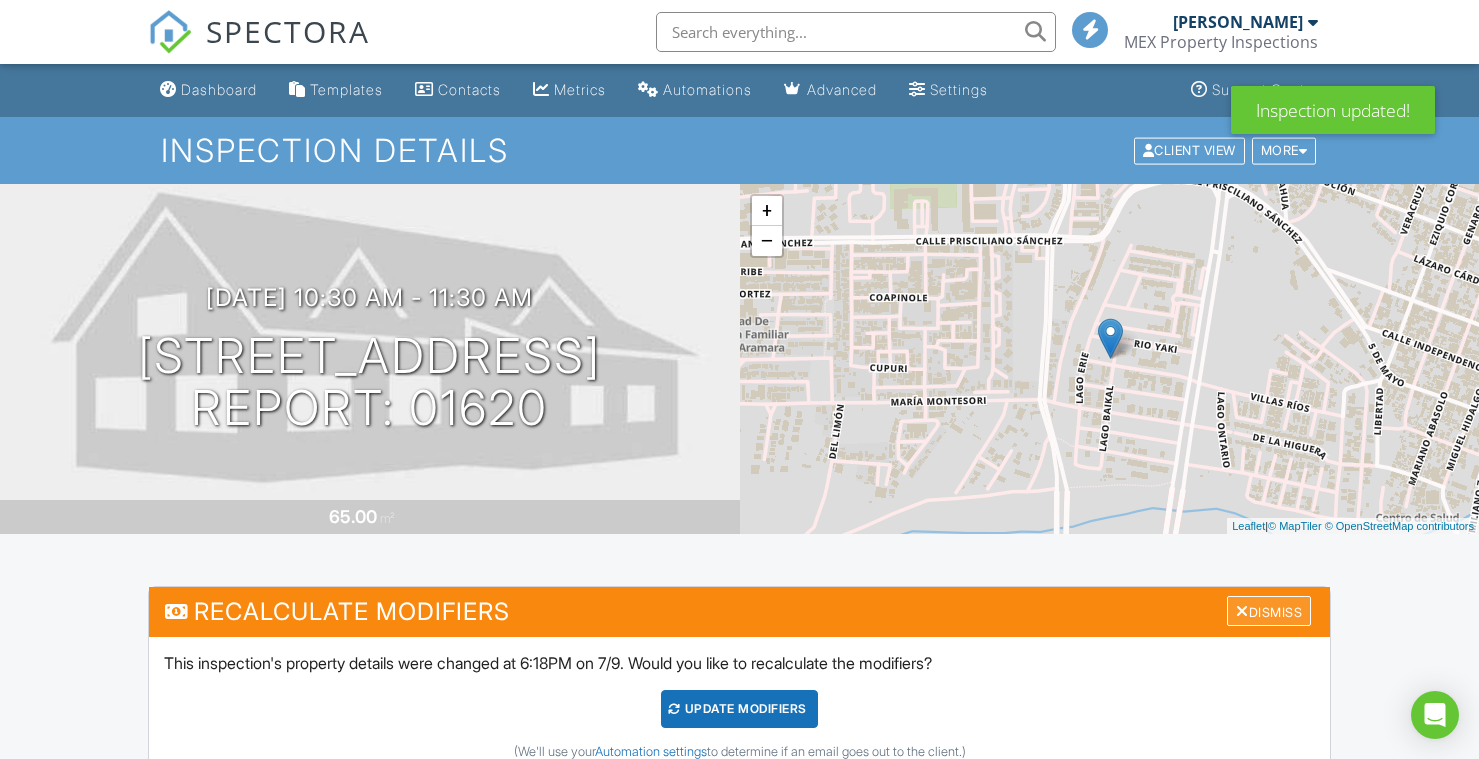 click on "Dismiss" at bounding box center (1269, 611) 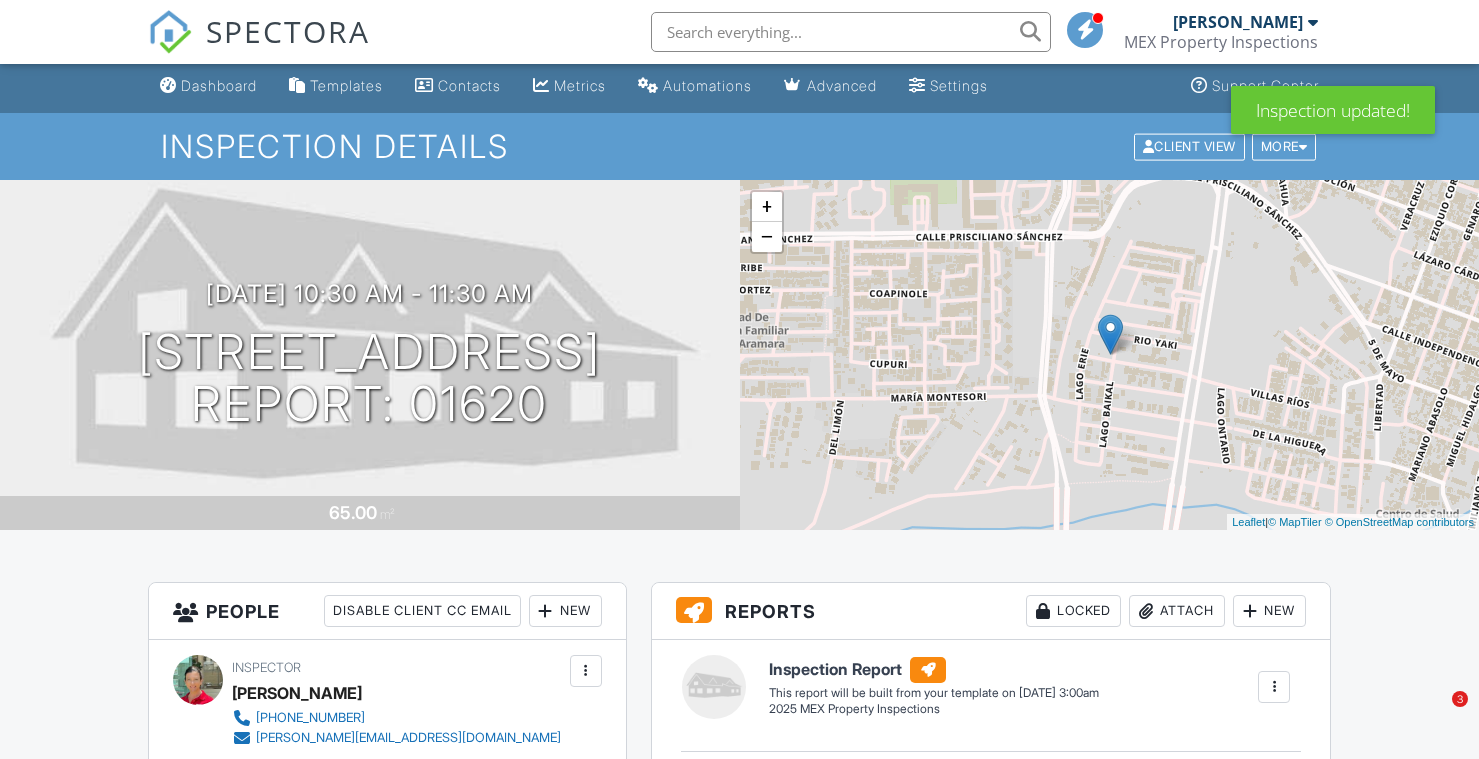 scroll, scrollTop: 411, scrollLeft: 0, axis: vertical 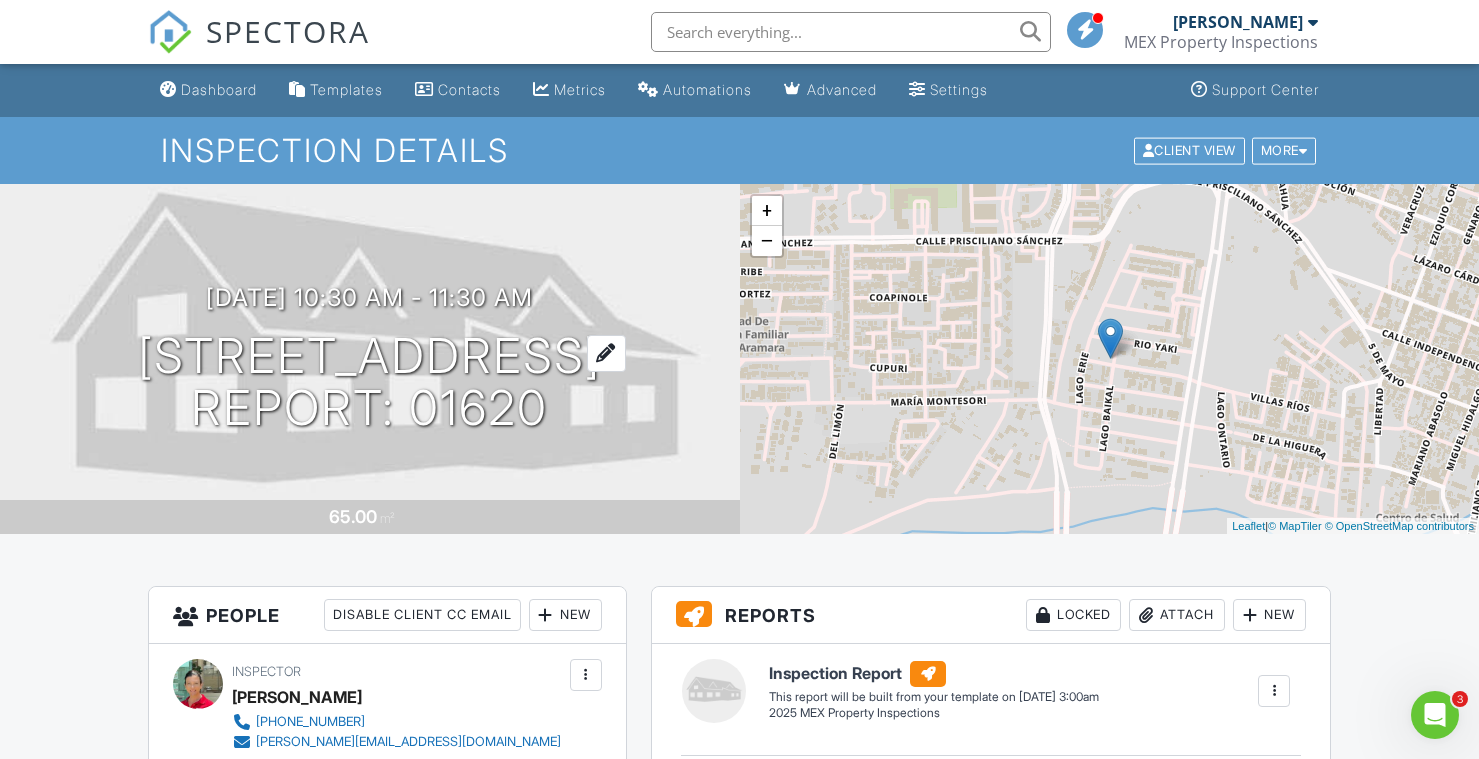 click on "[STREET_ADDRESS]
Report: 01620" at bounding box center (369, 383) 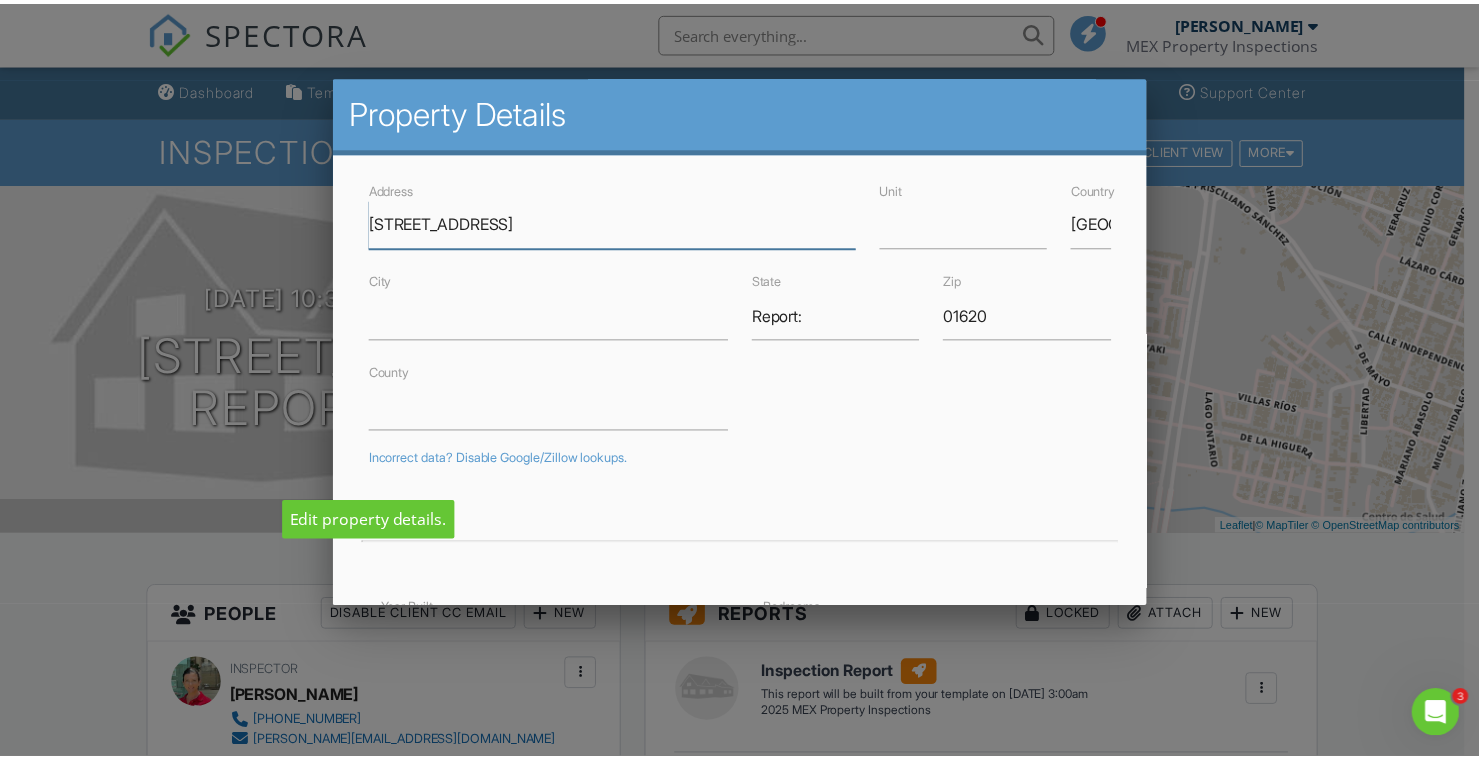 scroll, scrollTop: 467, scrollLeft: 0, axis: vertical 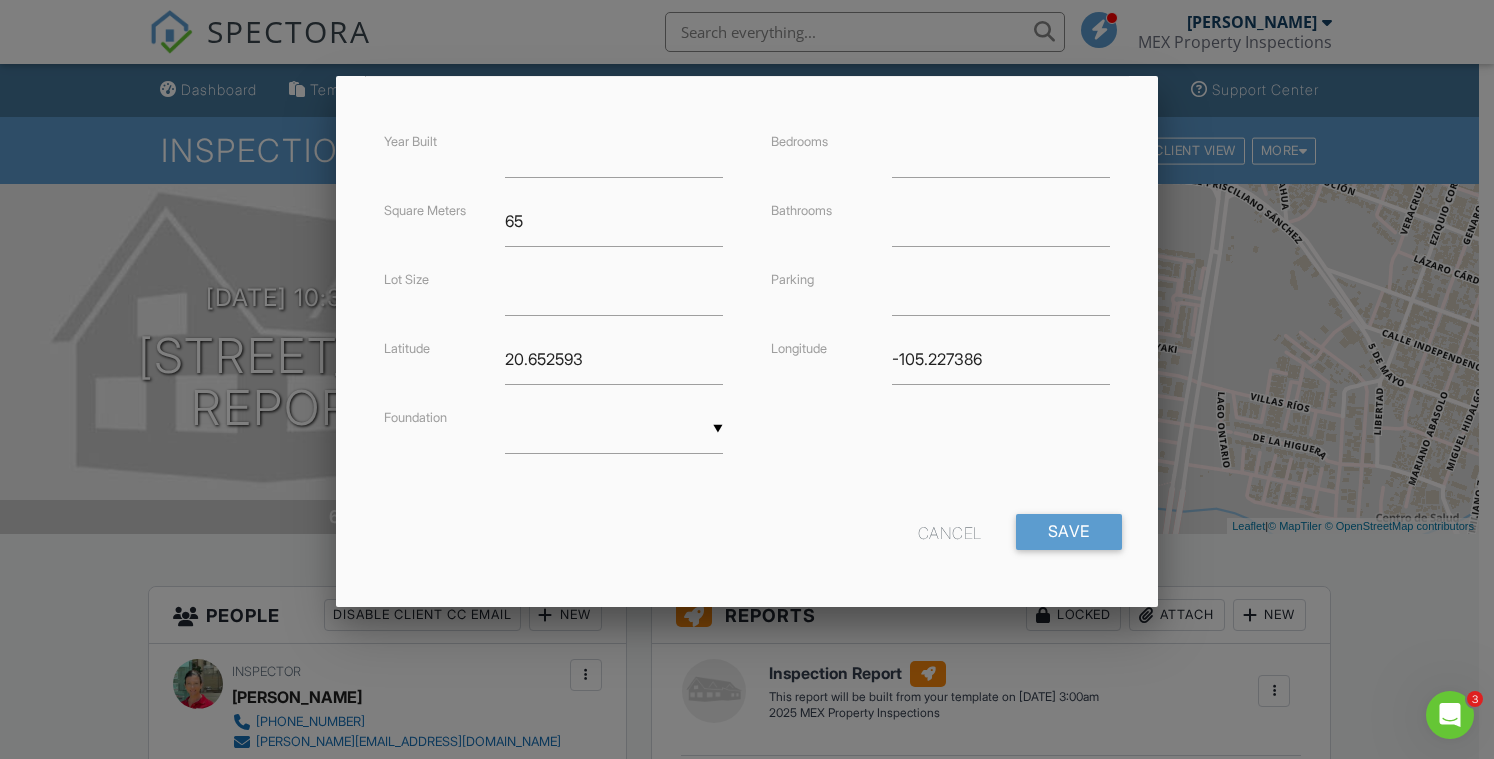 click on "Cancel" at bounding box center [950, 531] 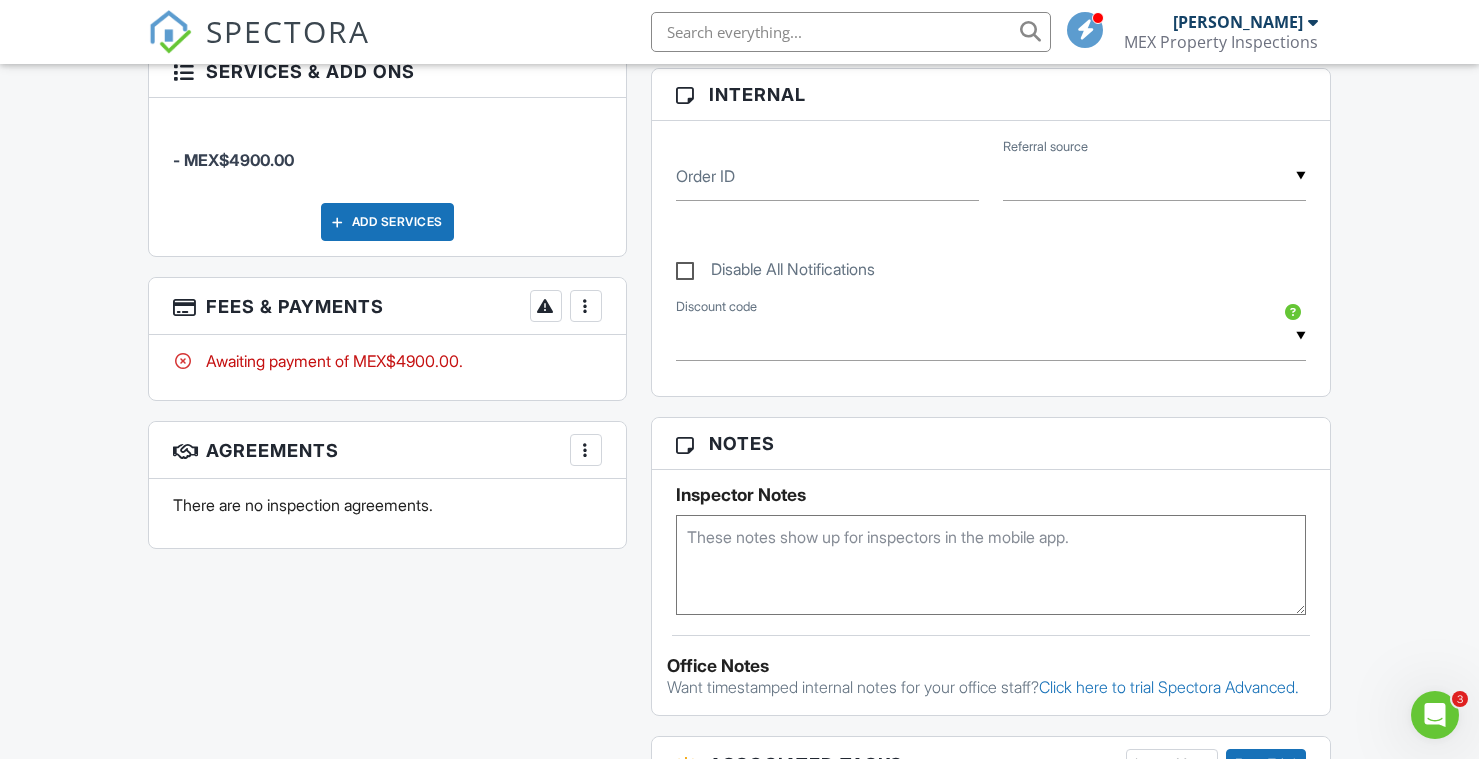 scroll, scrollTop: 0, scrollLeft: 0, axis: both 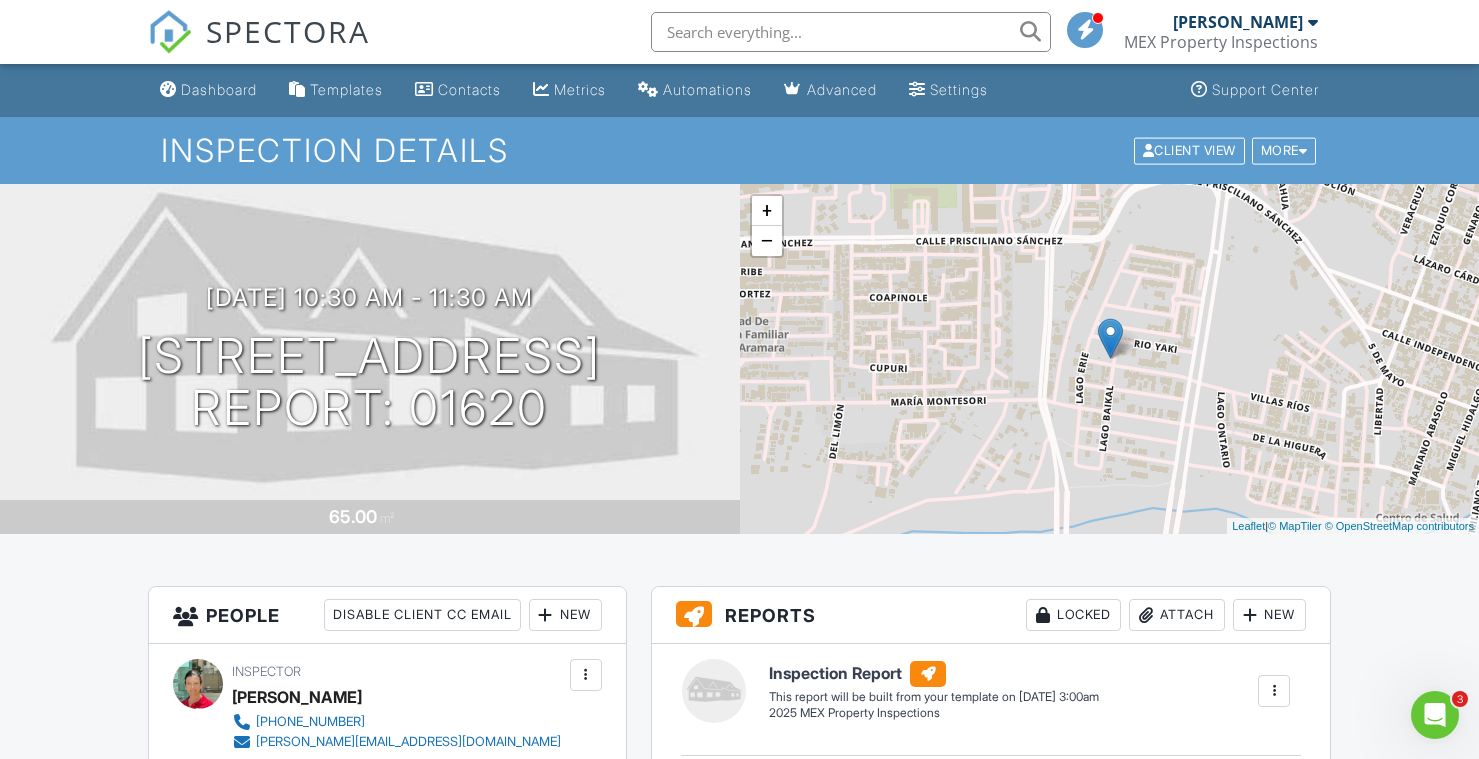 click on "SPECTORA" at bounding box center [288, 31] 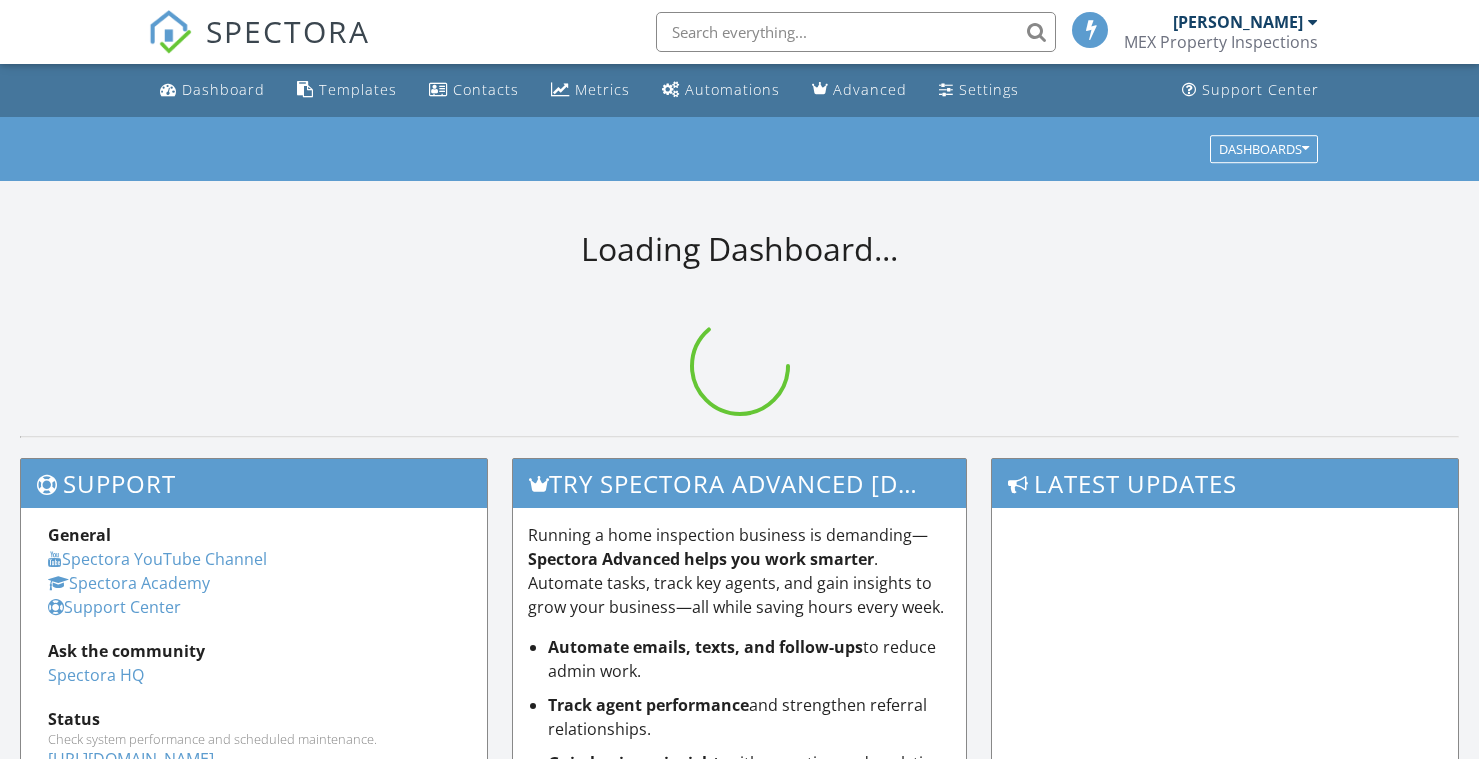 scroll, scrollTop: 0, scrollLeft: 0, axis: both 